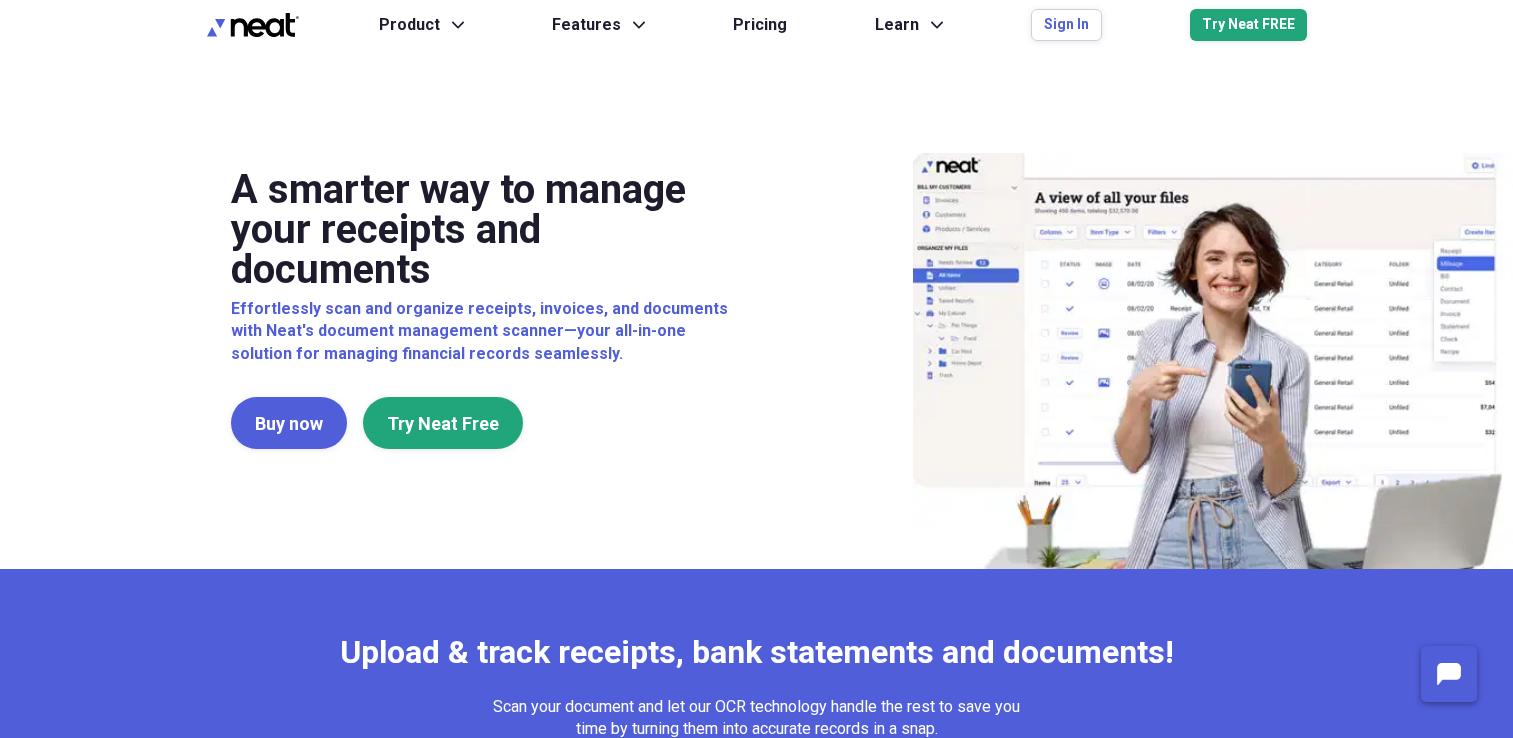 scroll, scrollTop: 0, scrollLeft: 0, axis: both 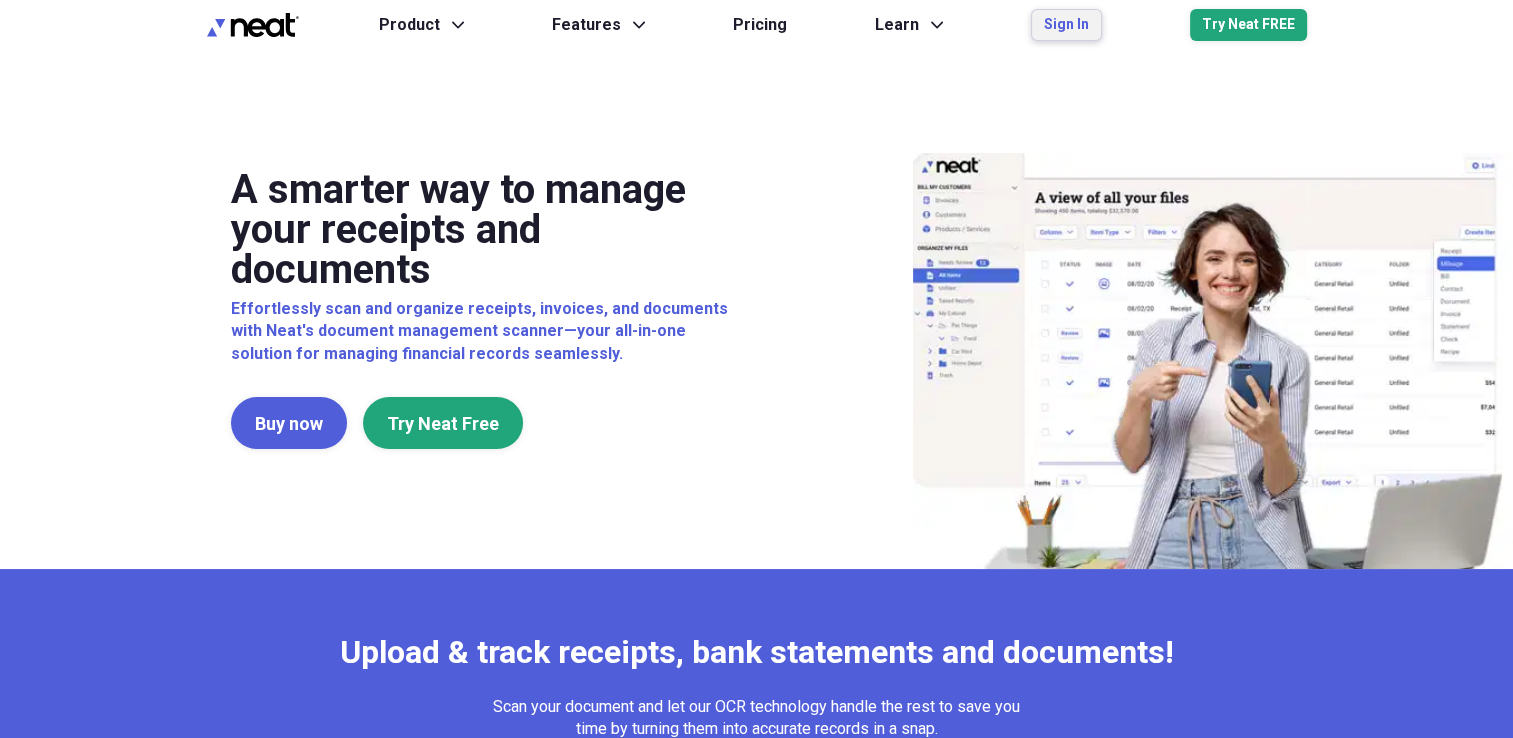 click on "Sign In" at bounding box center [1066, 25] 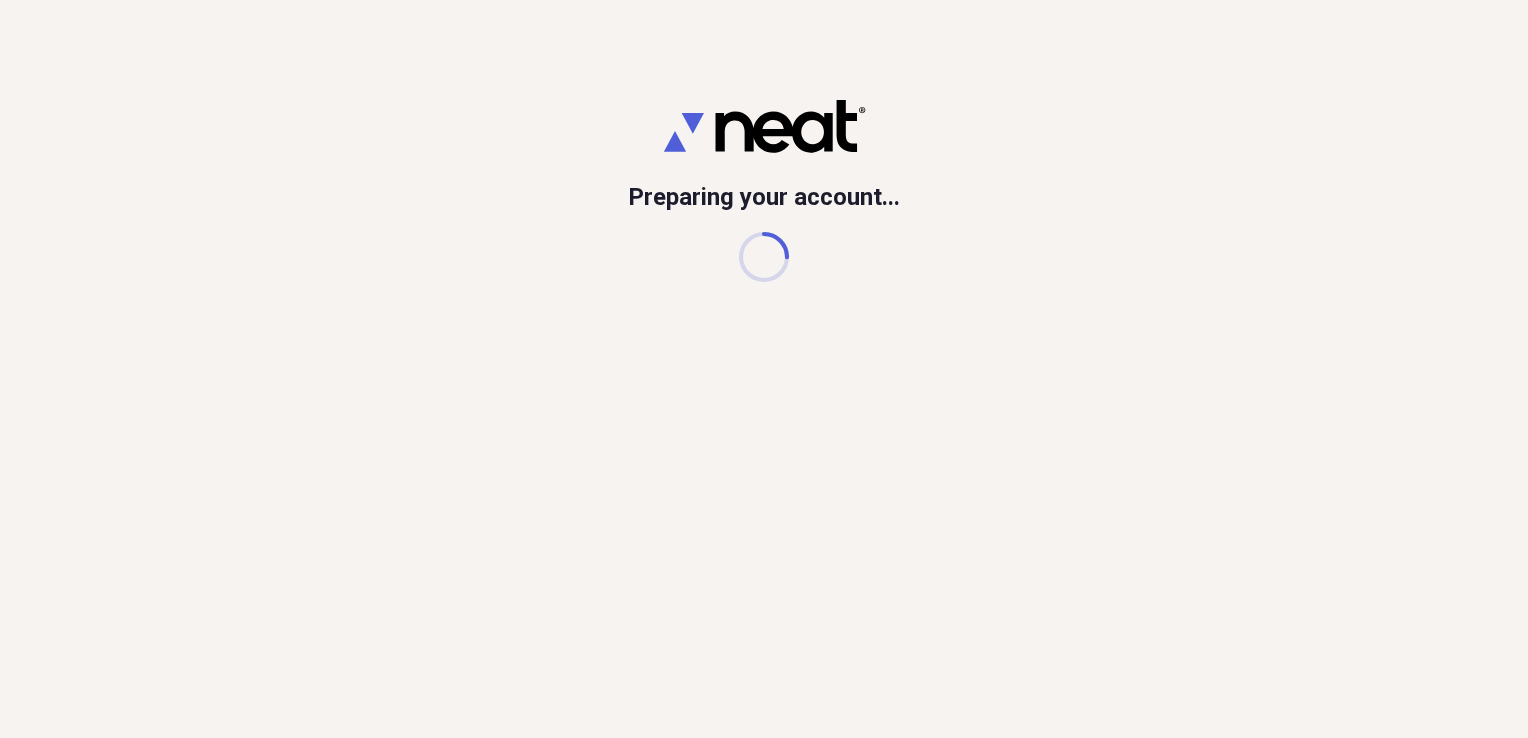scroll, scrollTop: 0, scrollLeft: 0, axis: both 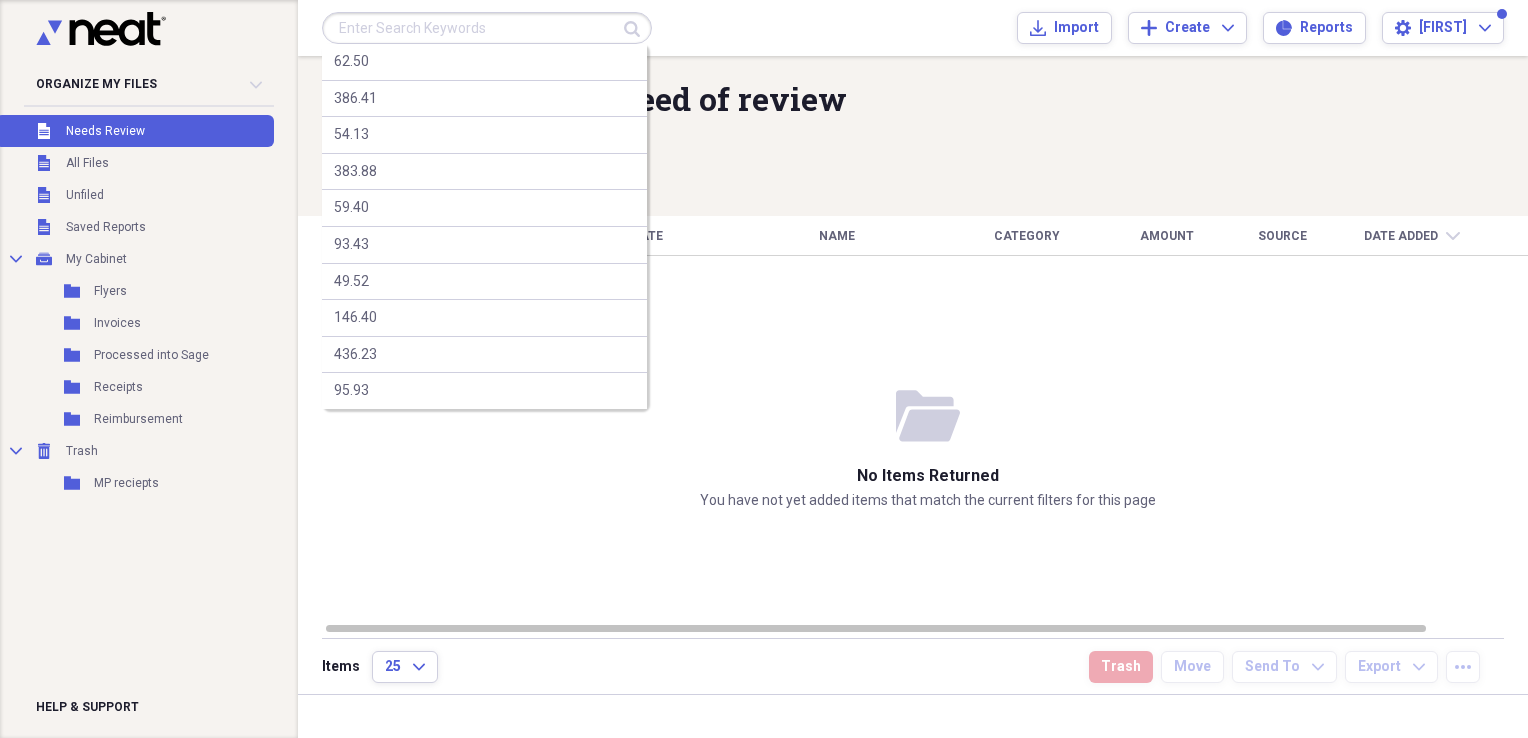 click at bounding box center [487, 28] 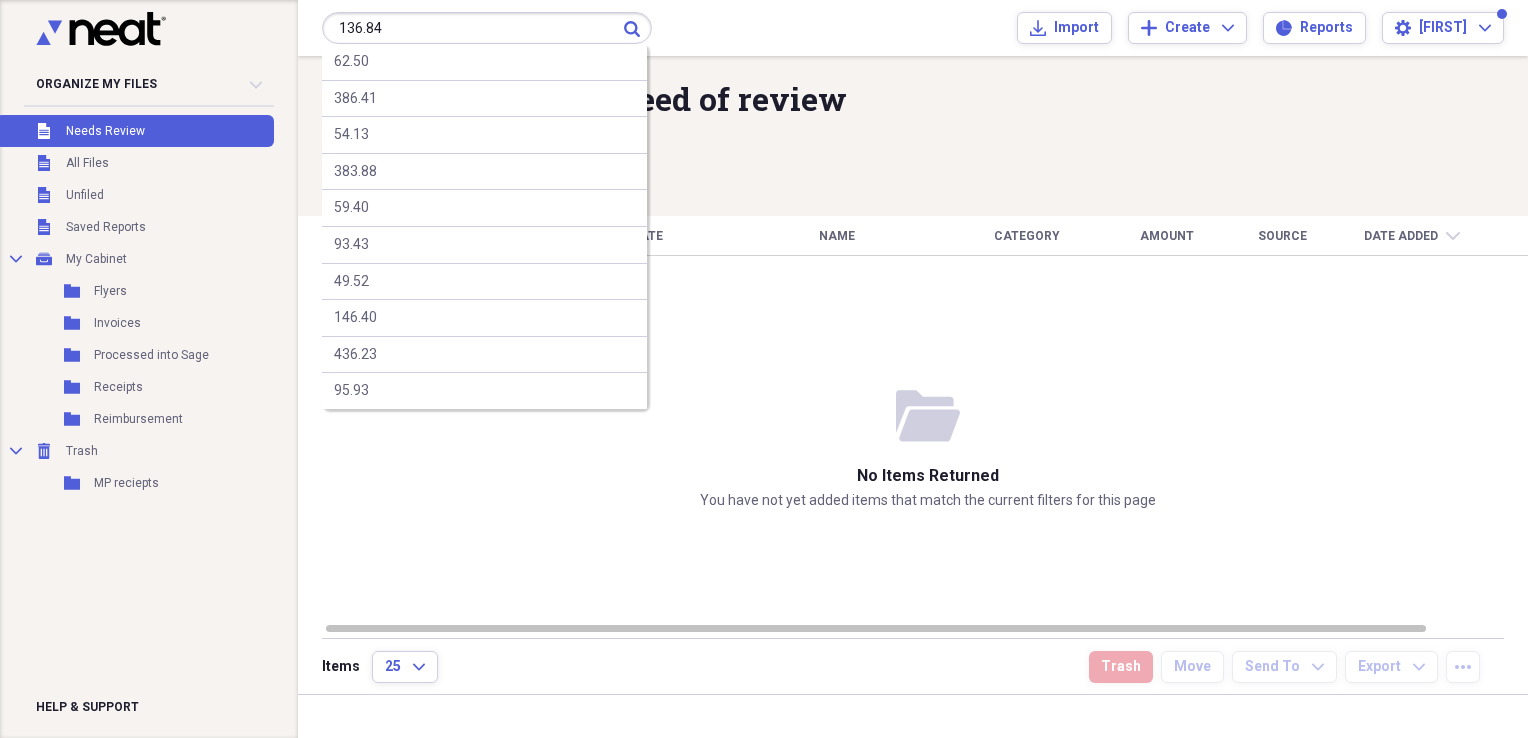 type on "136.84" 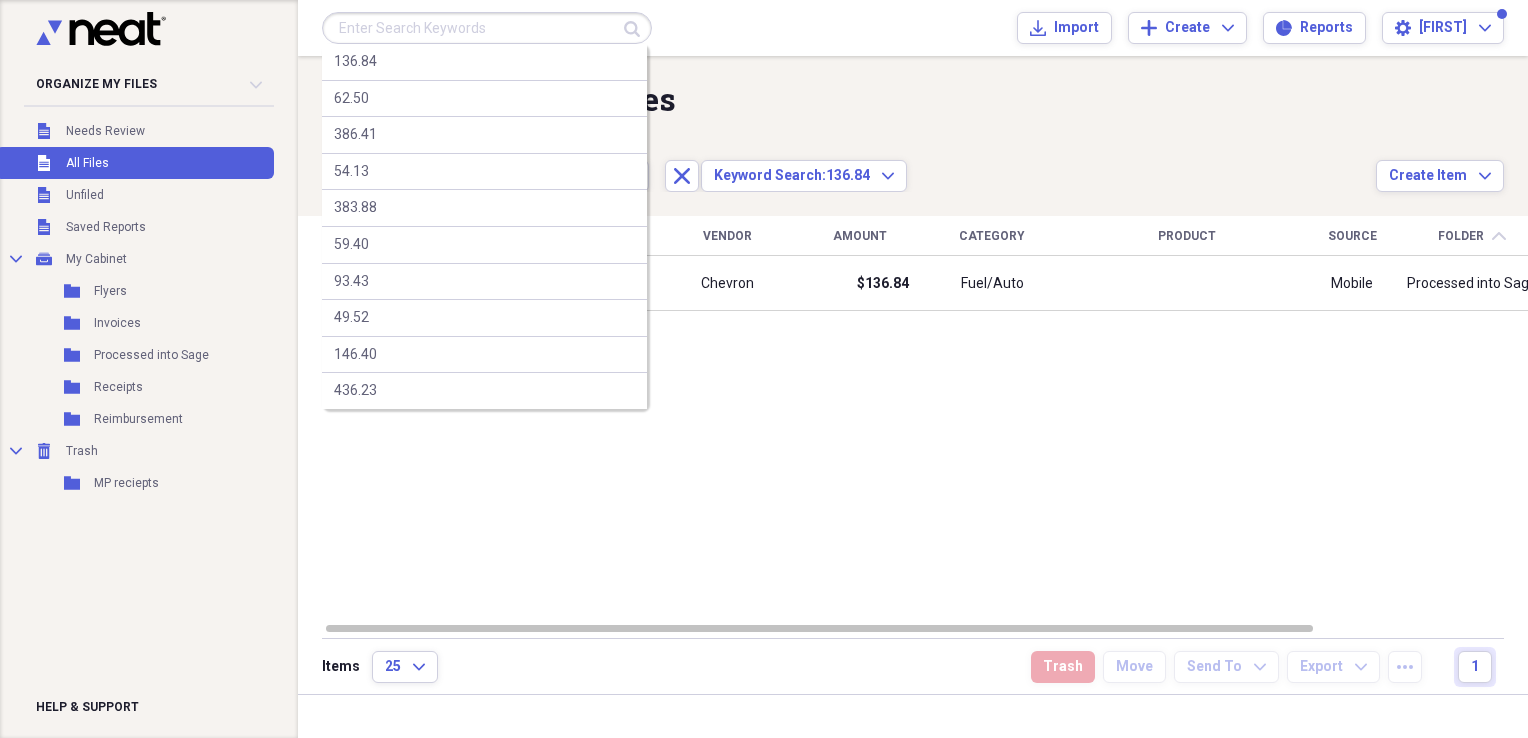 click at bounding box center (487, 28) 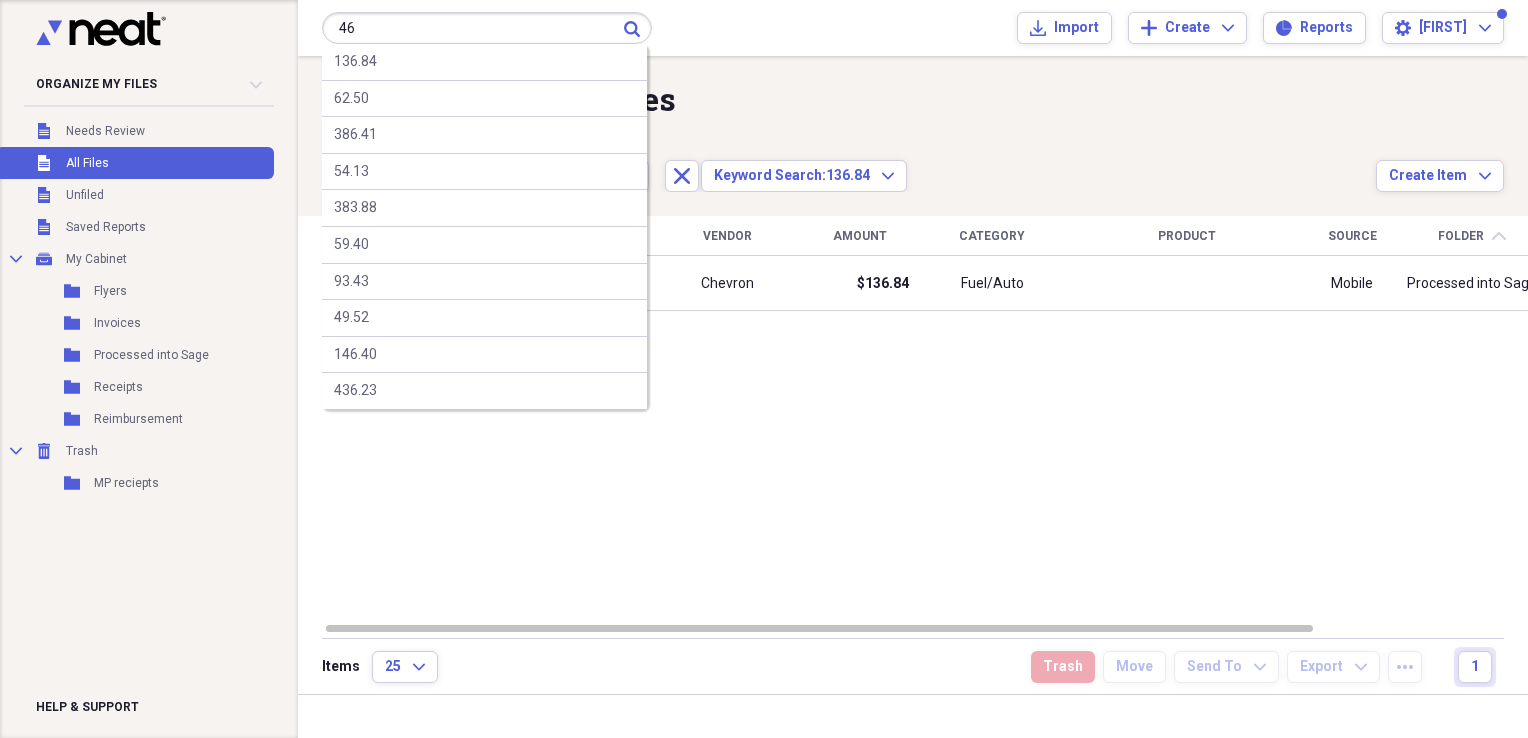 type on "46" 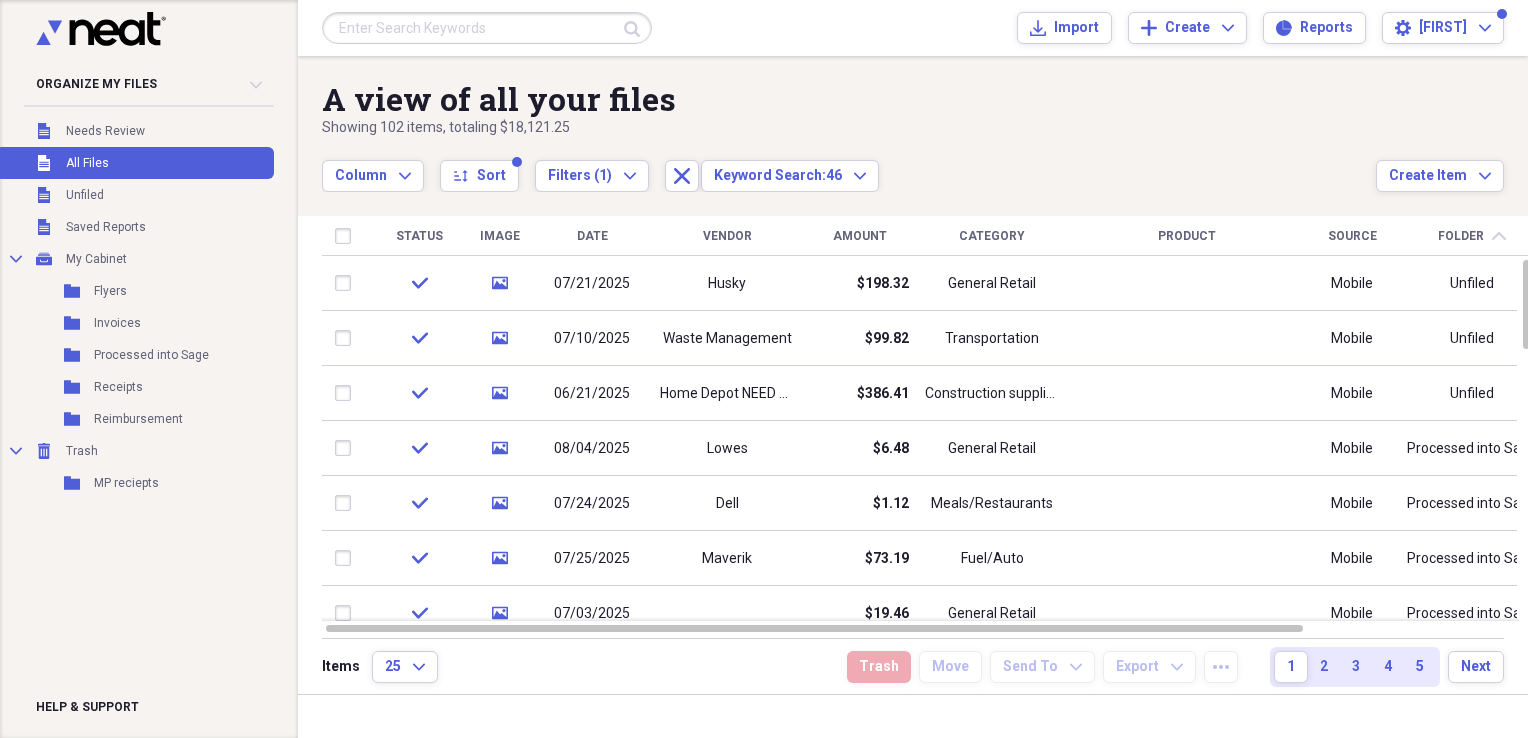 click at bounding box center (487, 28) 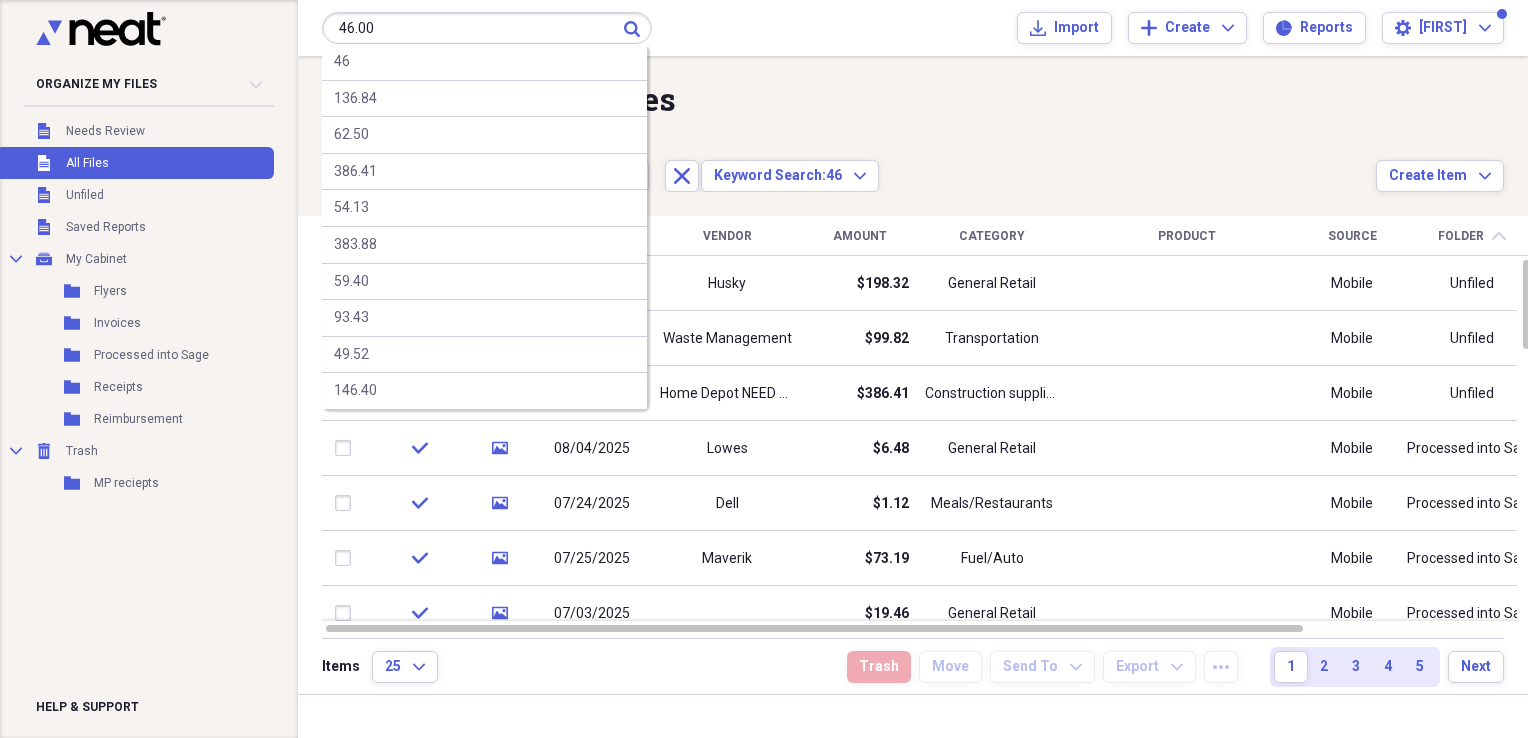 type on "46.00" 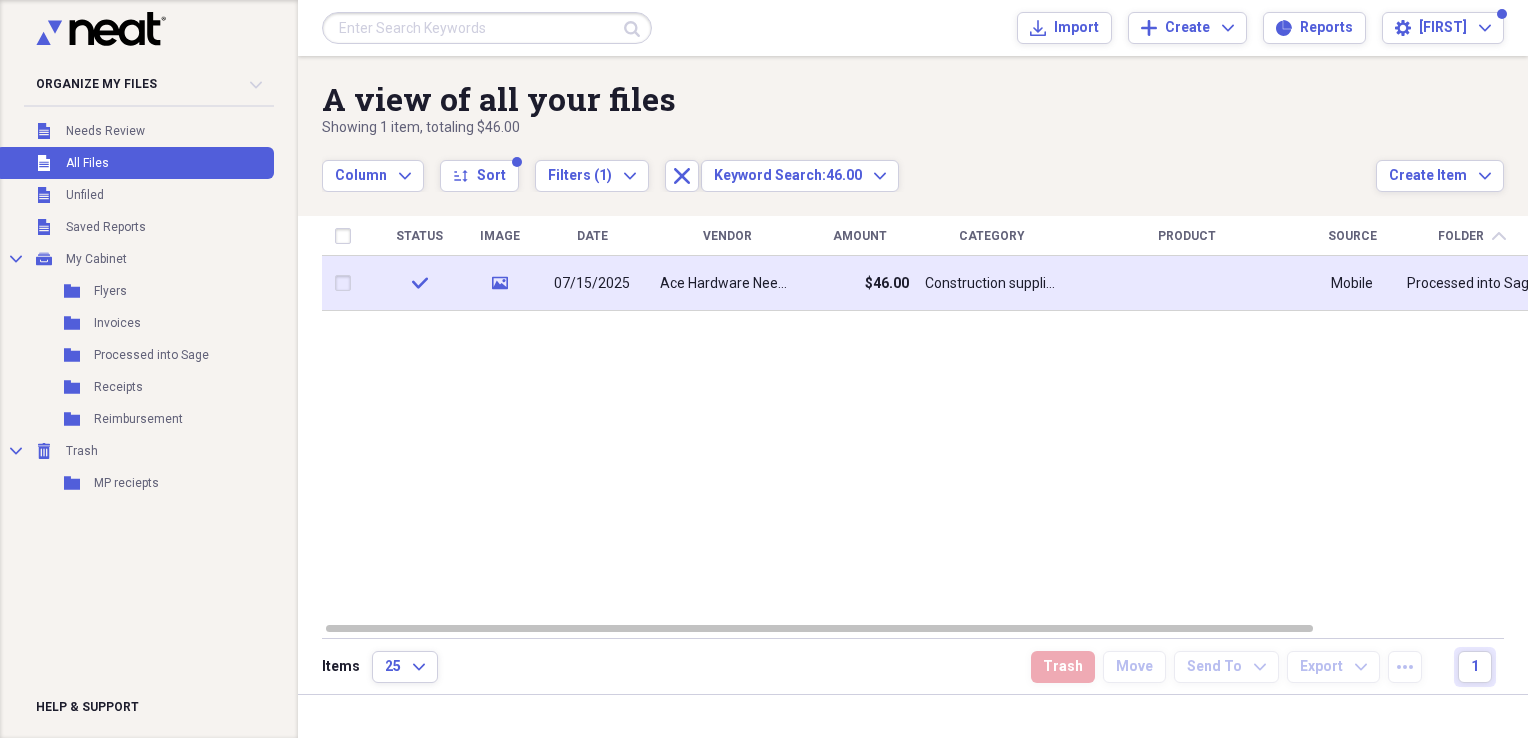 click at bounding box center [1187, 283] 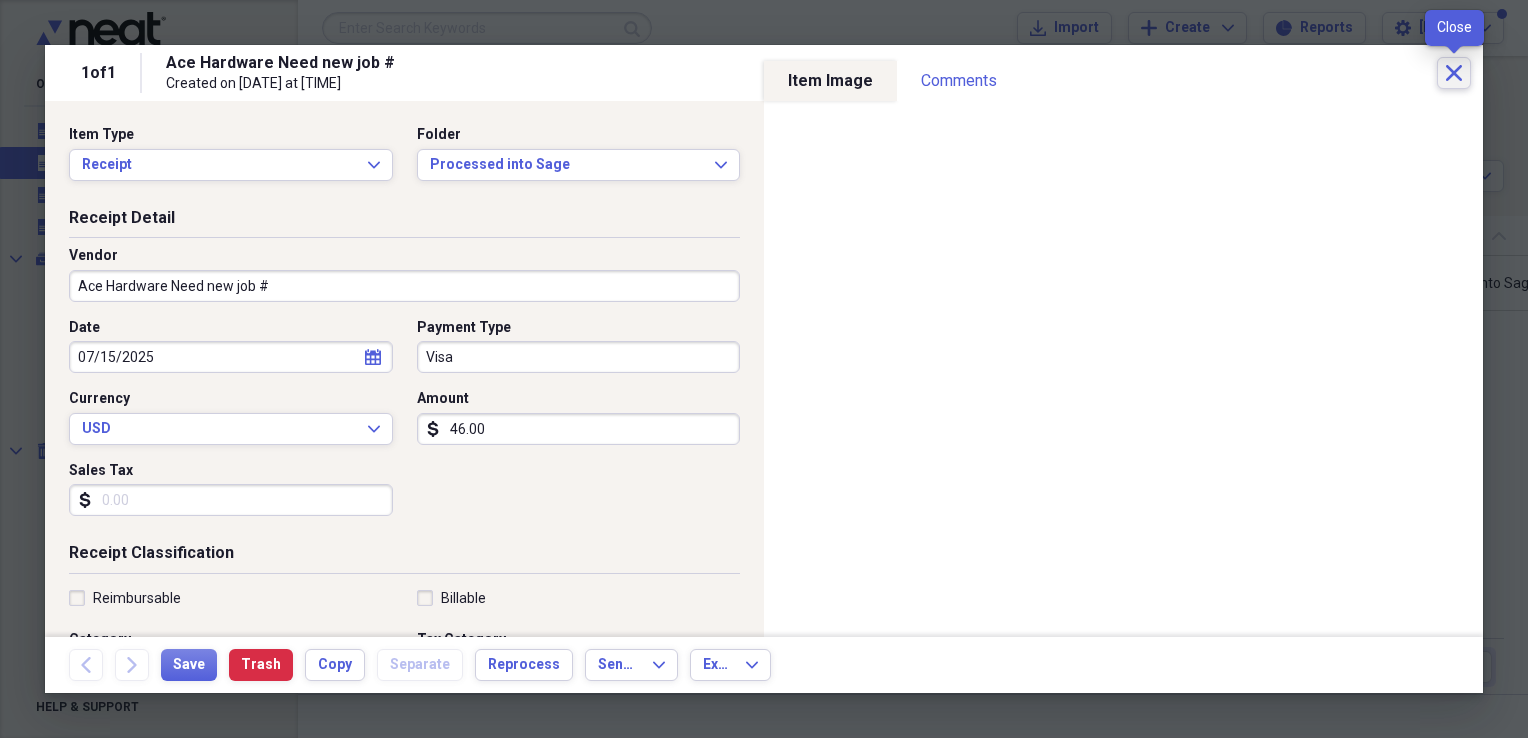 drag, startPoint x: 1458, startPoint y: 69, endPoint x: 1064, endPoint y: 34, distance: 395.5515 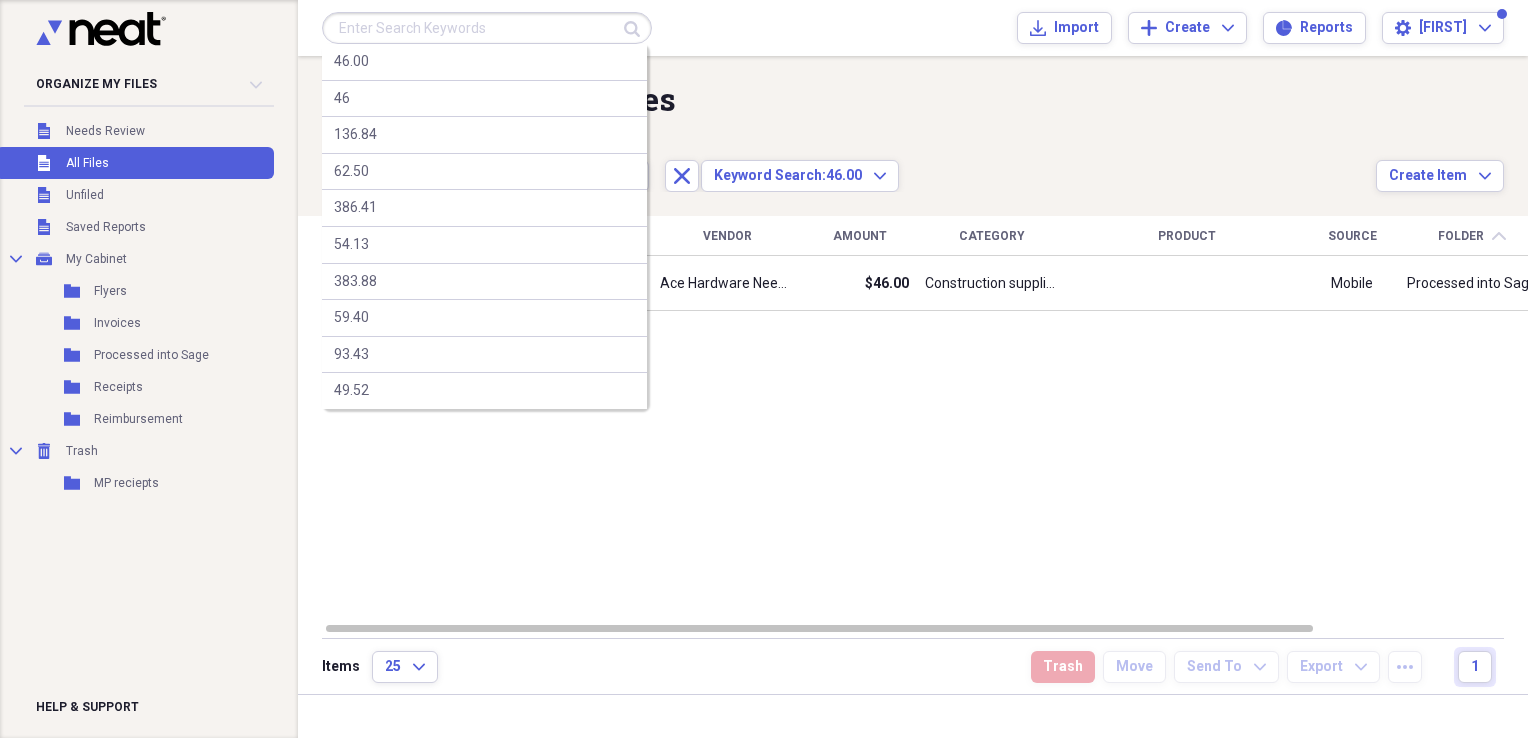 click at bounding box center [487, 28] 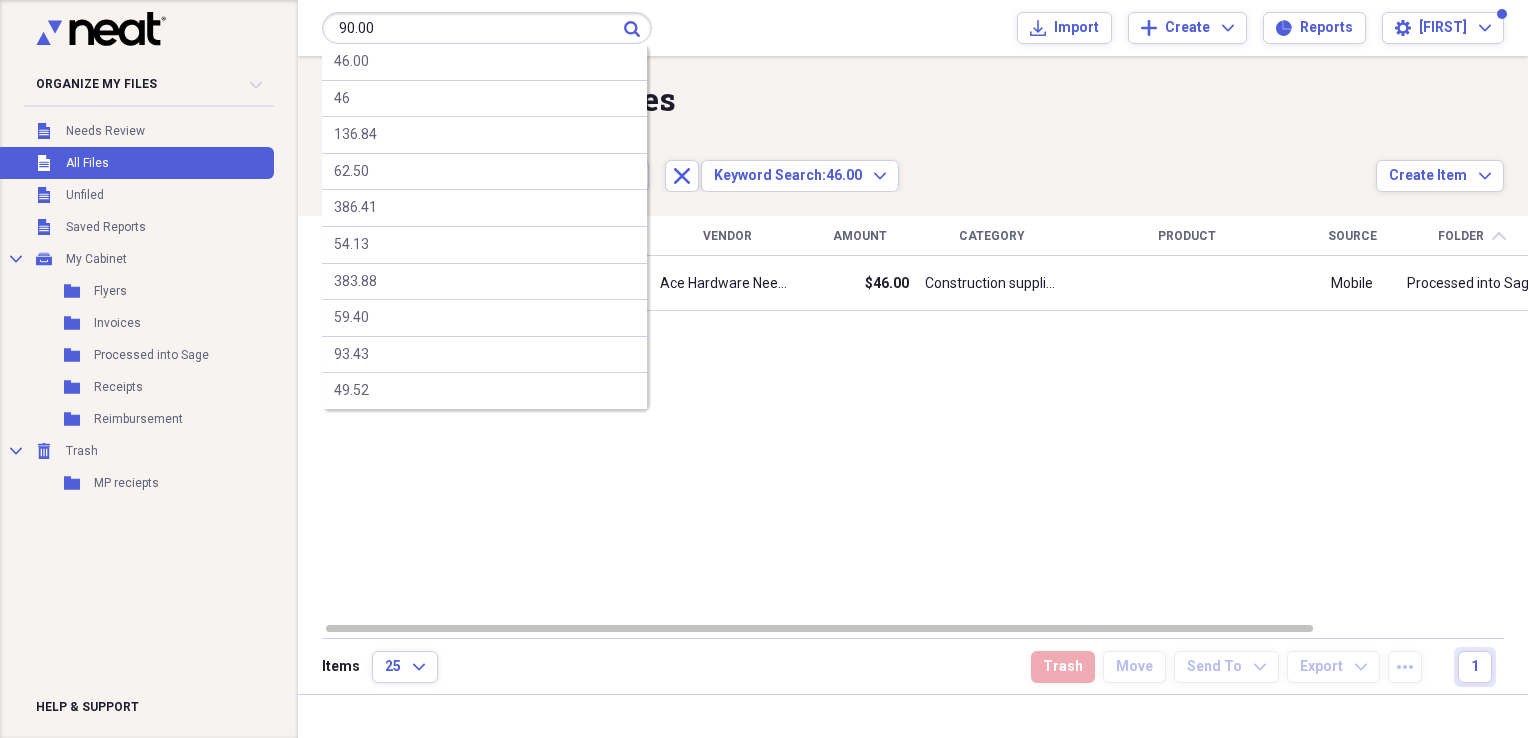 type on "90.00" 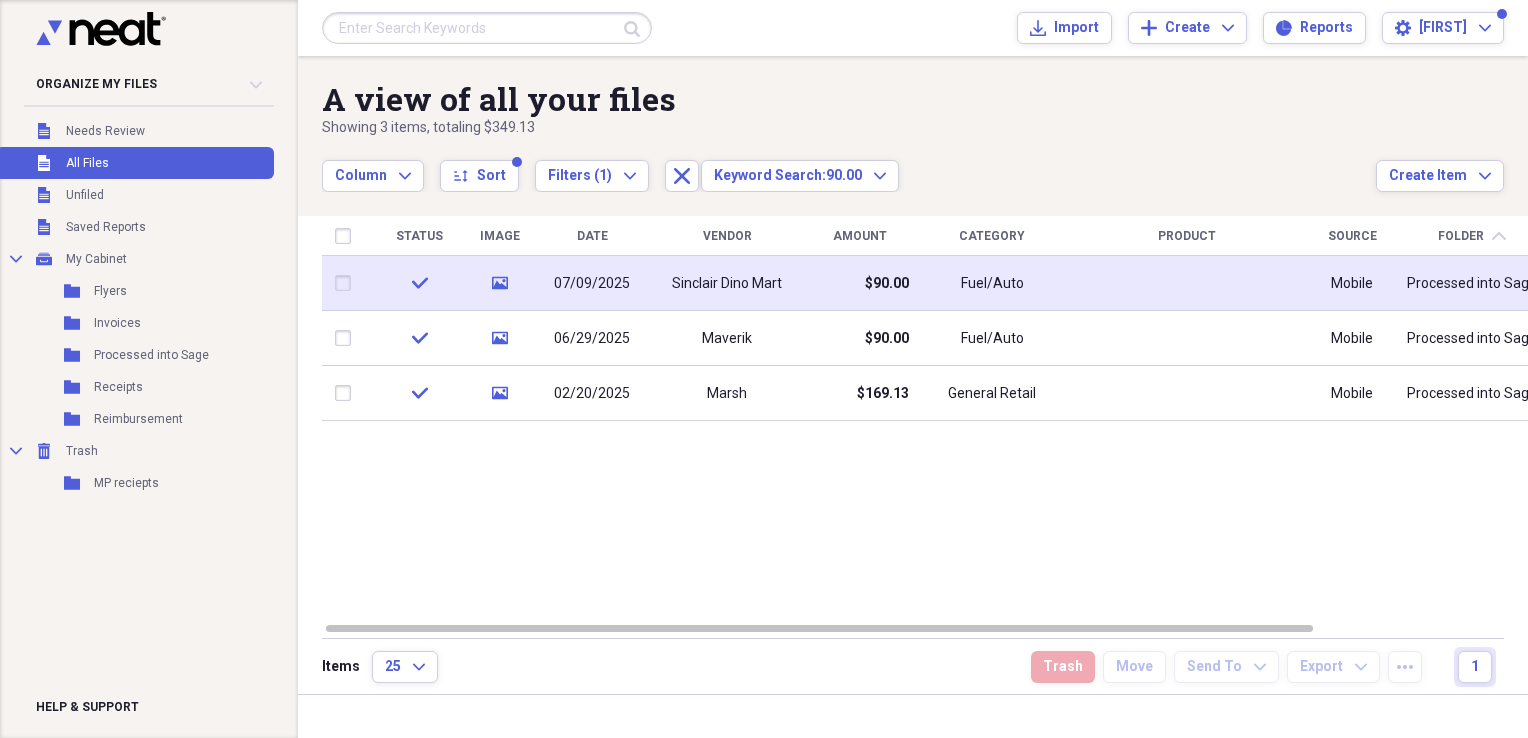 click on "Sinclair Dino Mart" at bounding box center (727, 283) 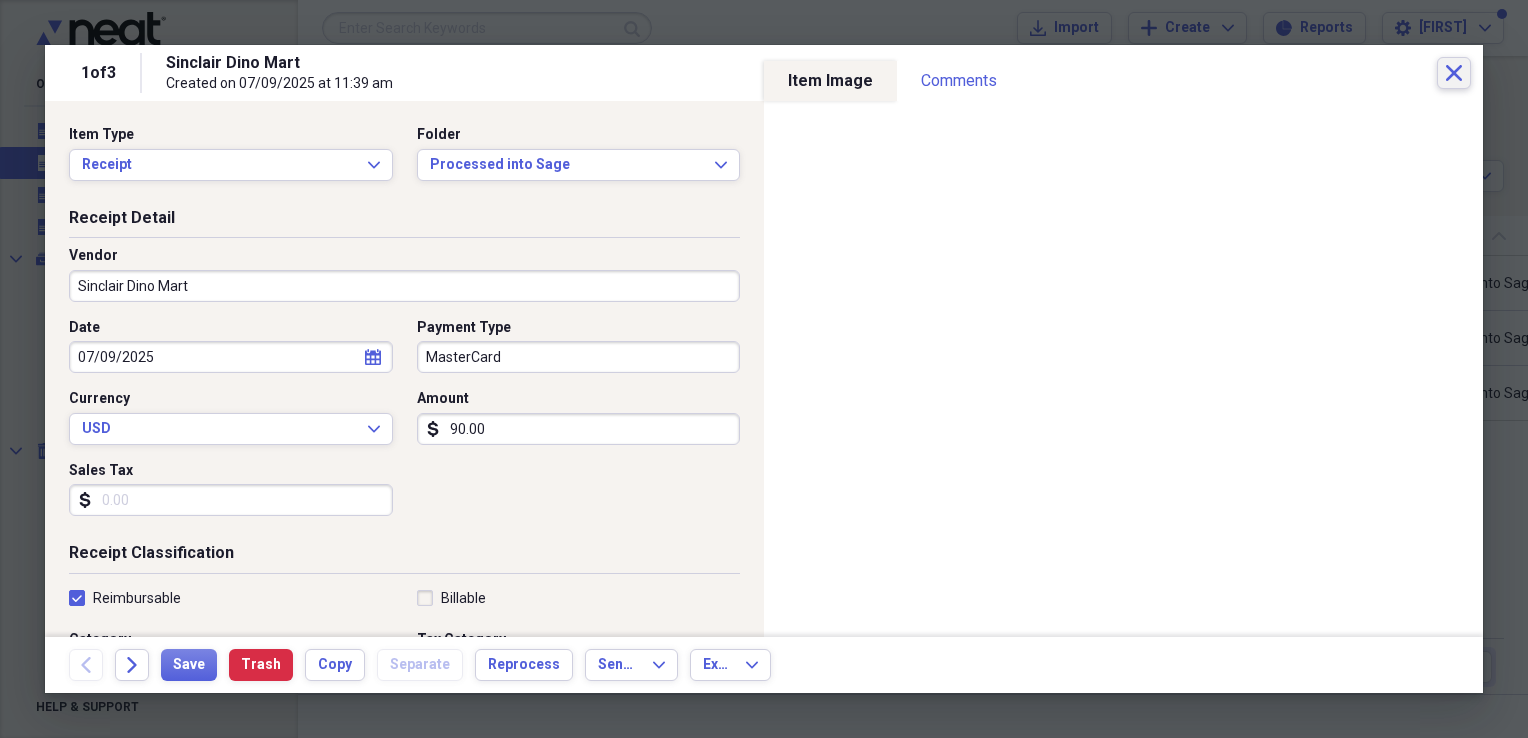 click on "Close" at bounding box center [1454, 73] 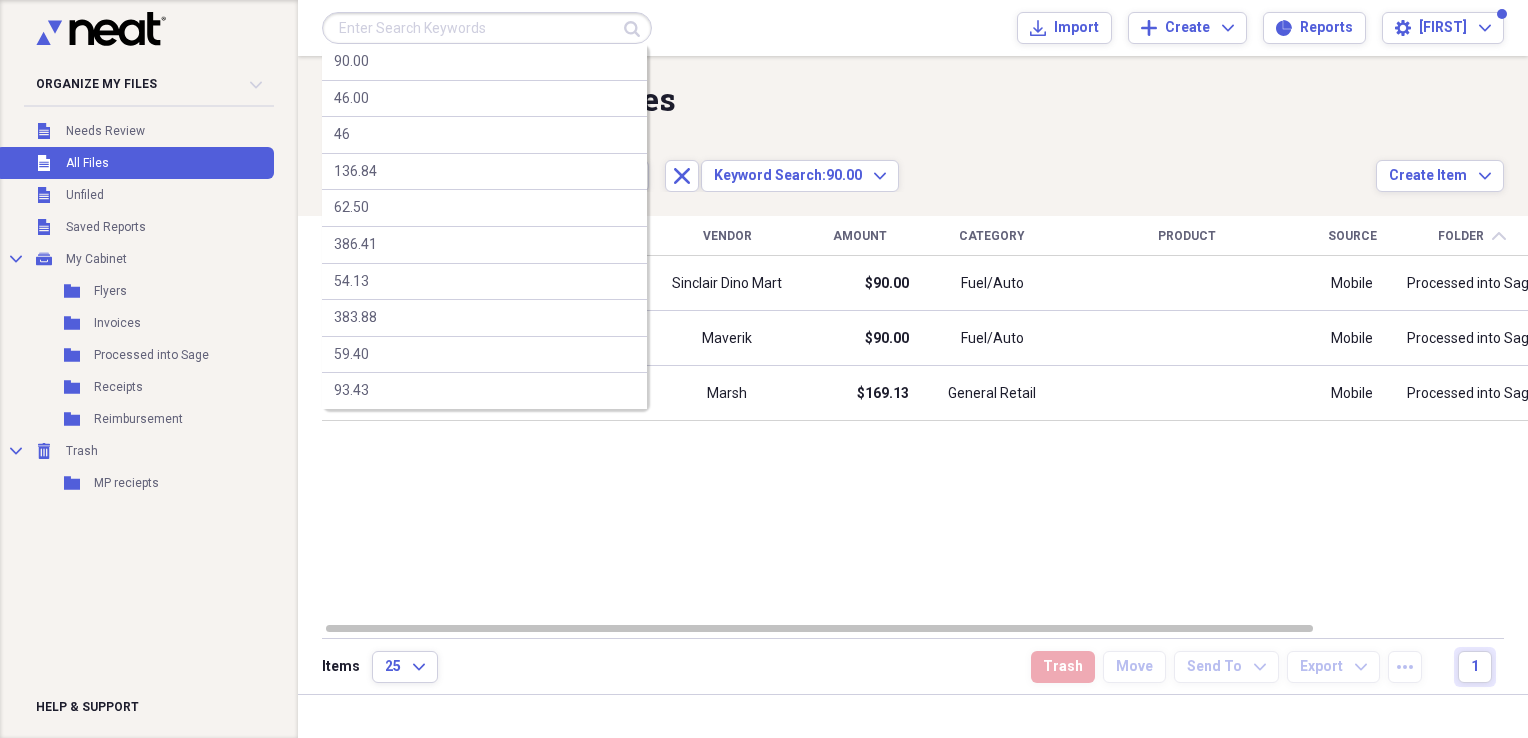click at bounding box center (487, 28) 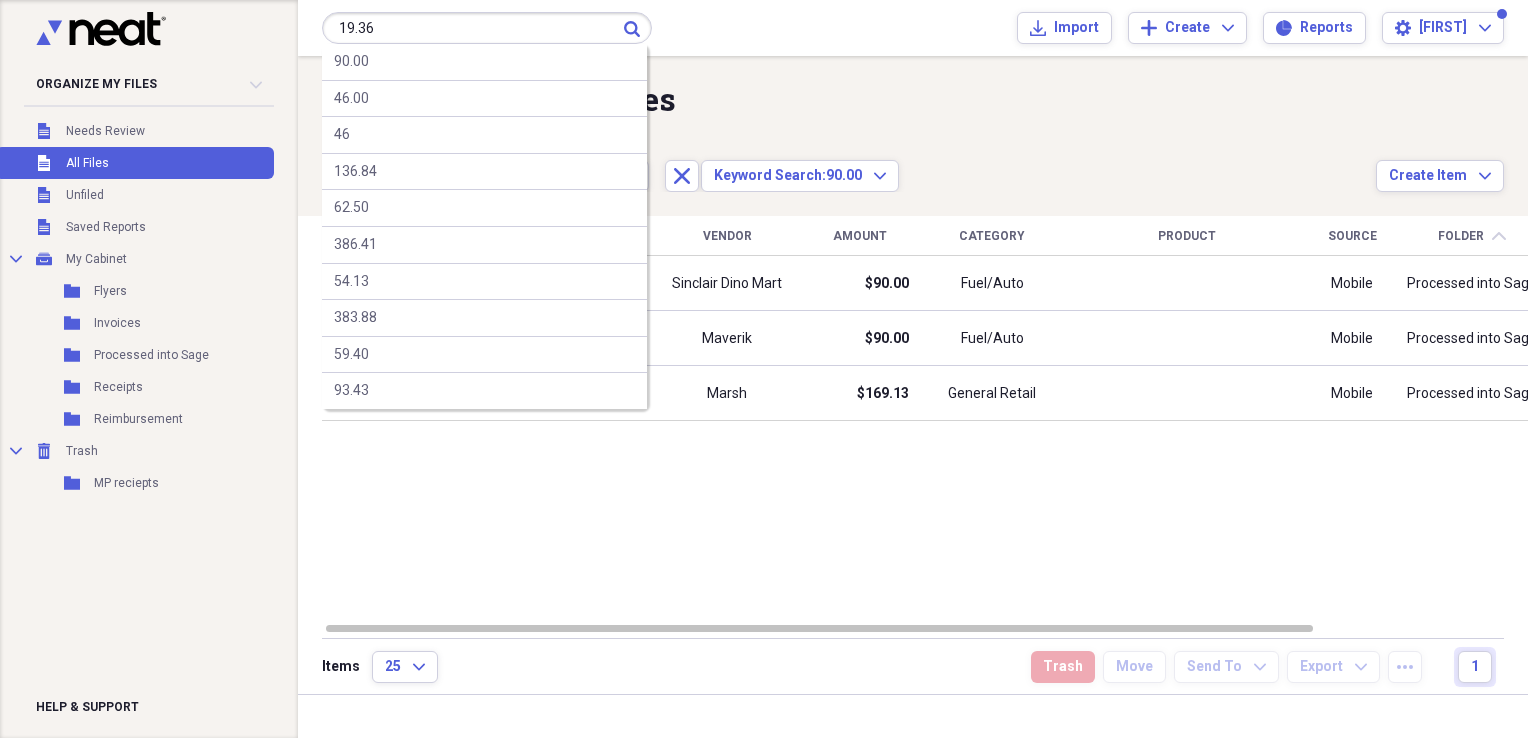 type on "19.36" 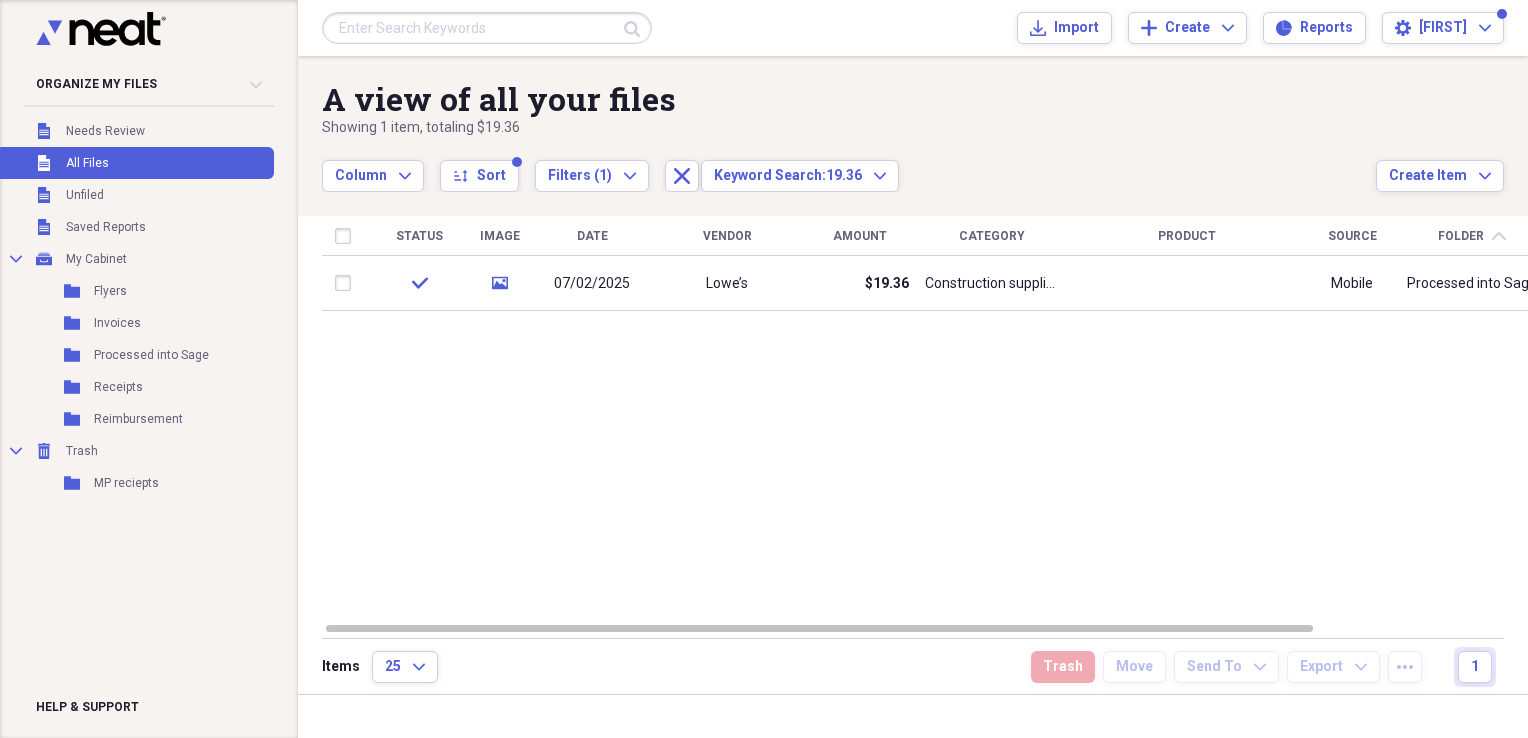 click on "Status Image Date Vendor Amount Category Product Source Folder chevron-up Billable Reimbursable check media [DATE] Lowe’s $[PRICE] Construction supplies Mobile Processed into Sage" at bounding box center [928, 418] 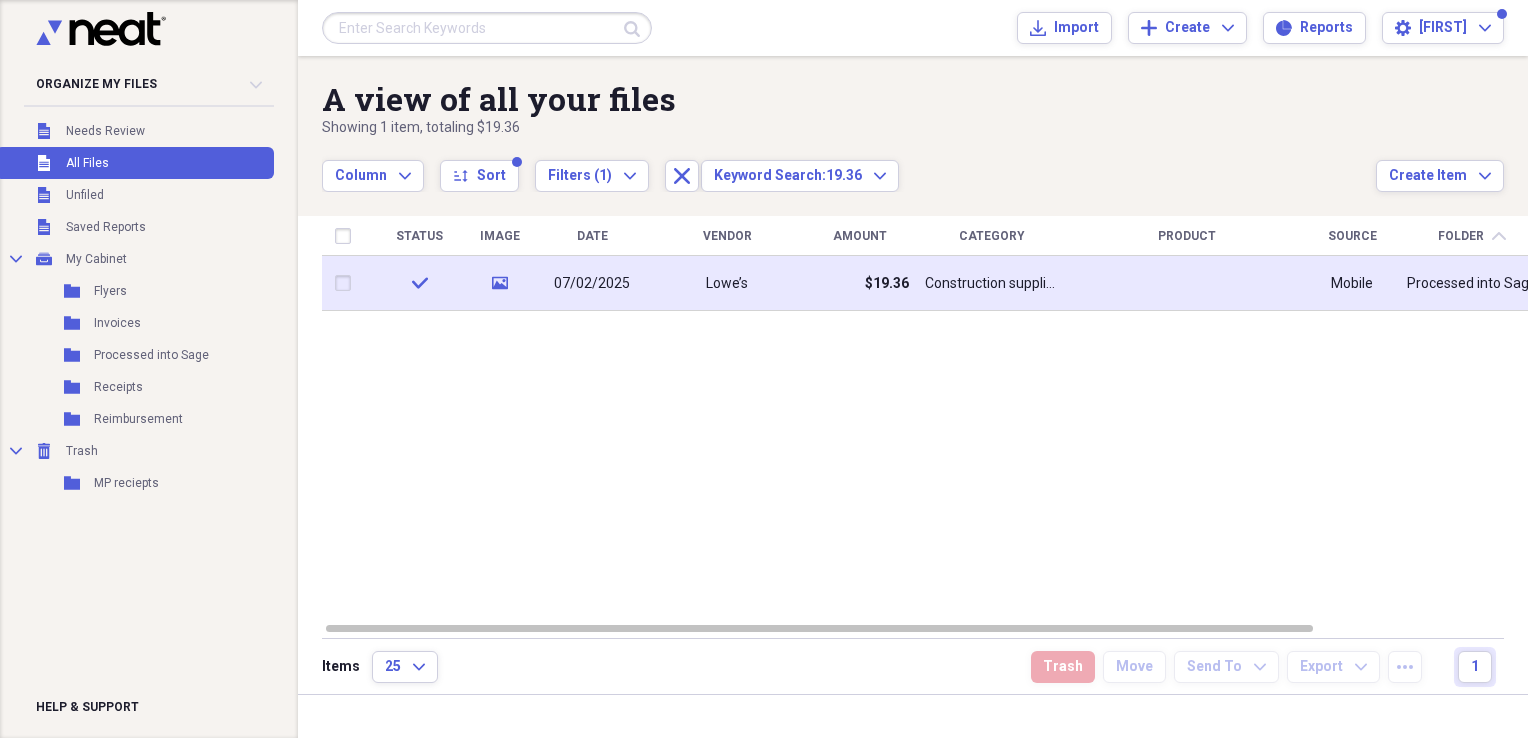 click at bounding box center (1187, 283) 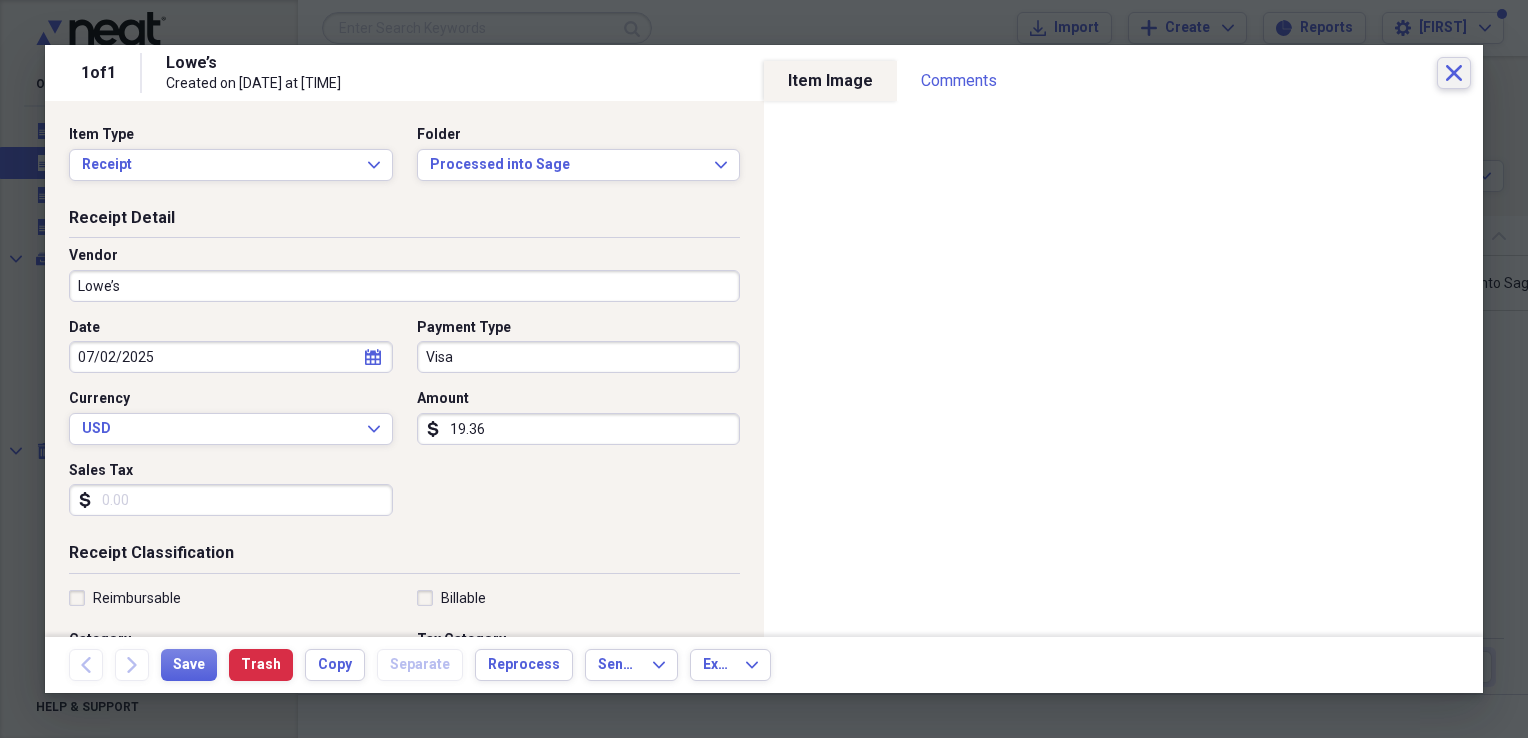 click on "Close" at bounding box center [1454, 73] 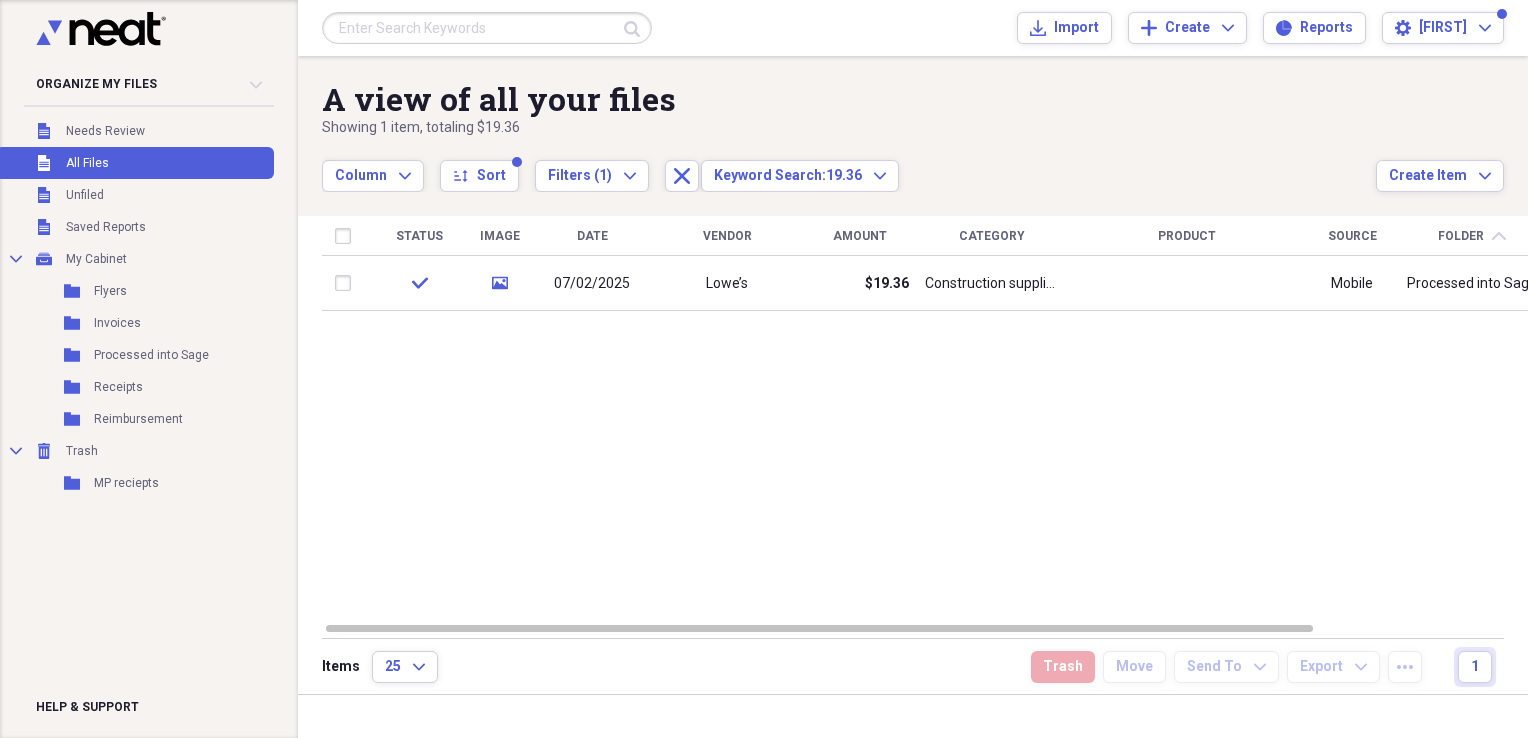 click at bounding box center (487, 28) 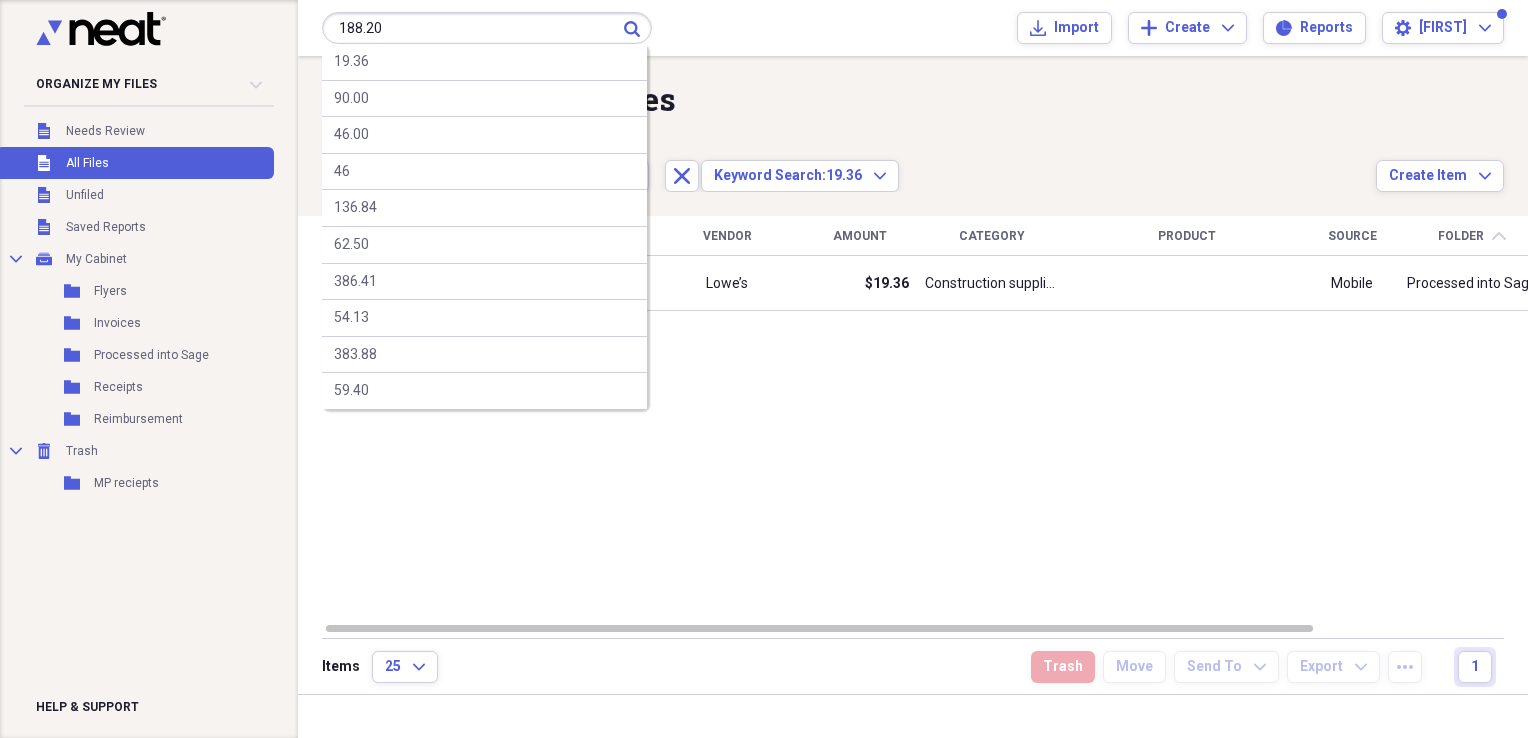 type on "188.20" 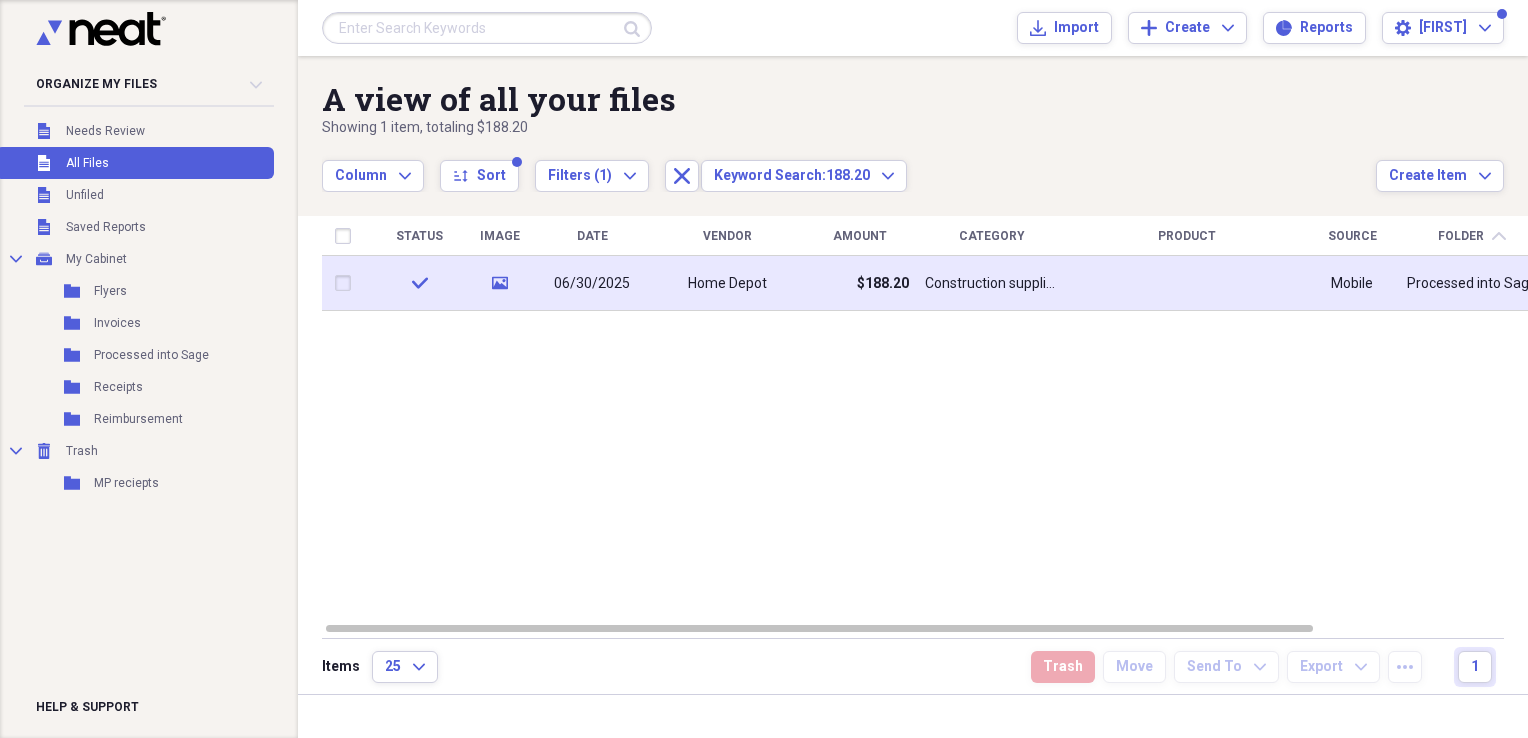 click at bounding box center (1187, 283) 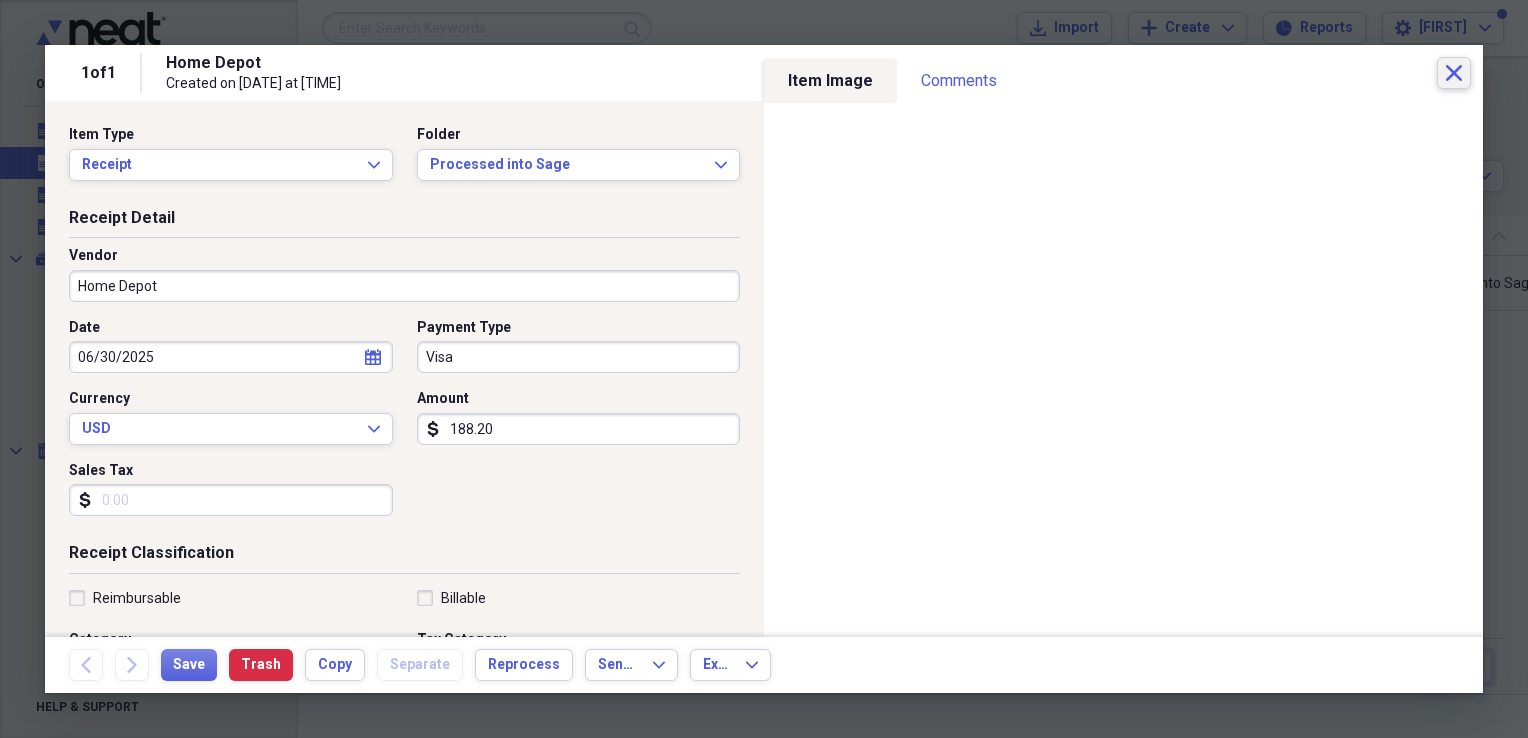 click on "Close" at bounding box center (1454, 73) 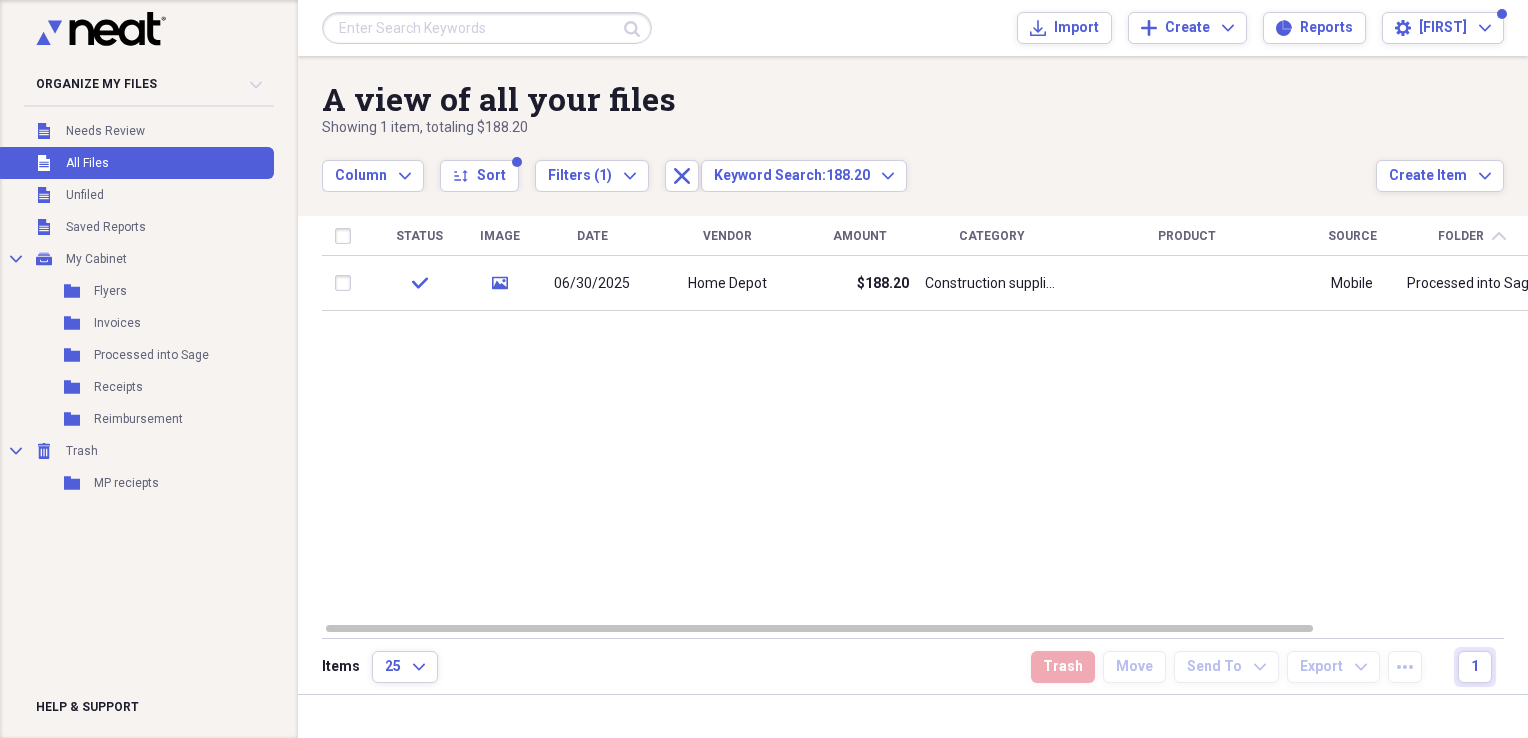 click at bounding box center [487, 28] 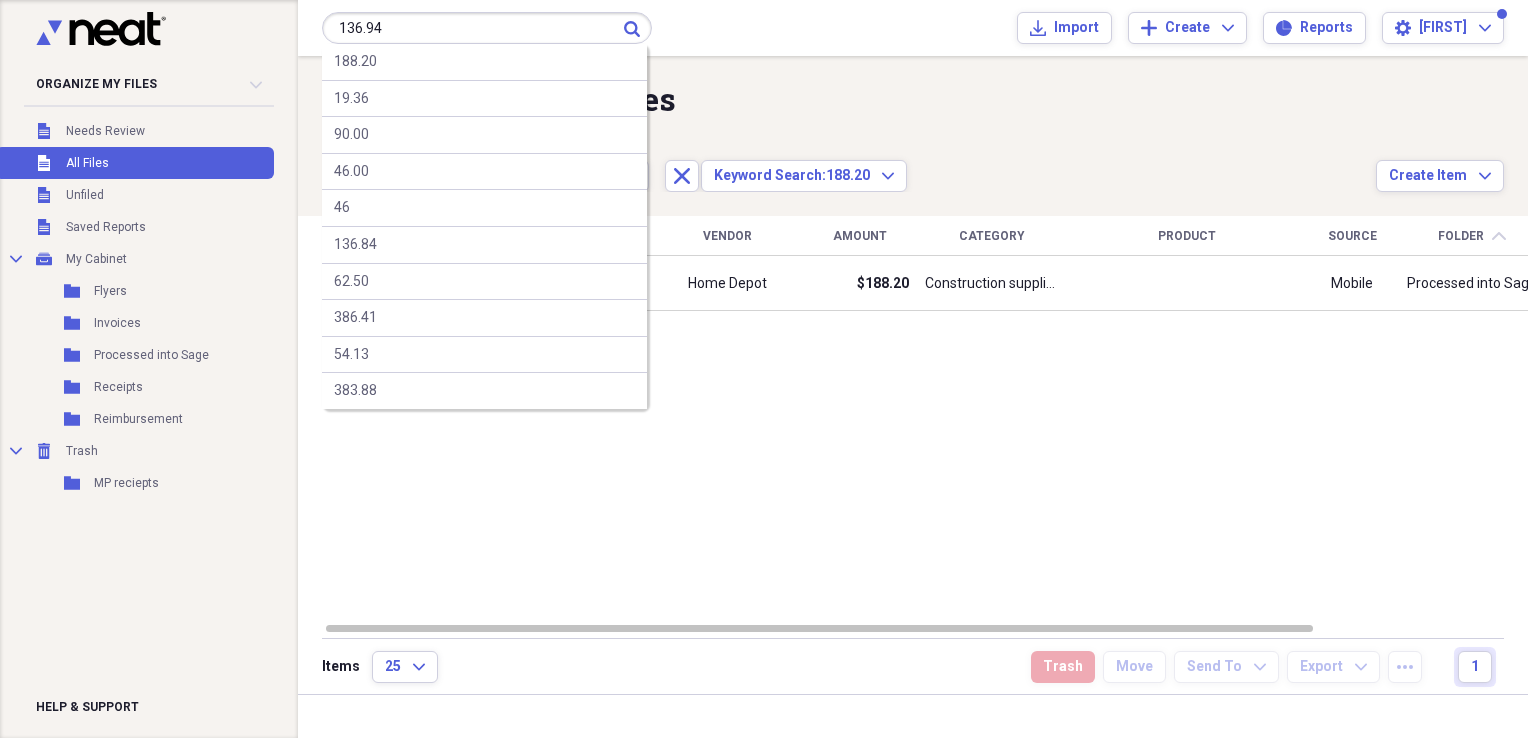 type on "136.94" 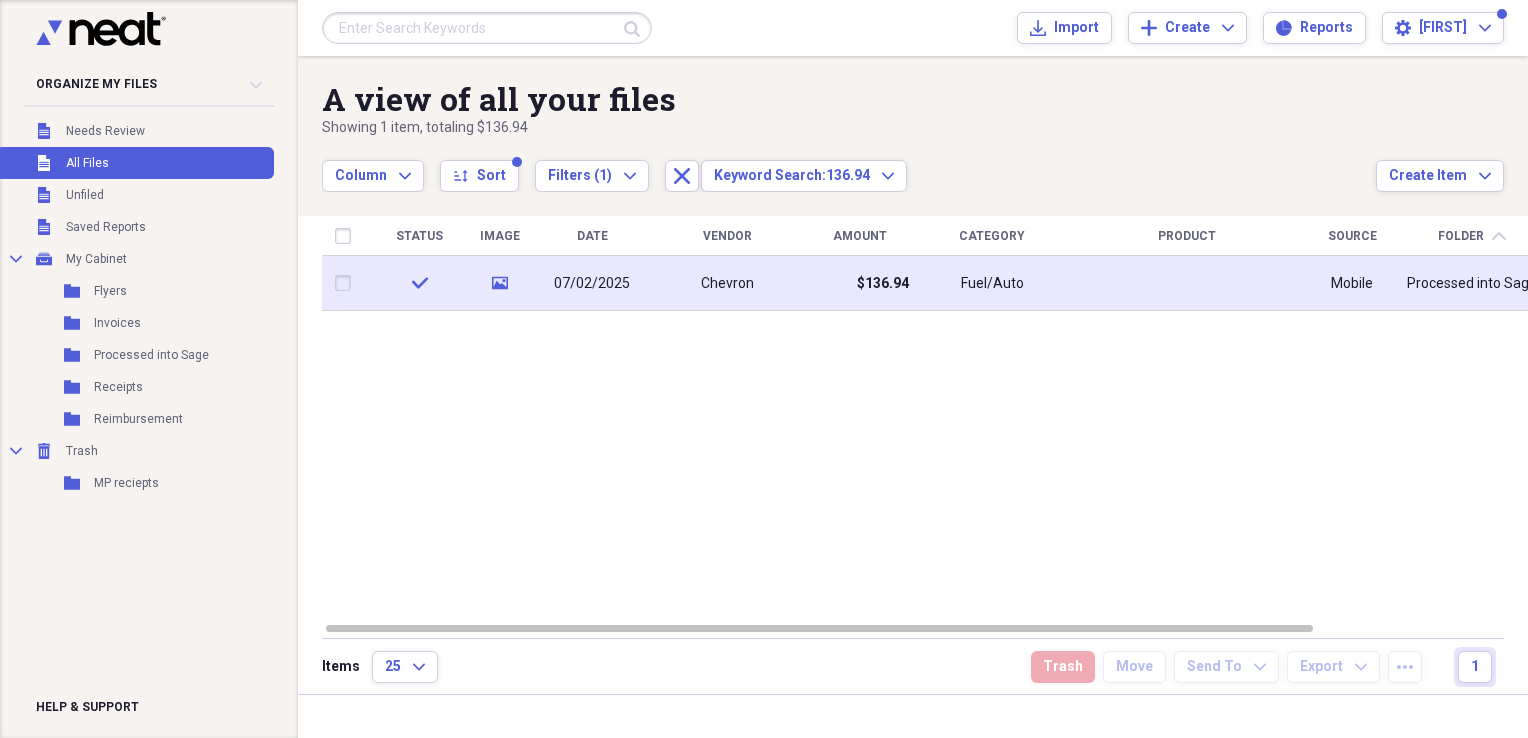 click on "Fuel/Auto" at bounding box center (992, 284) 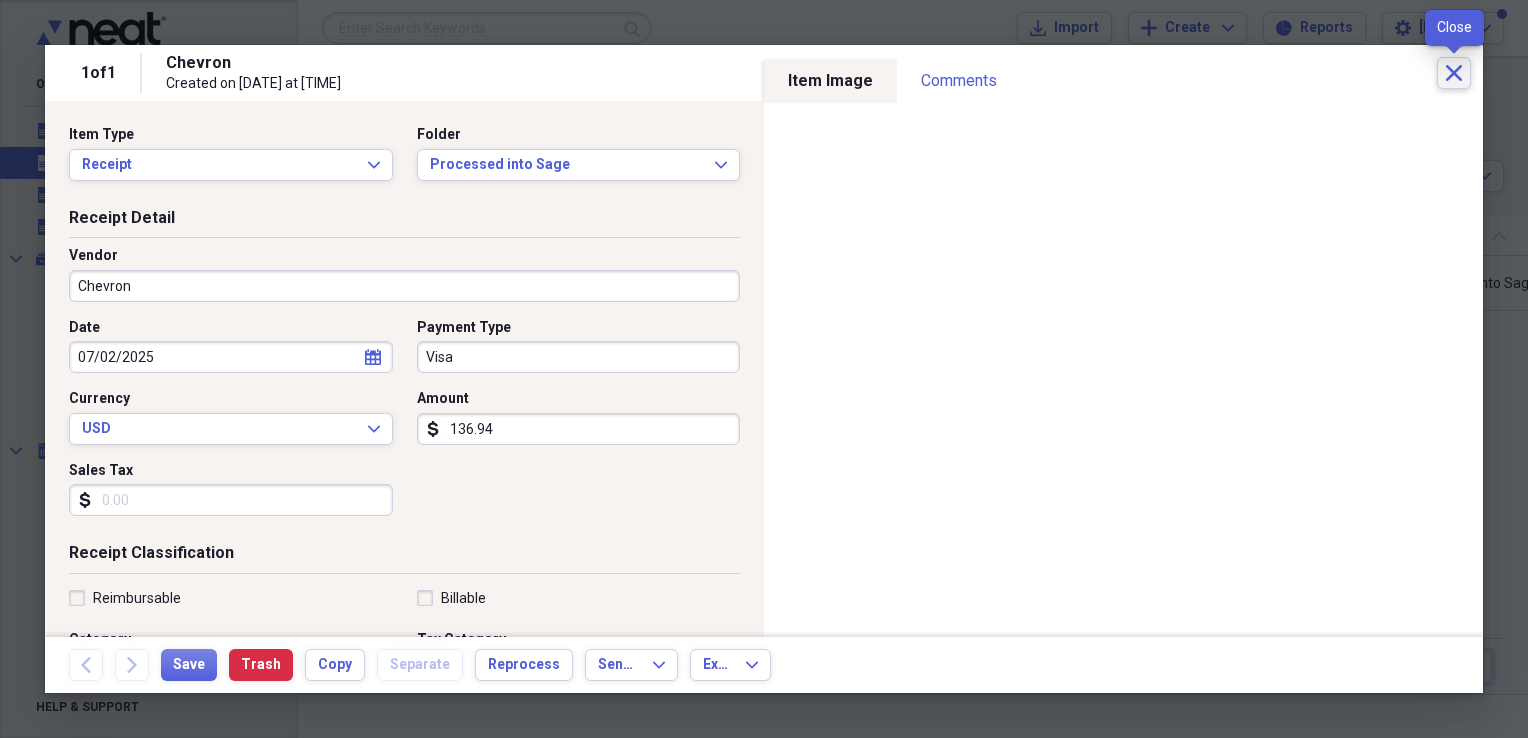 click on "Close" at bounding box center [1454, 73] 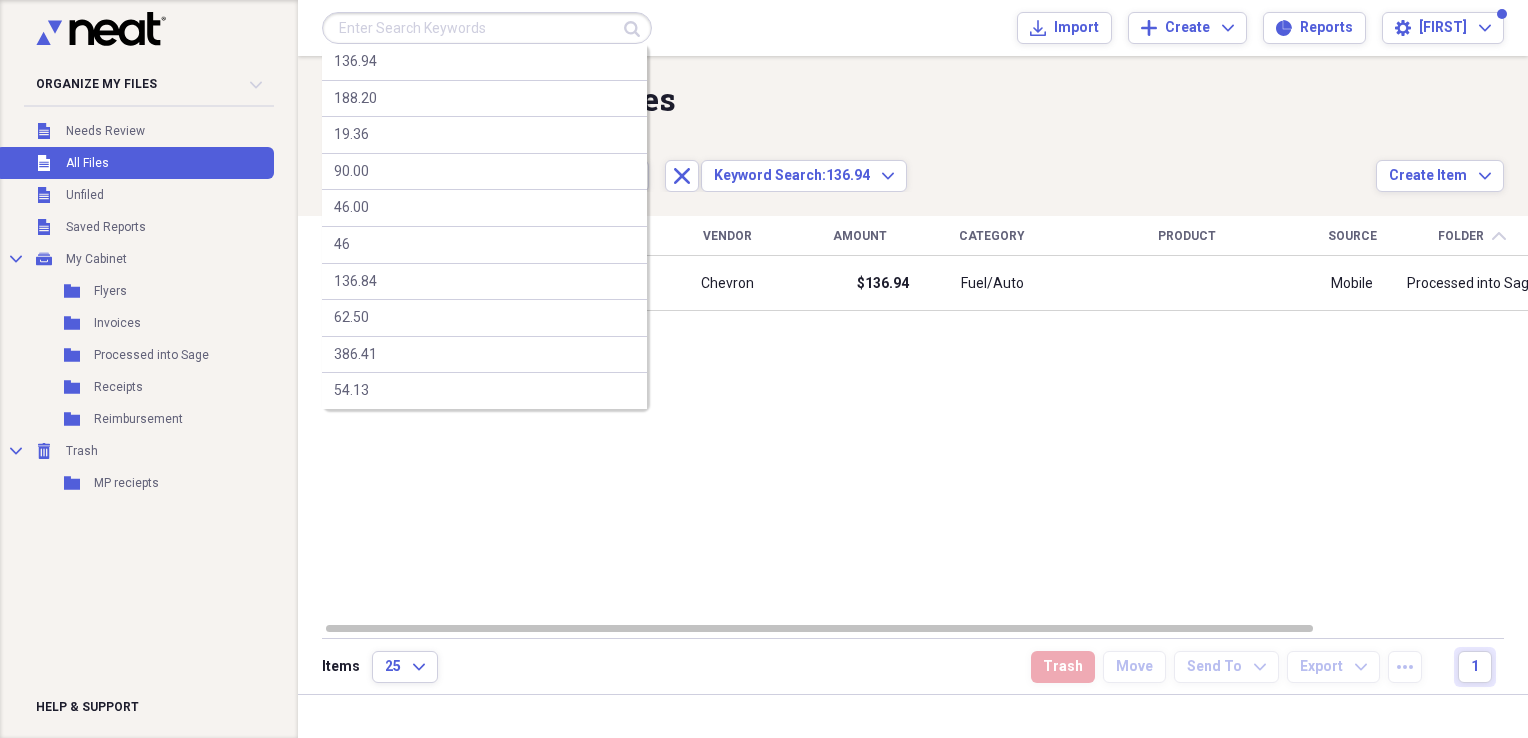click at bounding box center [487, 28] 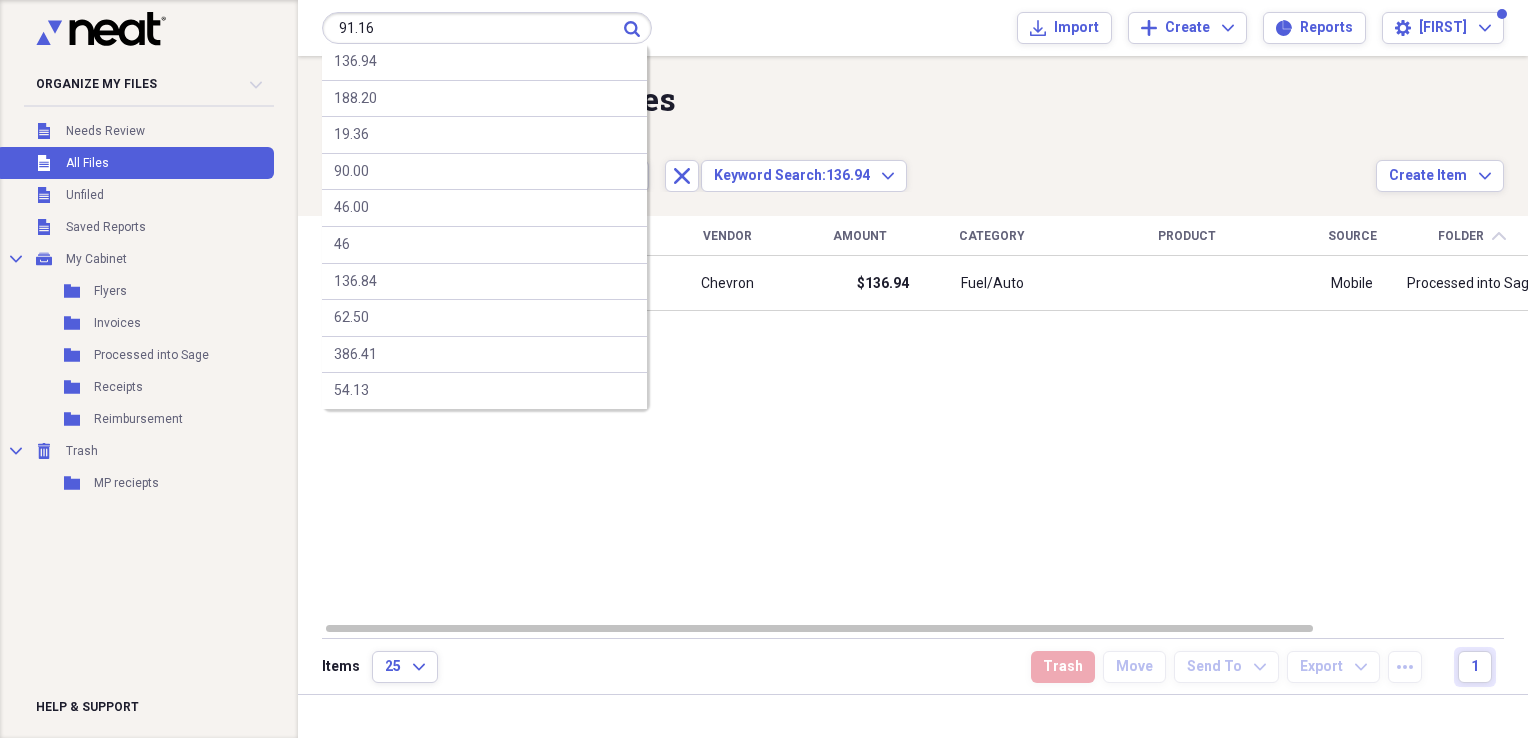 type on "91.16" 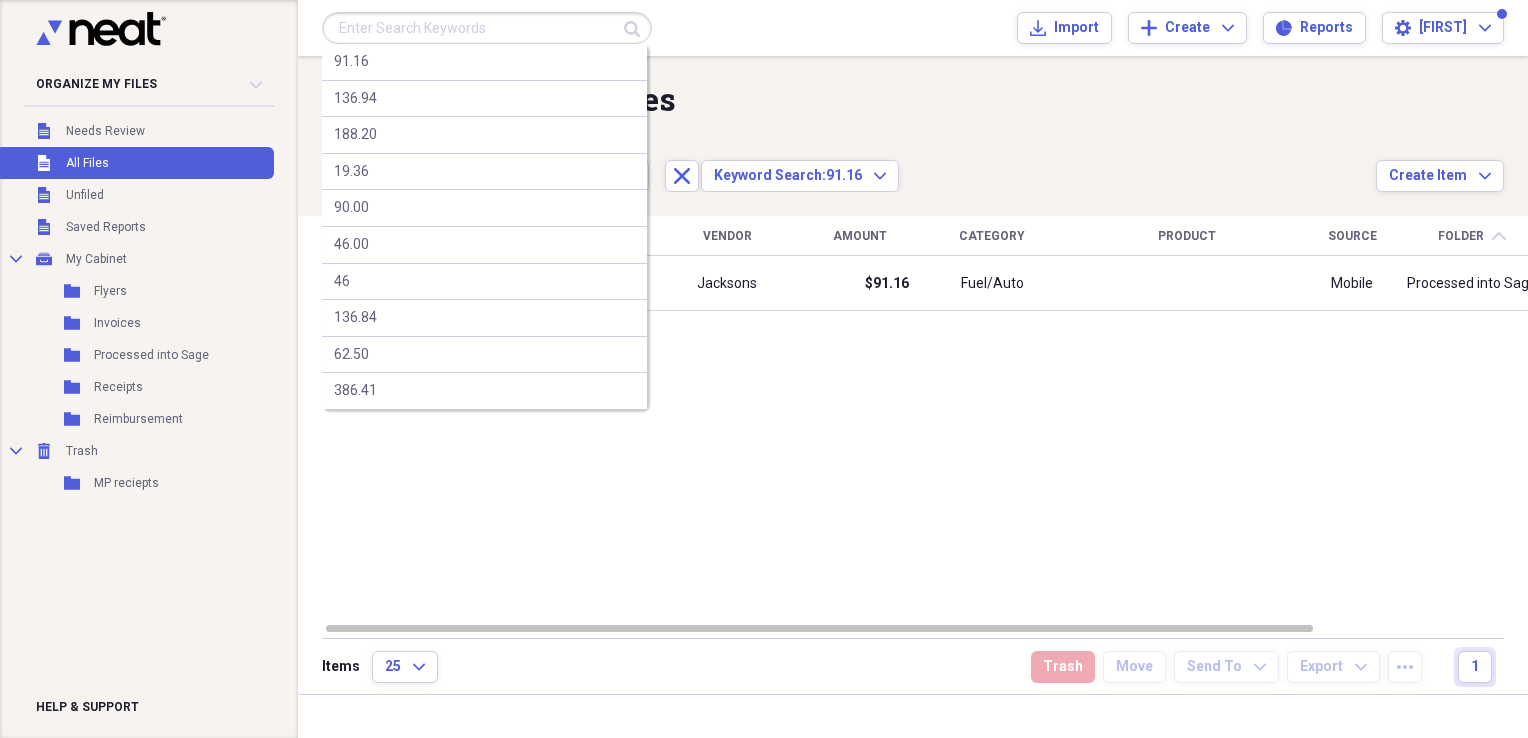 click at bounding box center [487, 28] 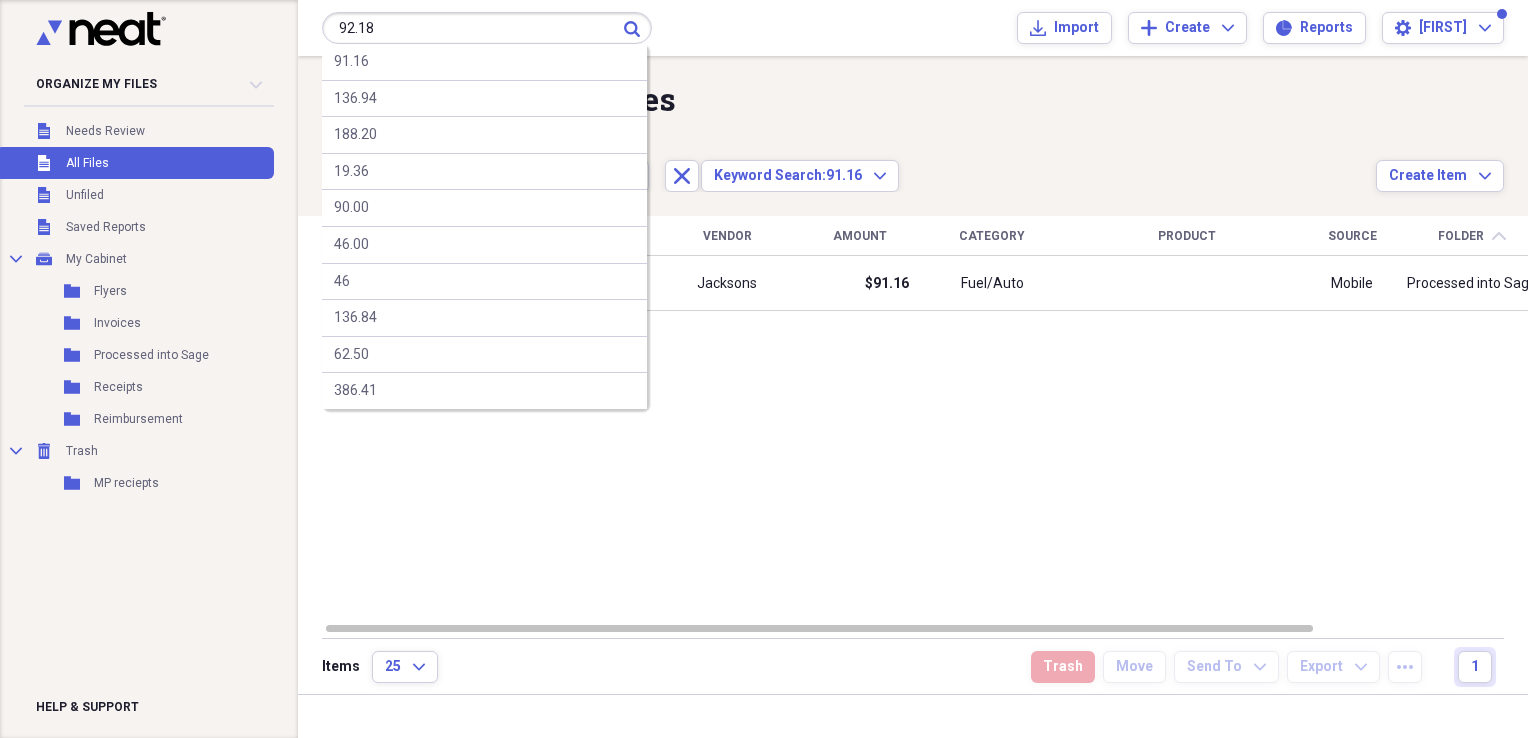 type on "92.18" 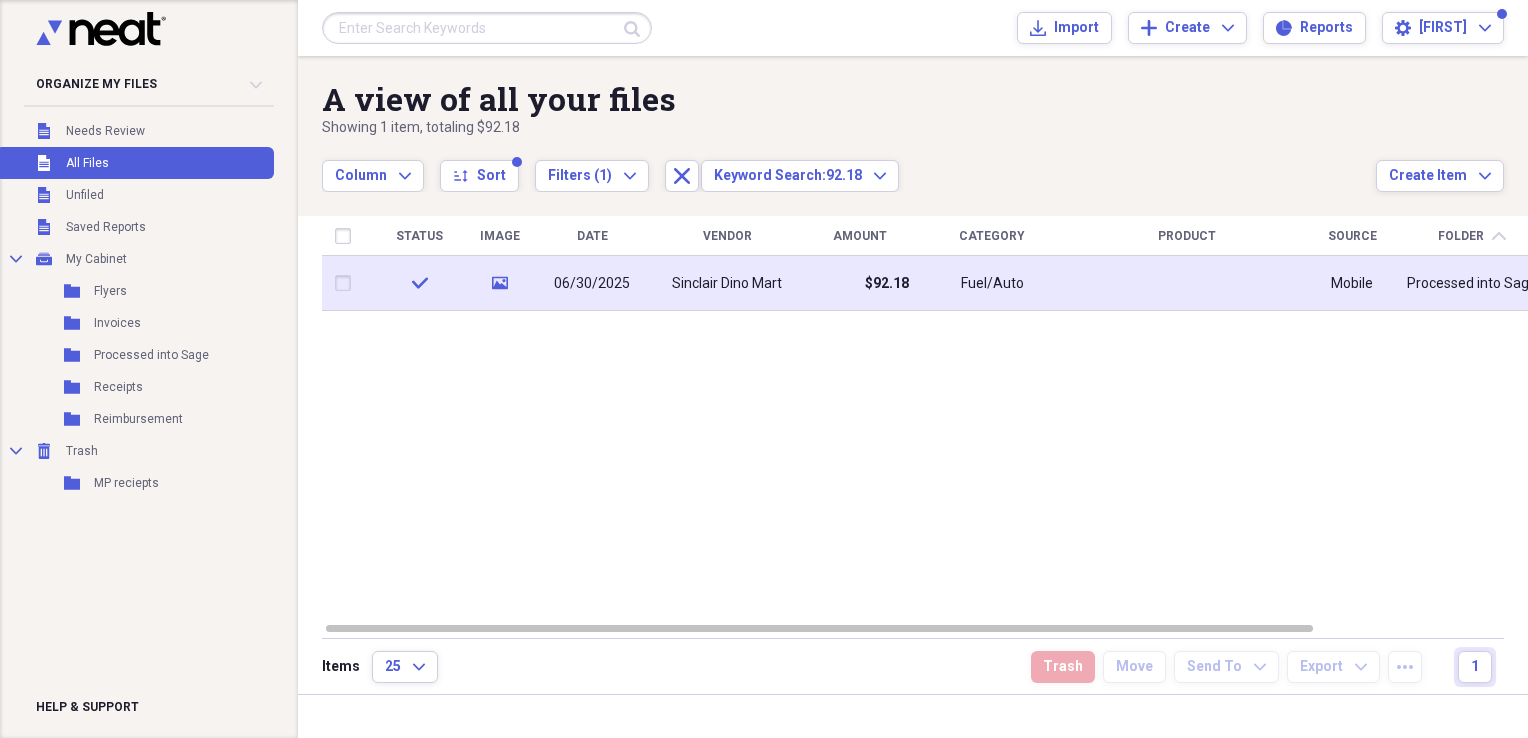 click at bounding box center [1187, 283] 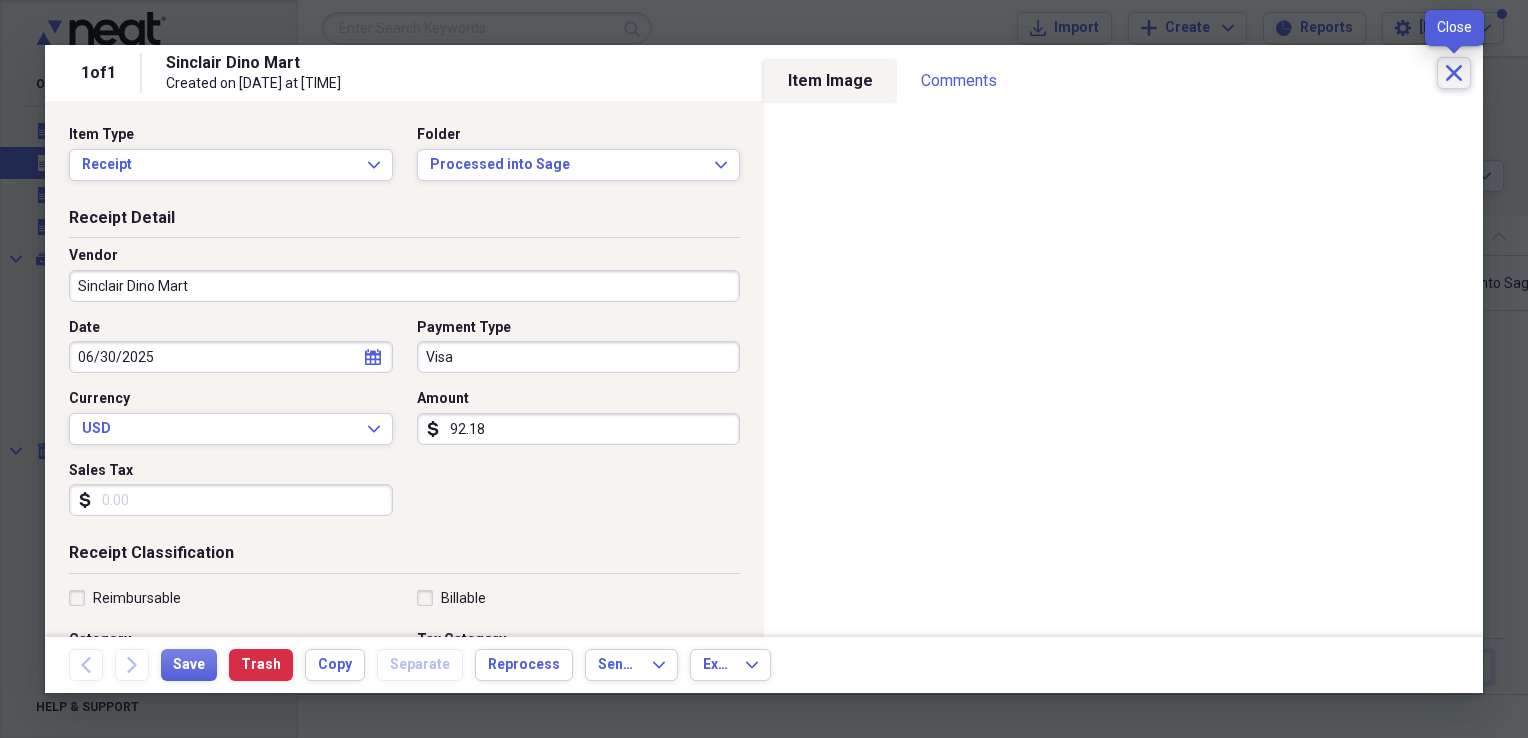click on "Close" at bounding box center (1454, 73) 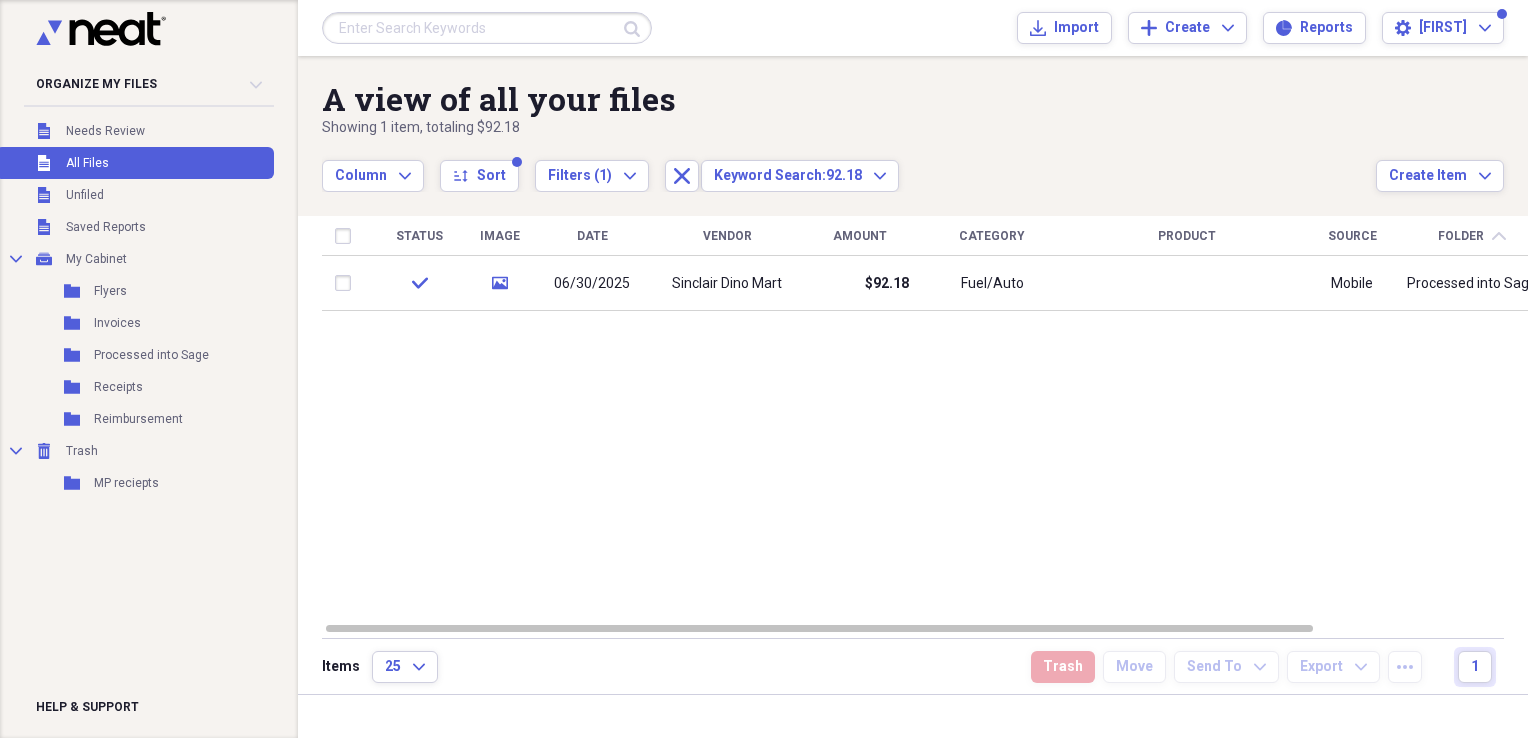 click at bounding box center [487, 28] 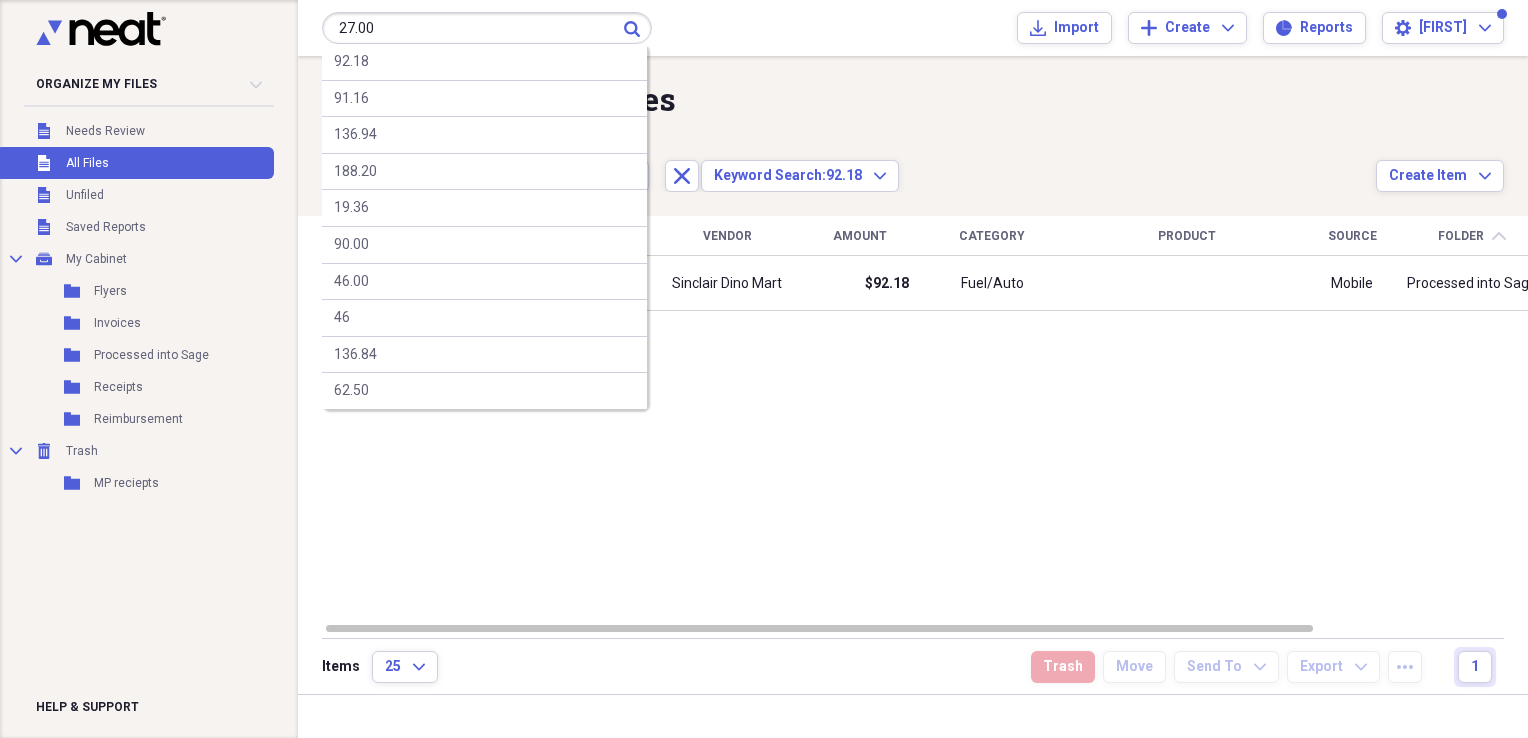 type on "27.00" 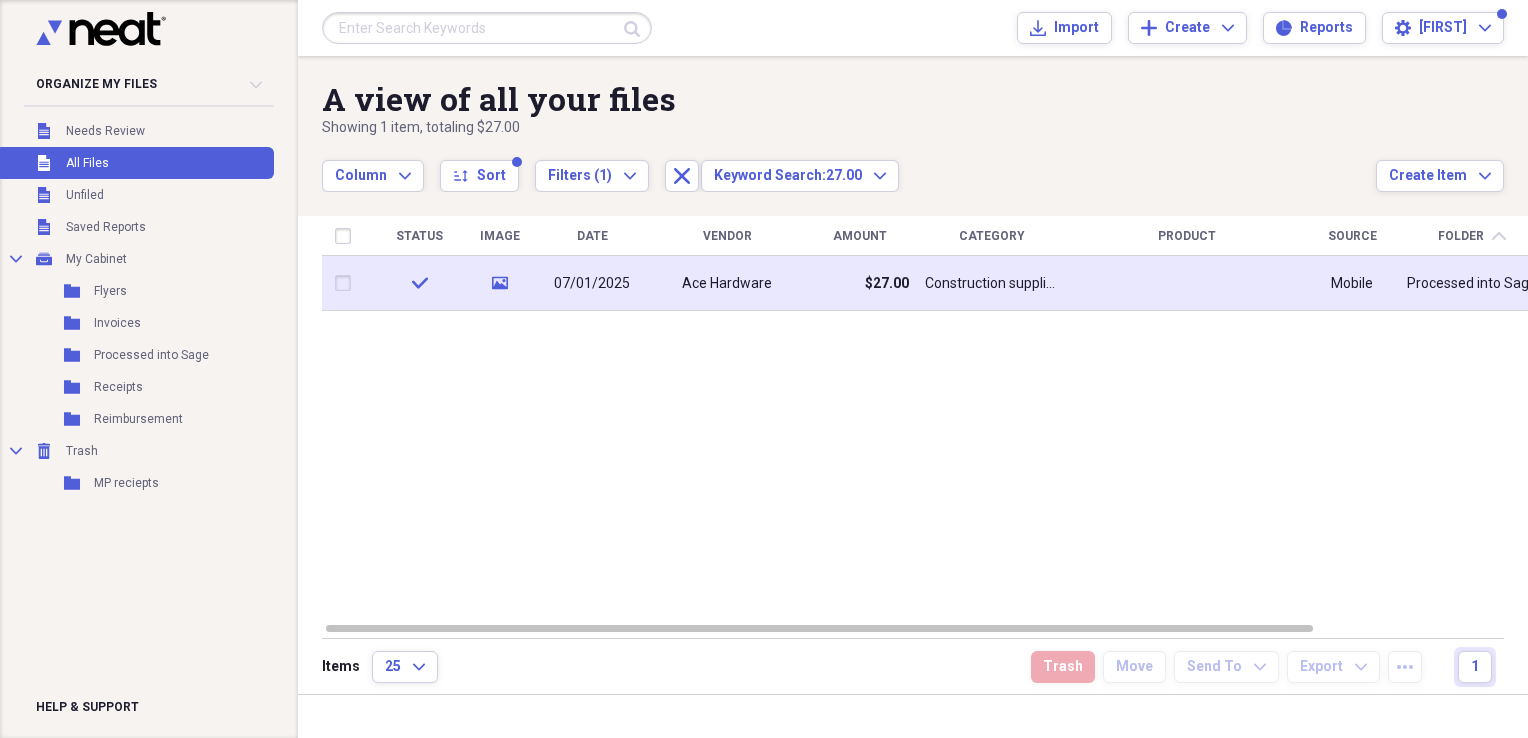click at bounding box center [1187, 283] 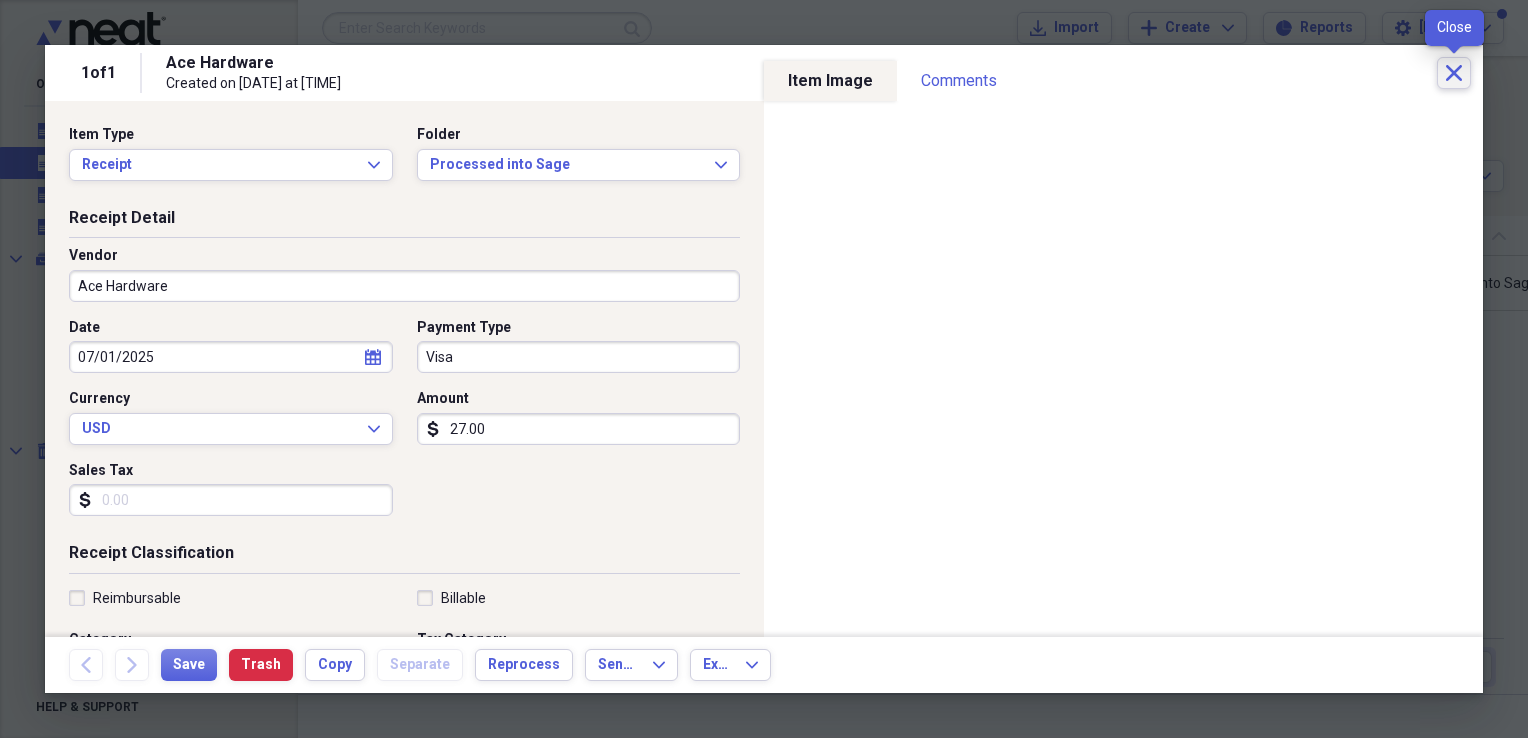 click on "Close" 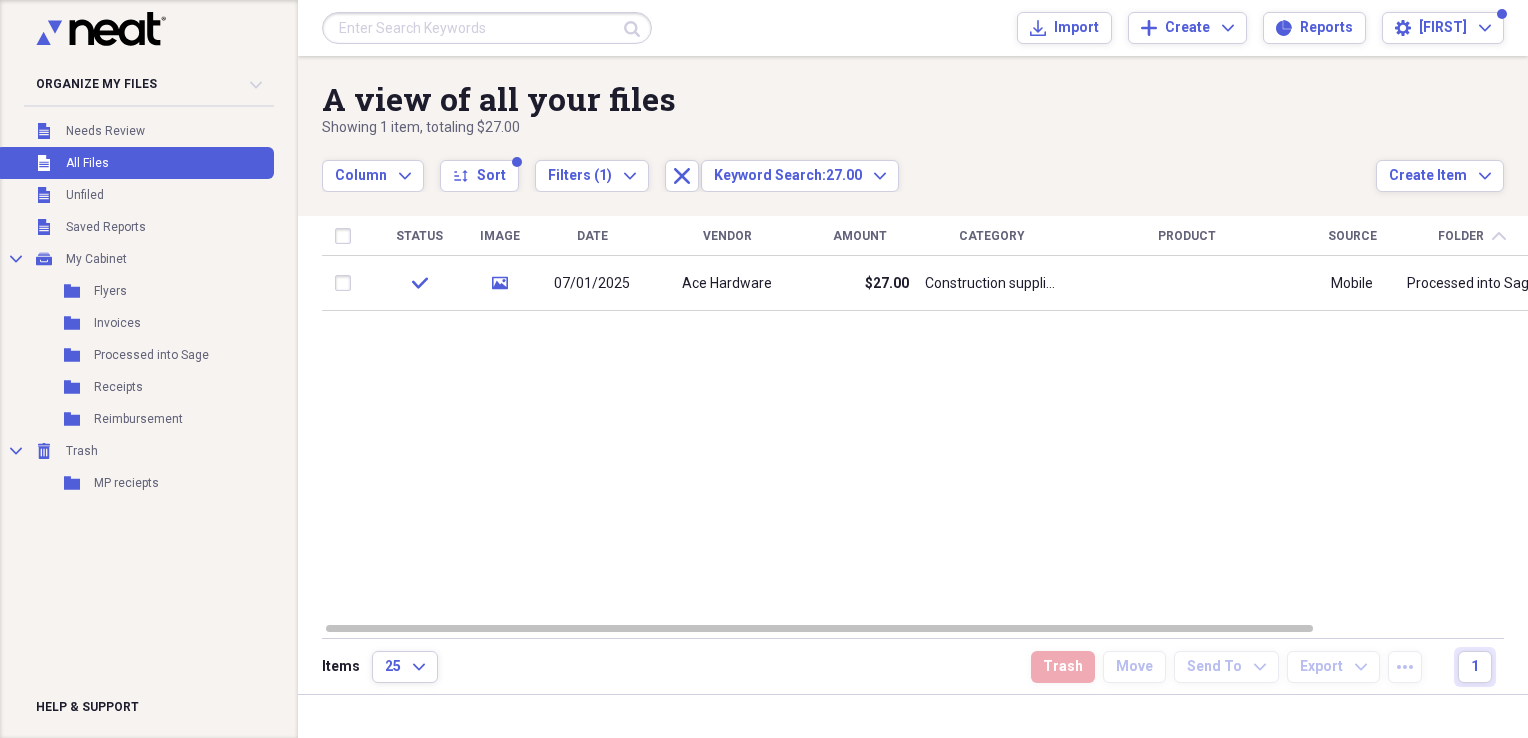 click at bounding box center [487, 28] 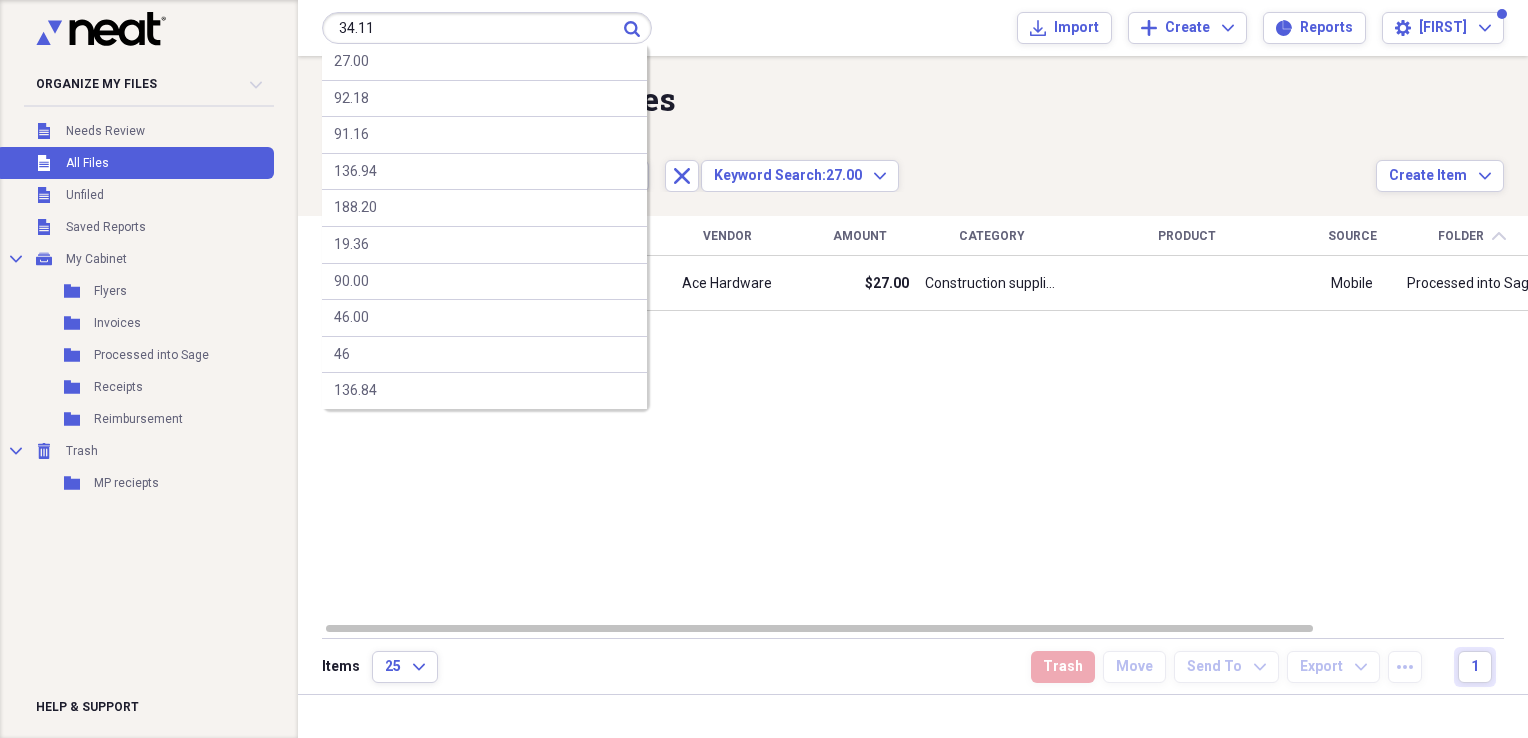 type on "34.11" 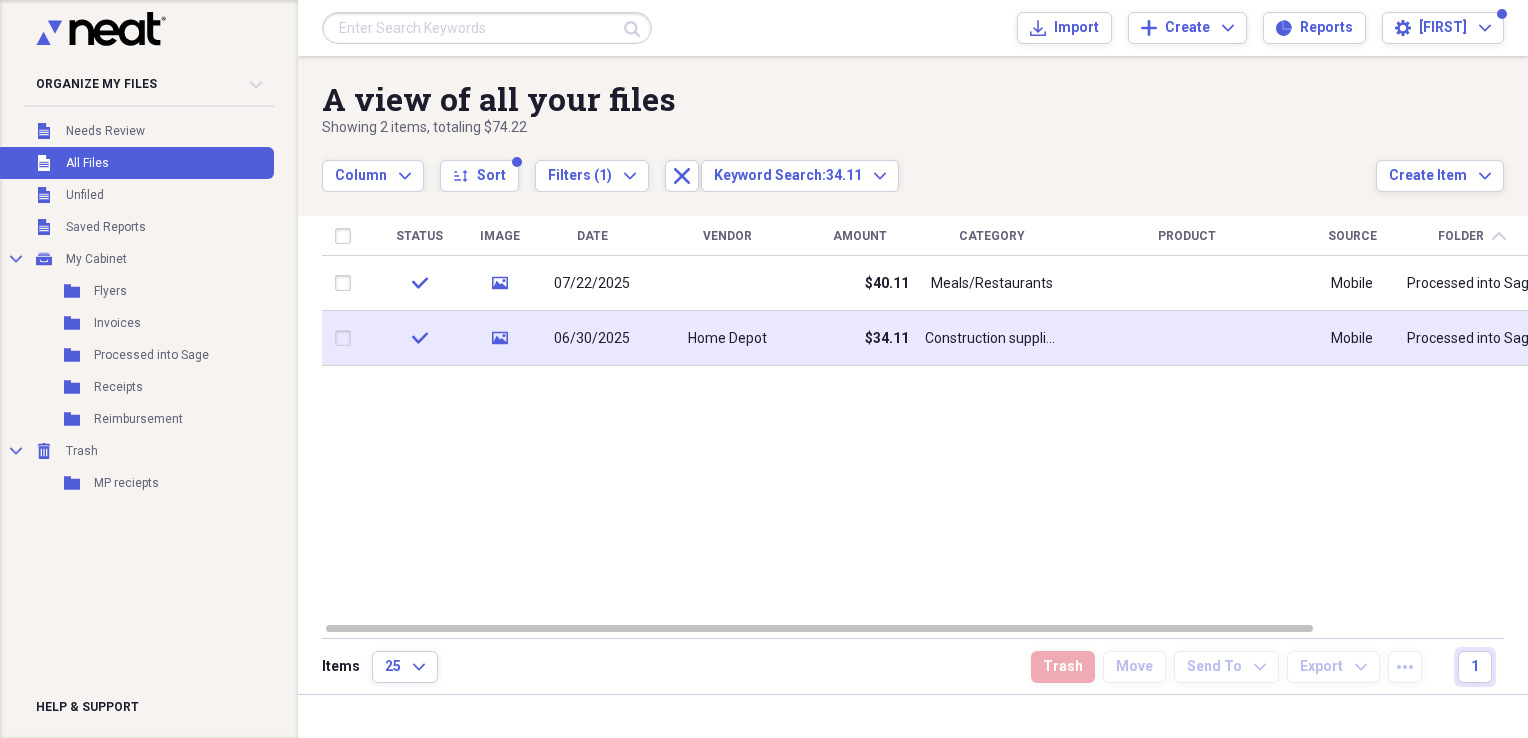 click at bounding box center (1187, 338) 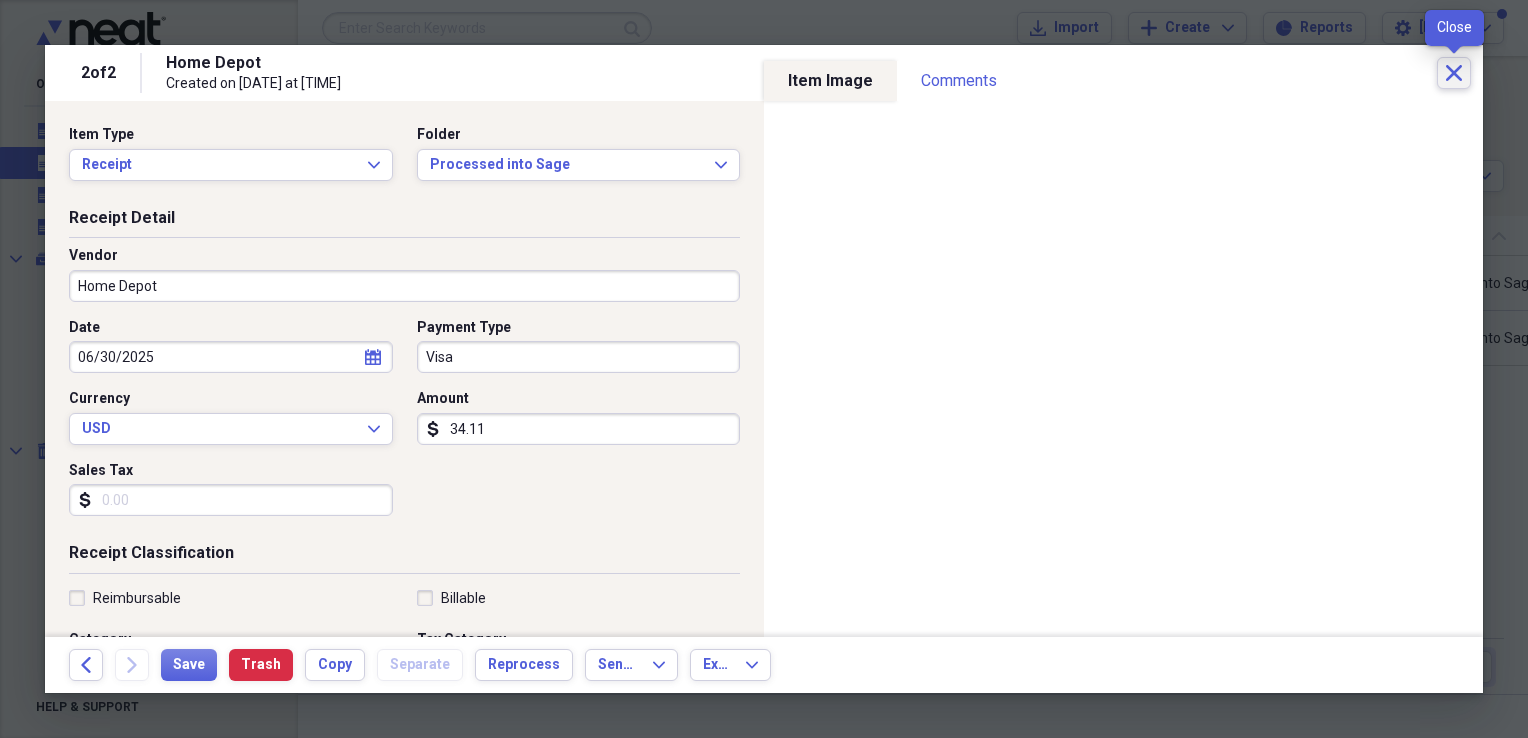 click 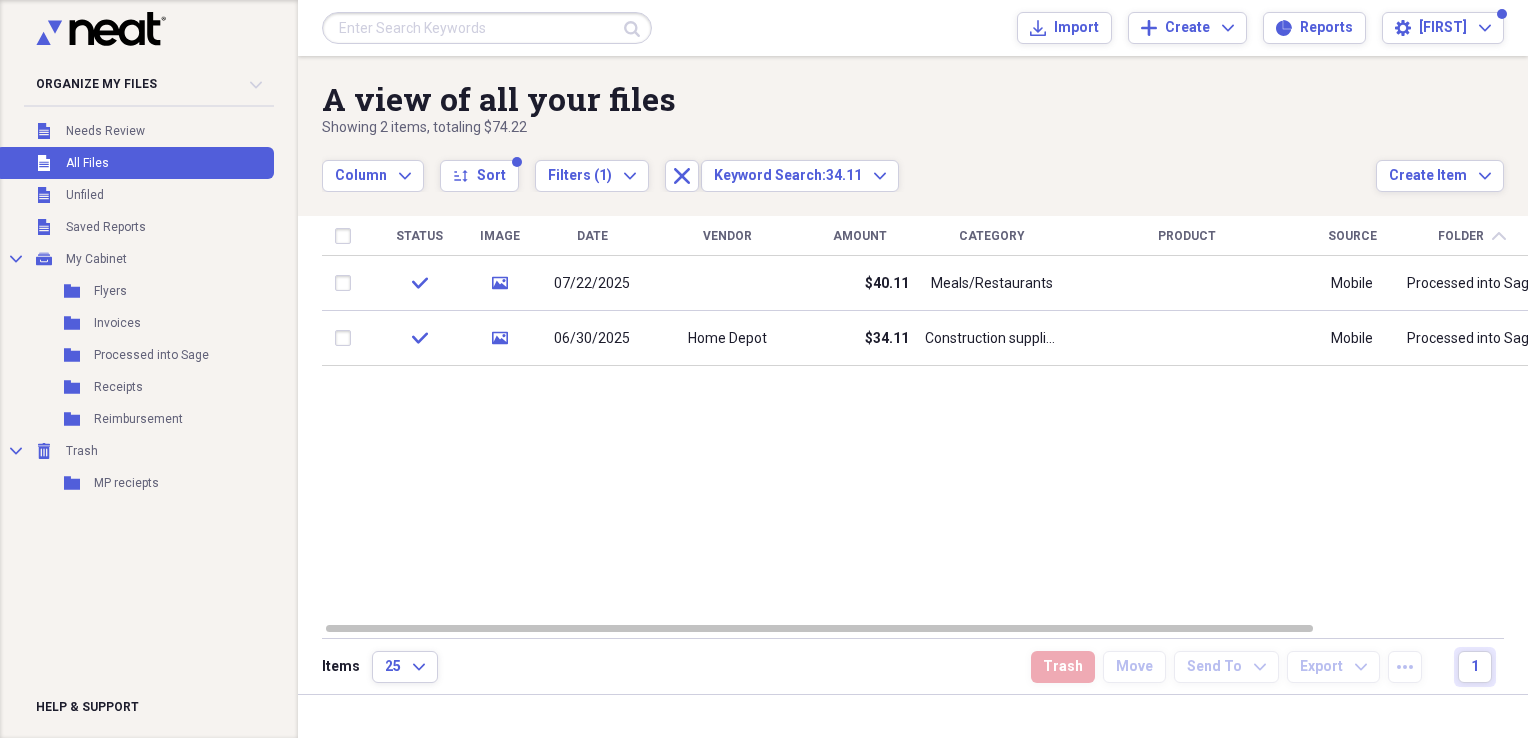 click at bounding box center (487, 28) 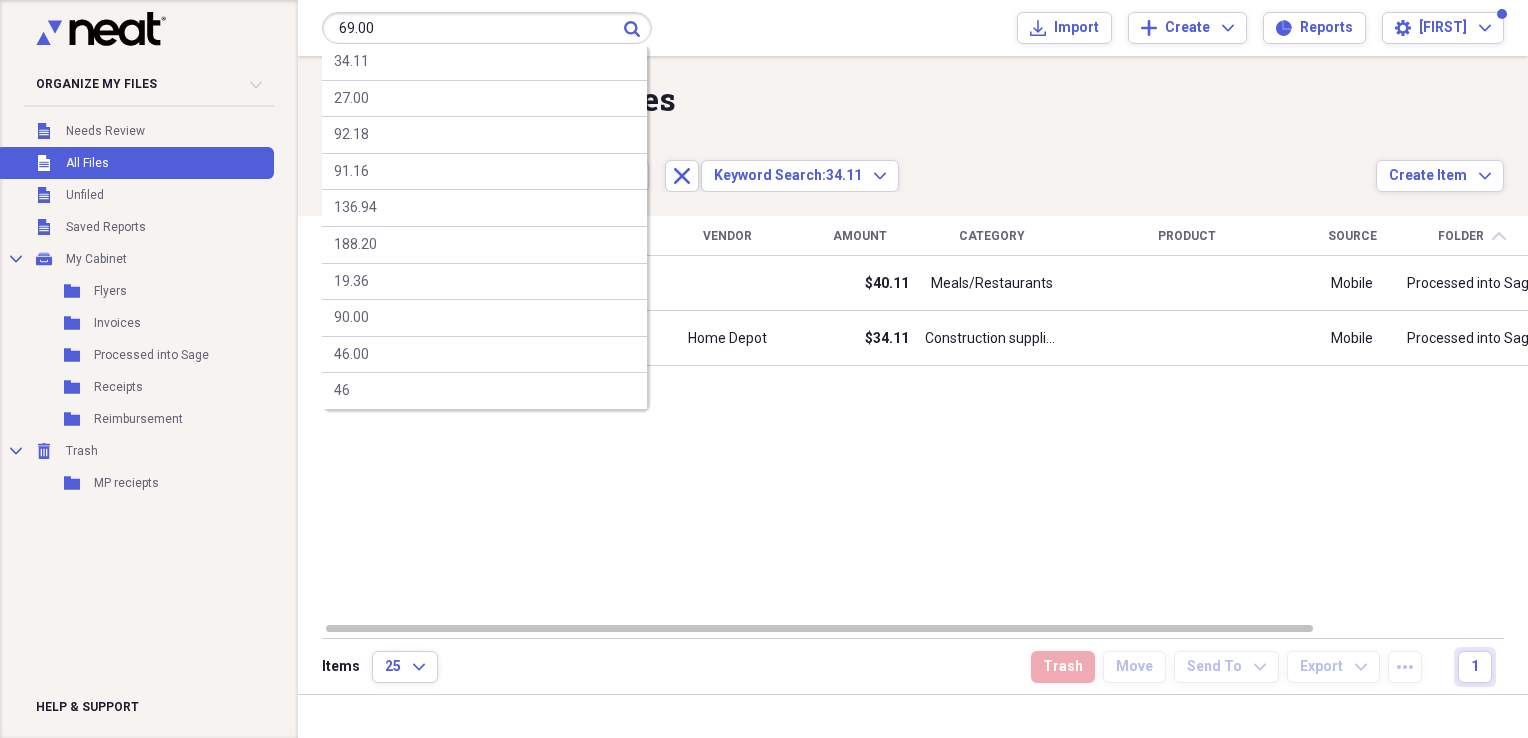 type on "69.00" 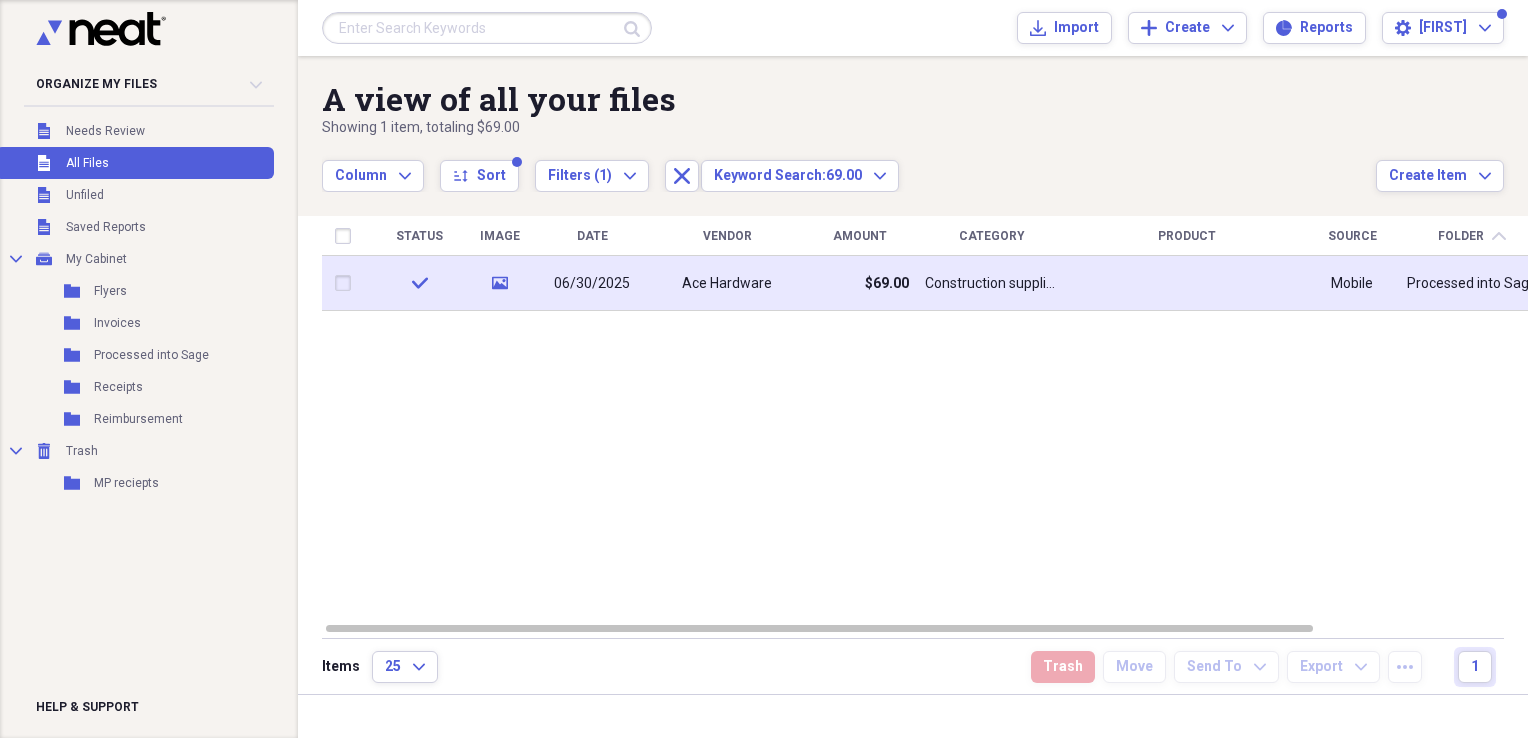 click at bounding box center [1187, 283] 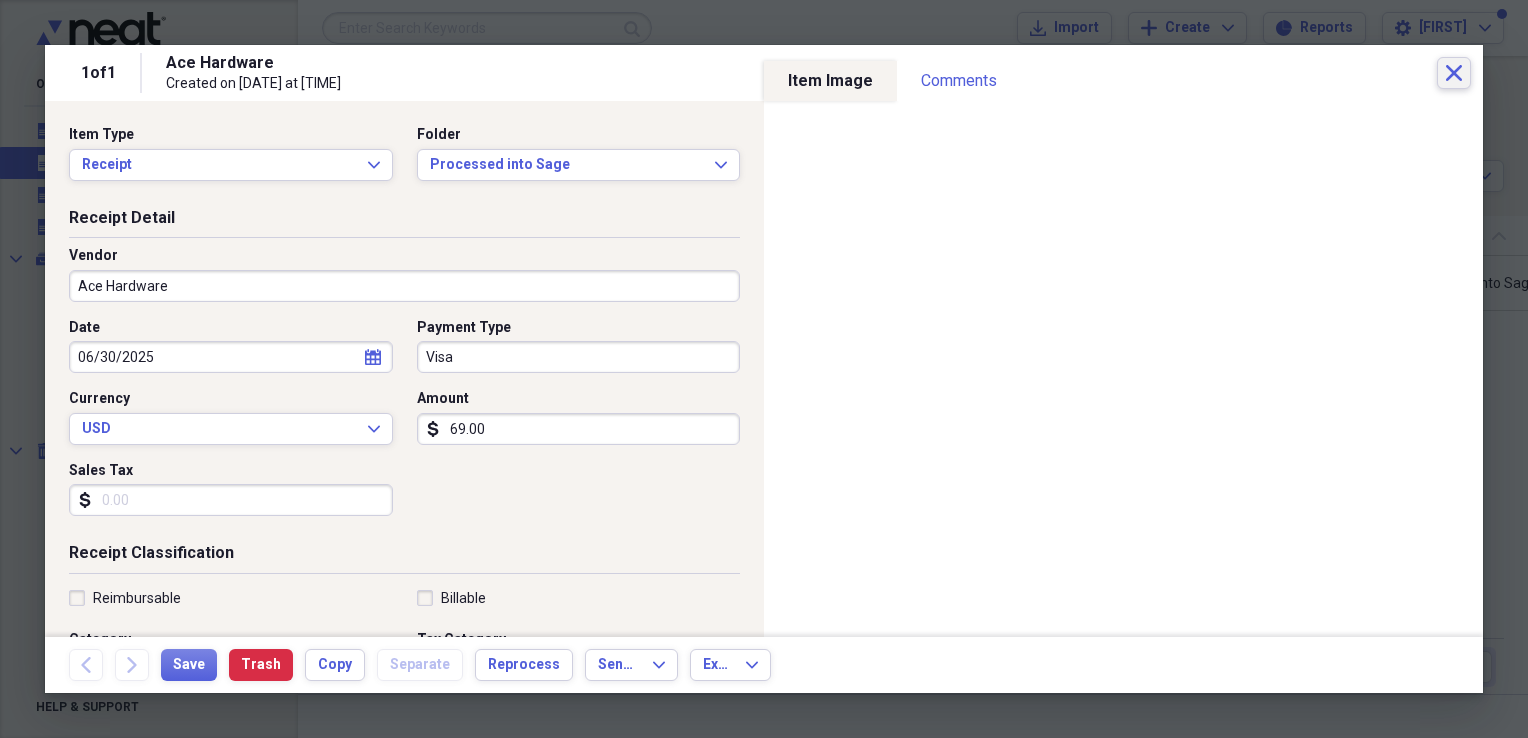 click on "Close" at bounding box center [1454, 73] 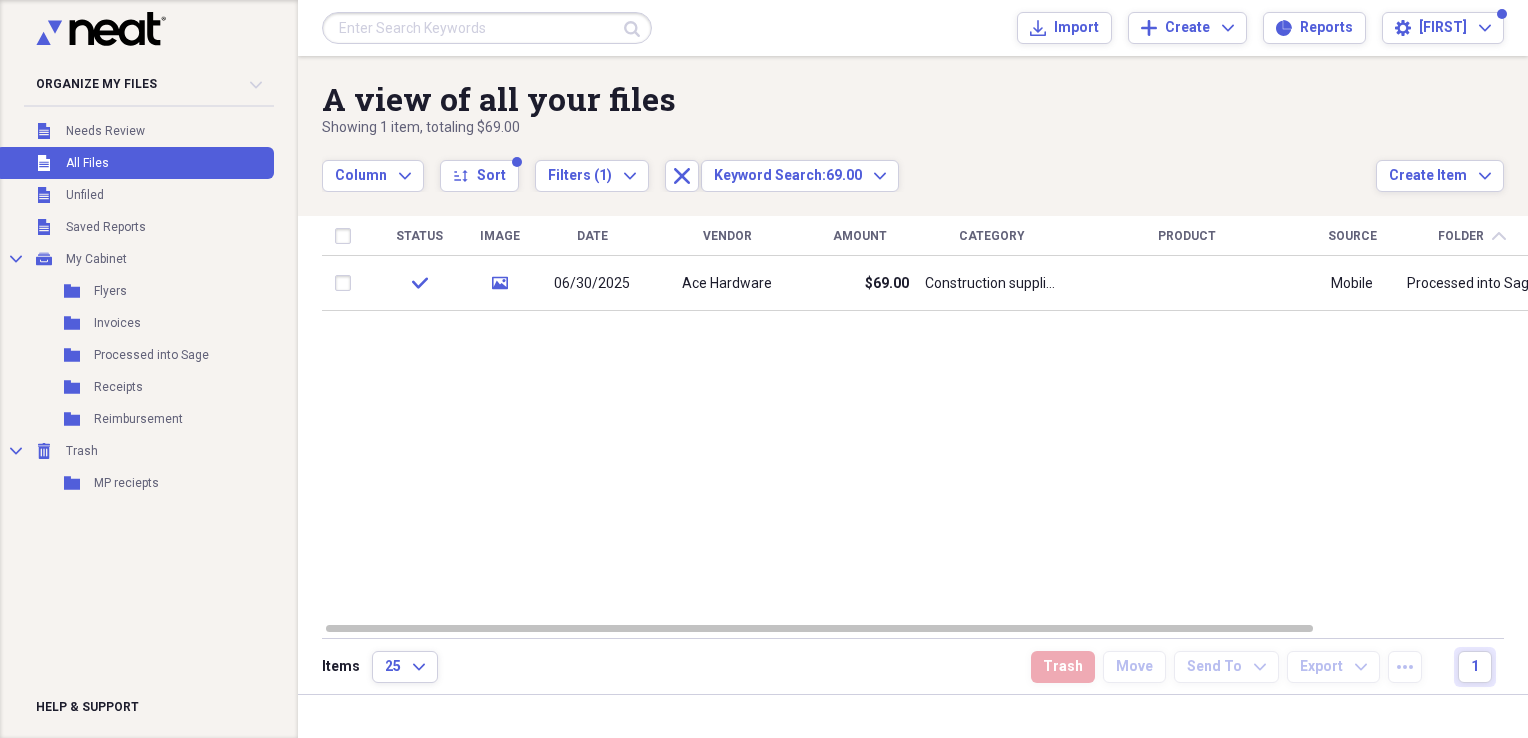 click at bounding box center (487, 28) 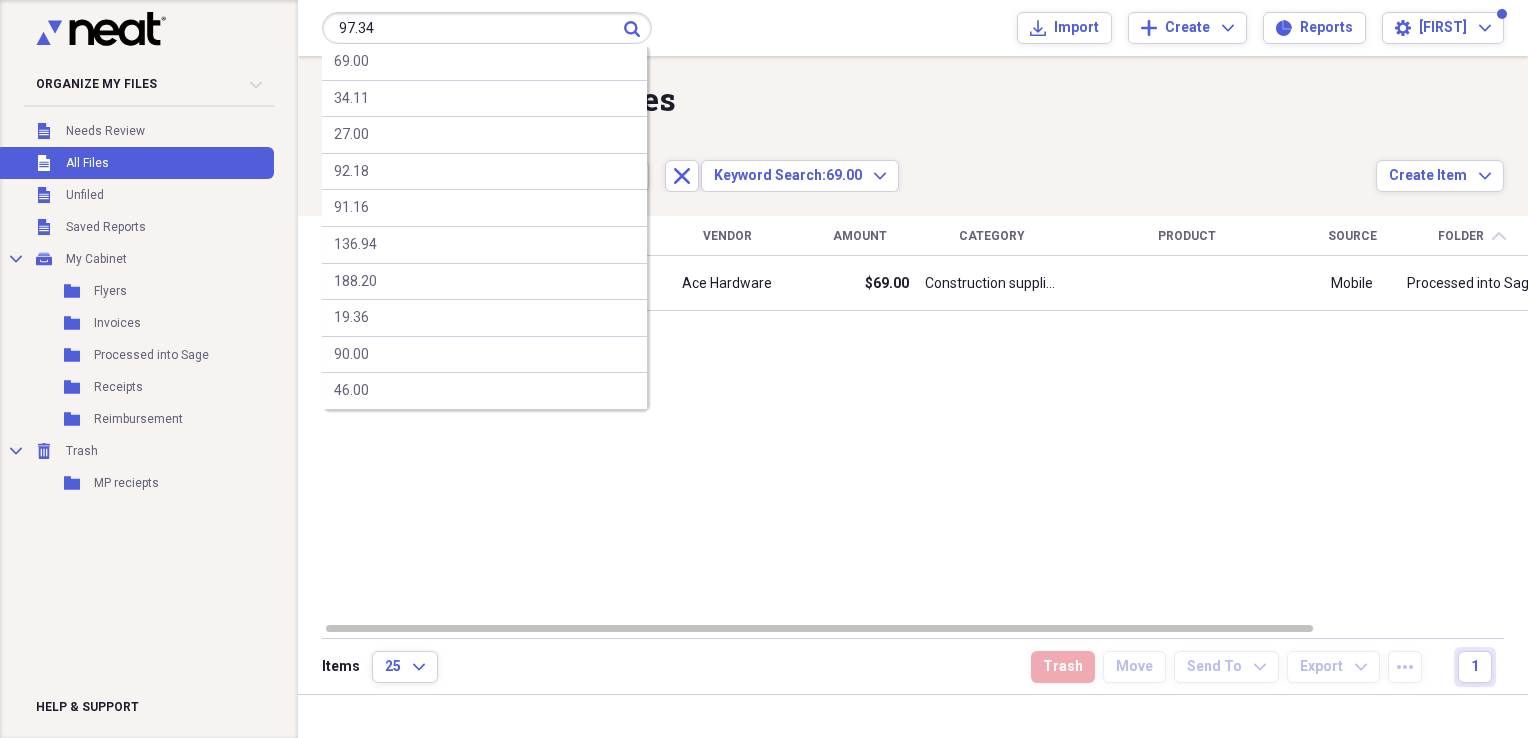 type on "97.34" 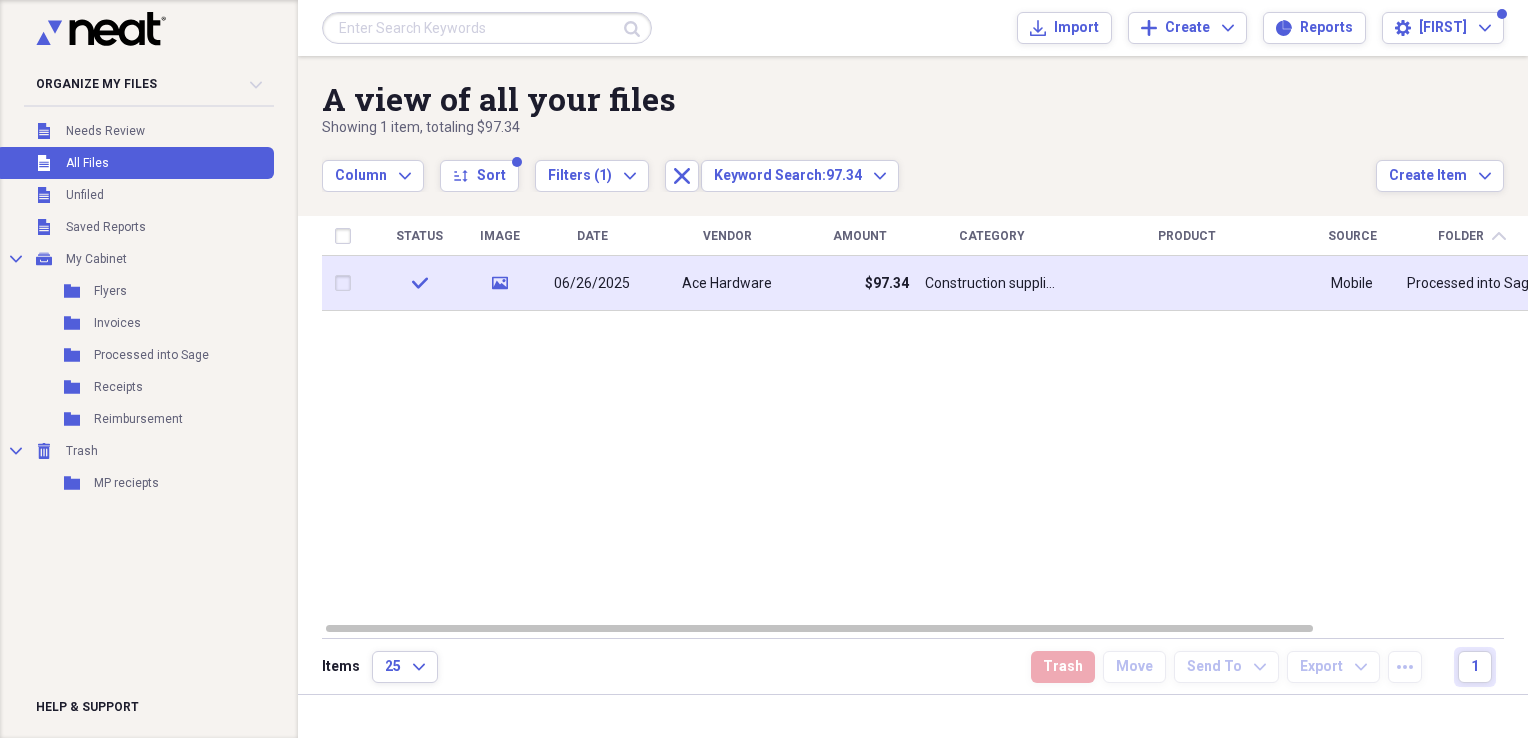 click on "$97.34" at bounding box center [859, 283] 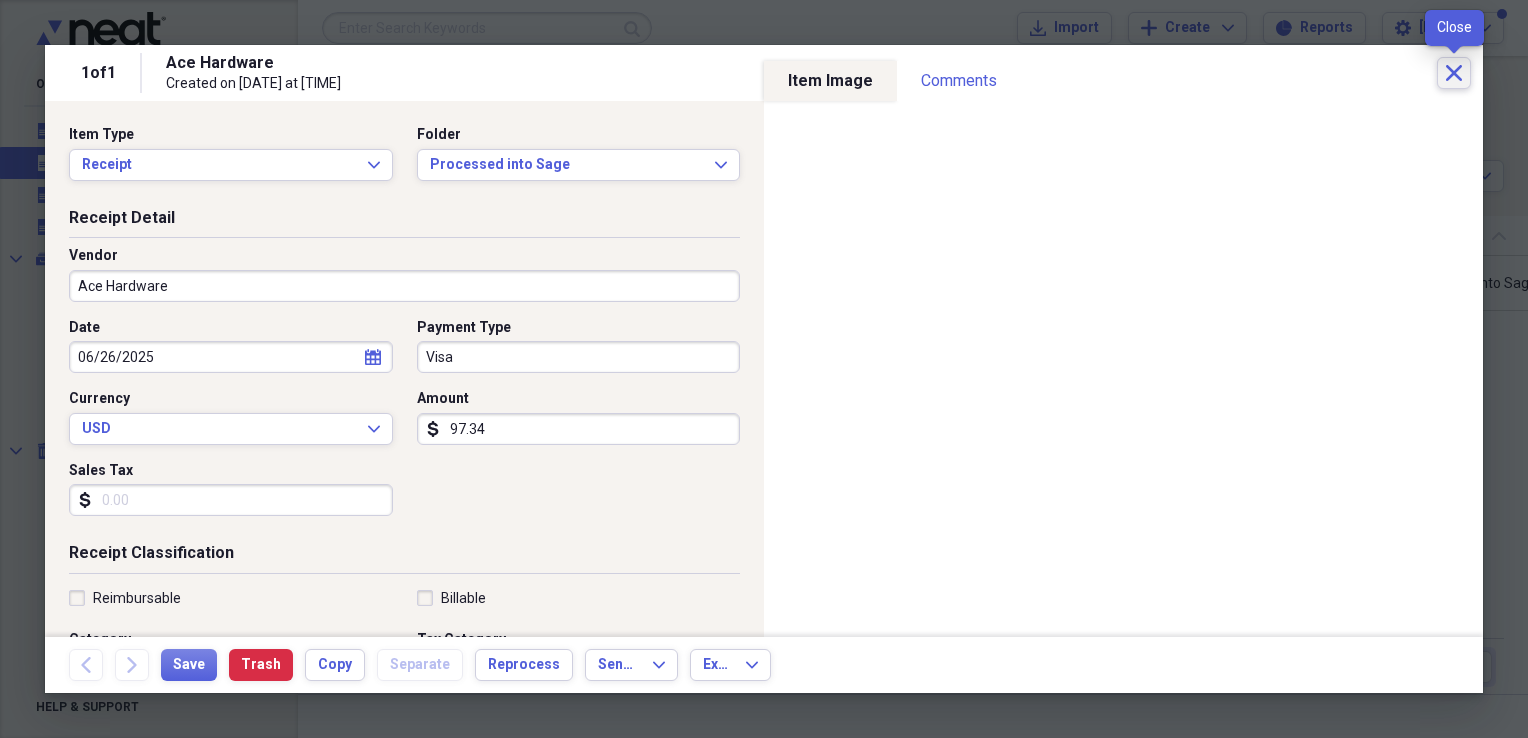click on "Close" at bounding box center [1454, 73] 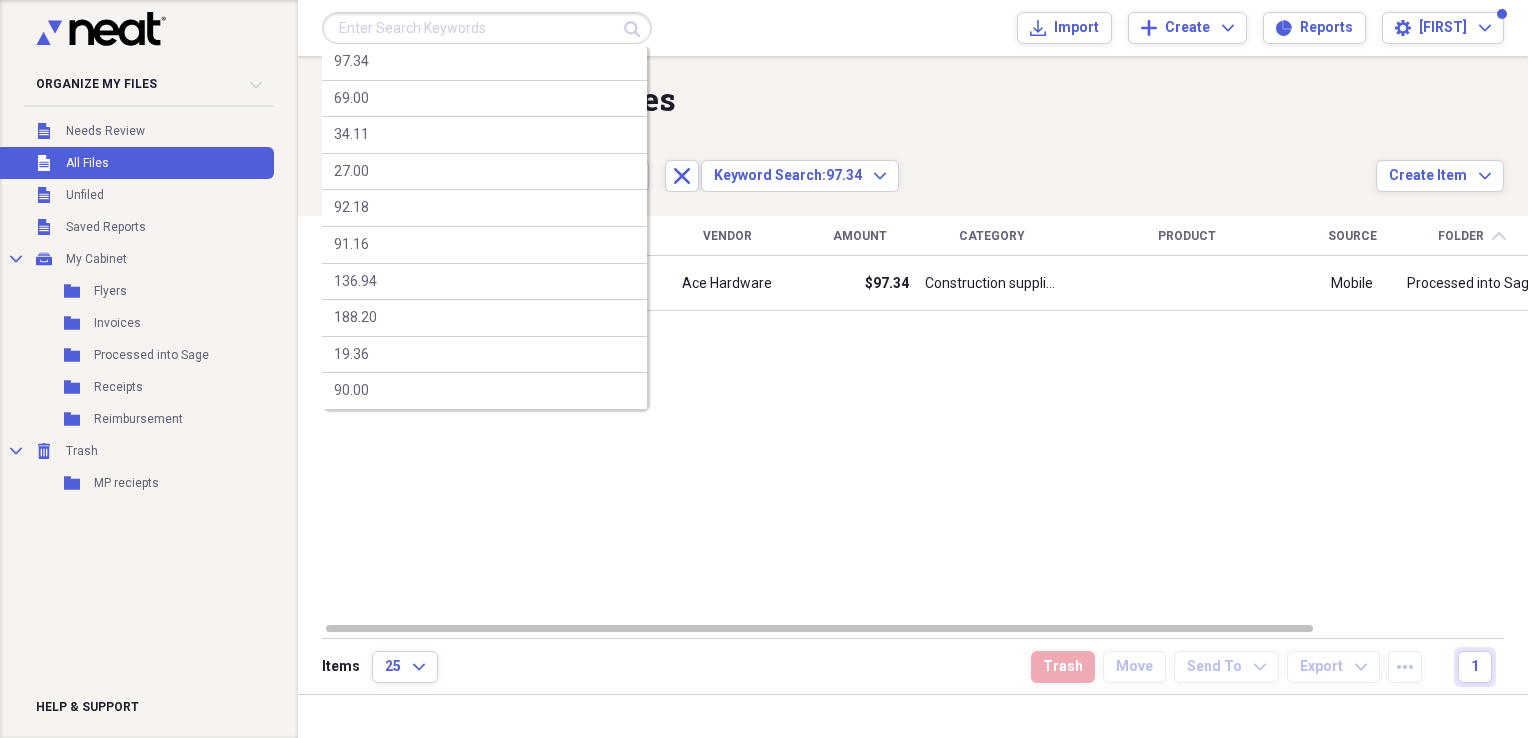 click at bounding box center [487, 28] 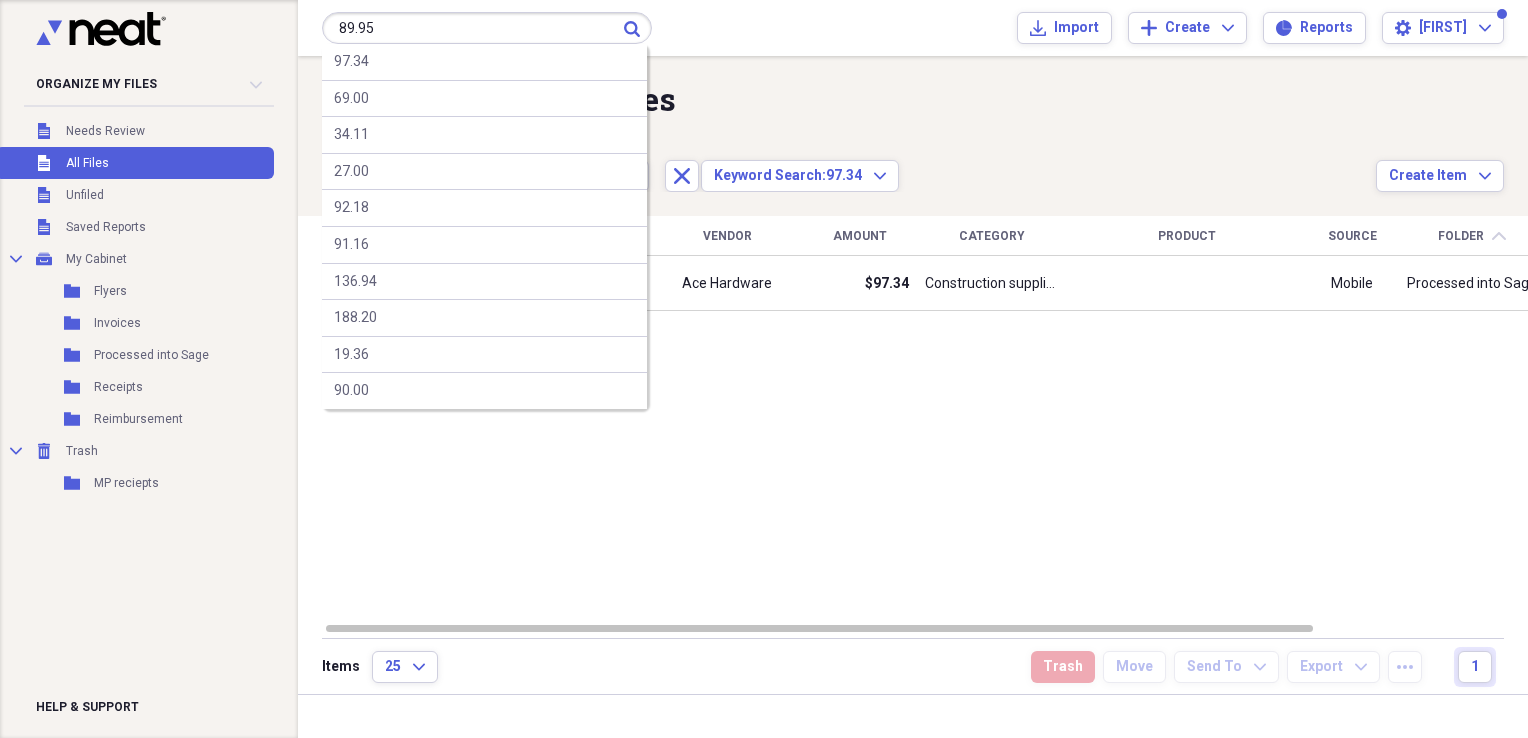 type on "89.95" 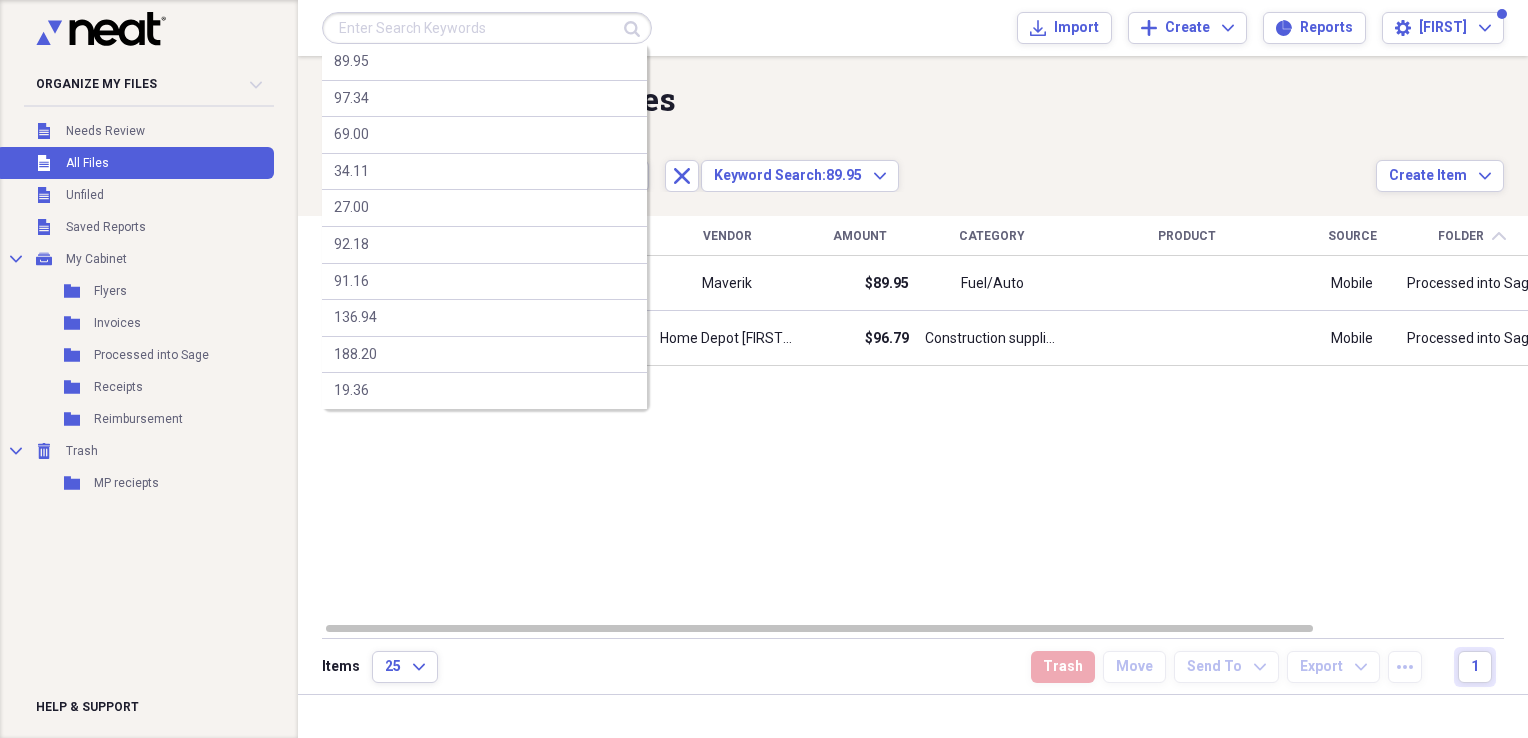 click at bounding box center (487, 28) 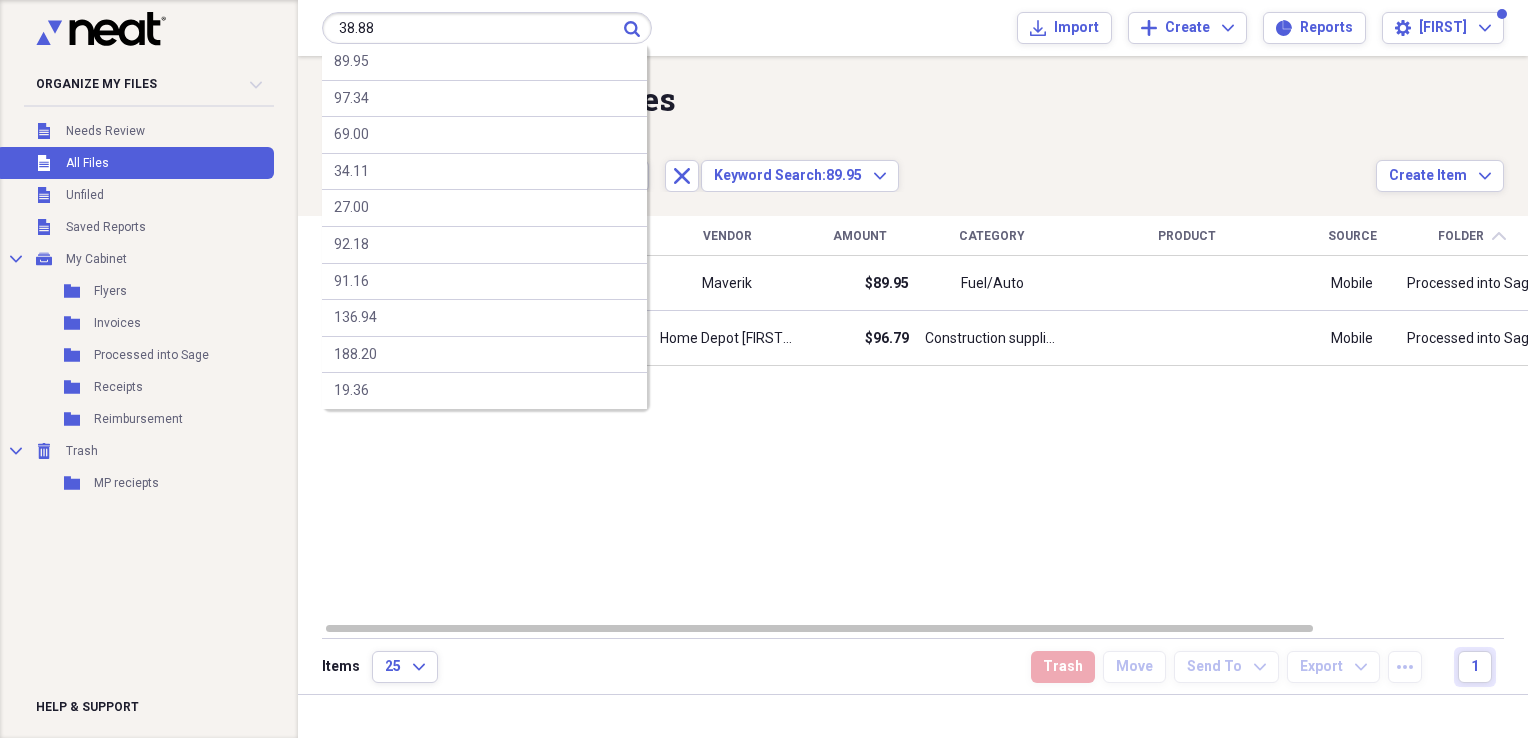 type on "38.88" 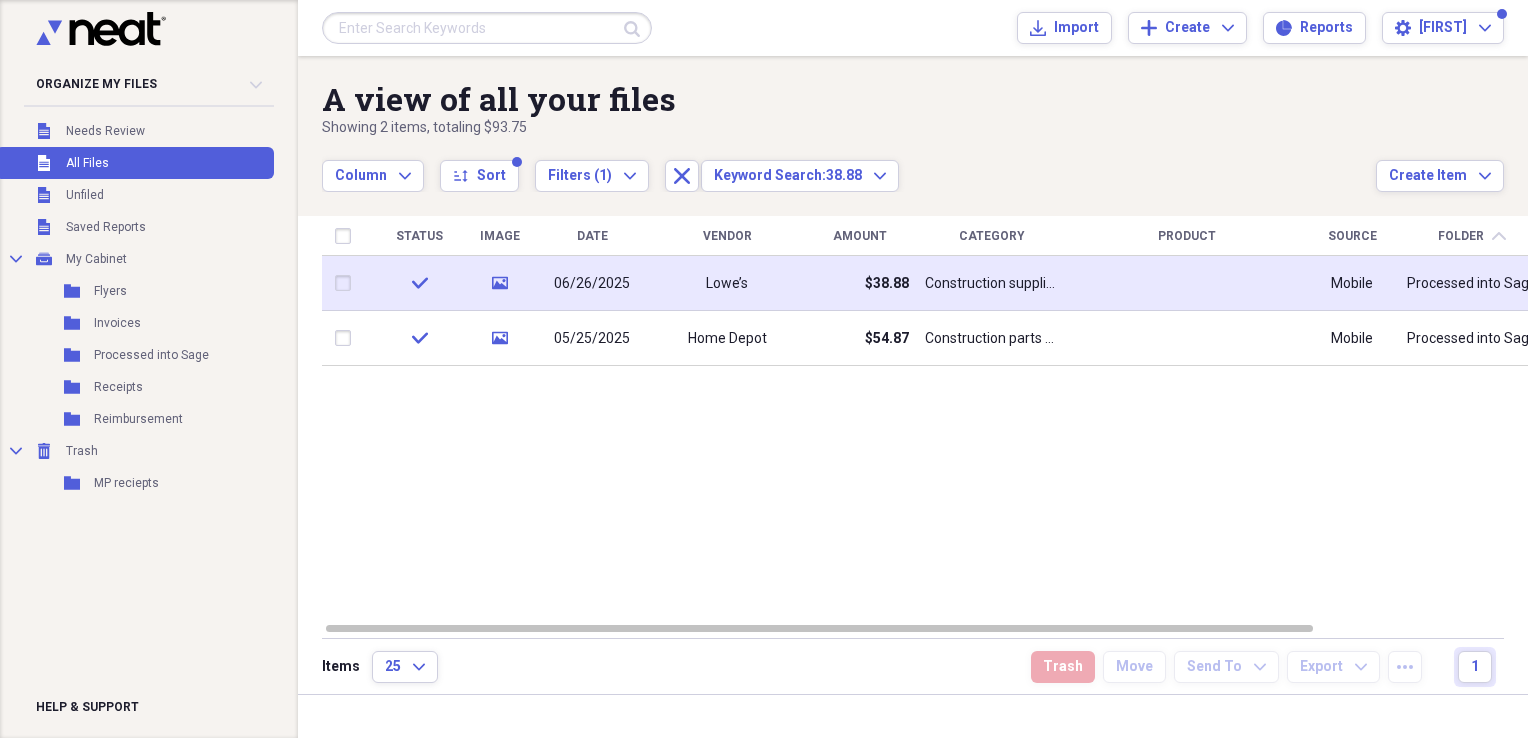 click on "$38.88" at bounding box center [859, 283] 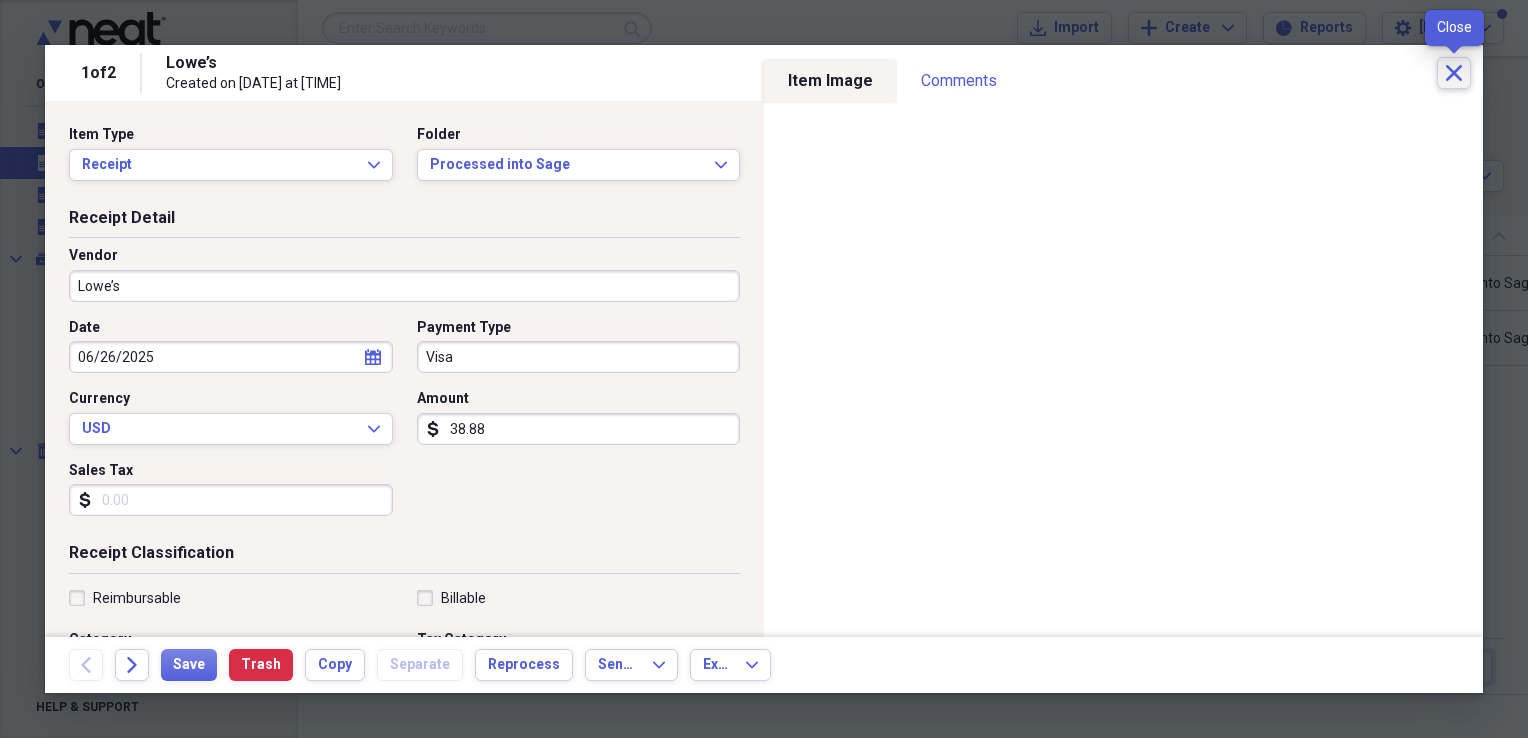 click on "Close" at bounding box center (1454, 73) 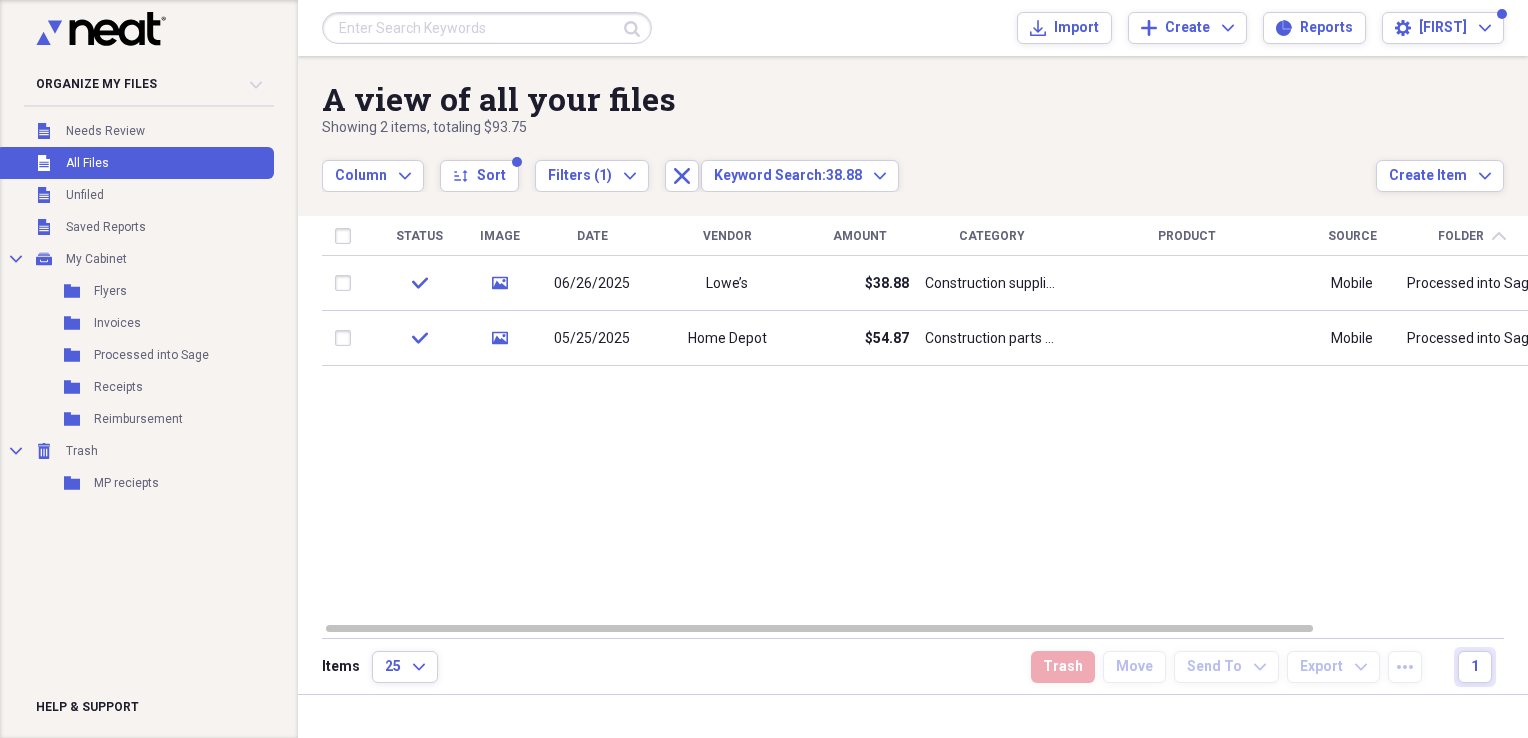 click at bounding box center (487, 28) 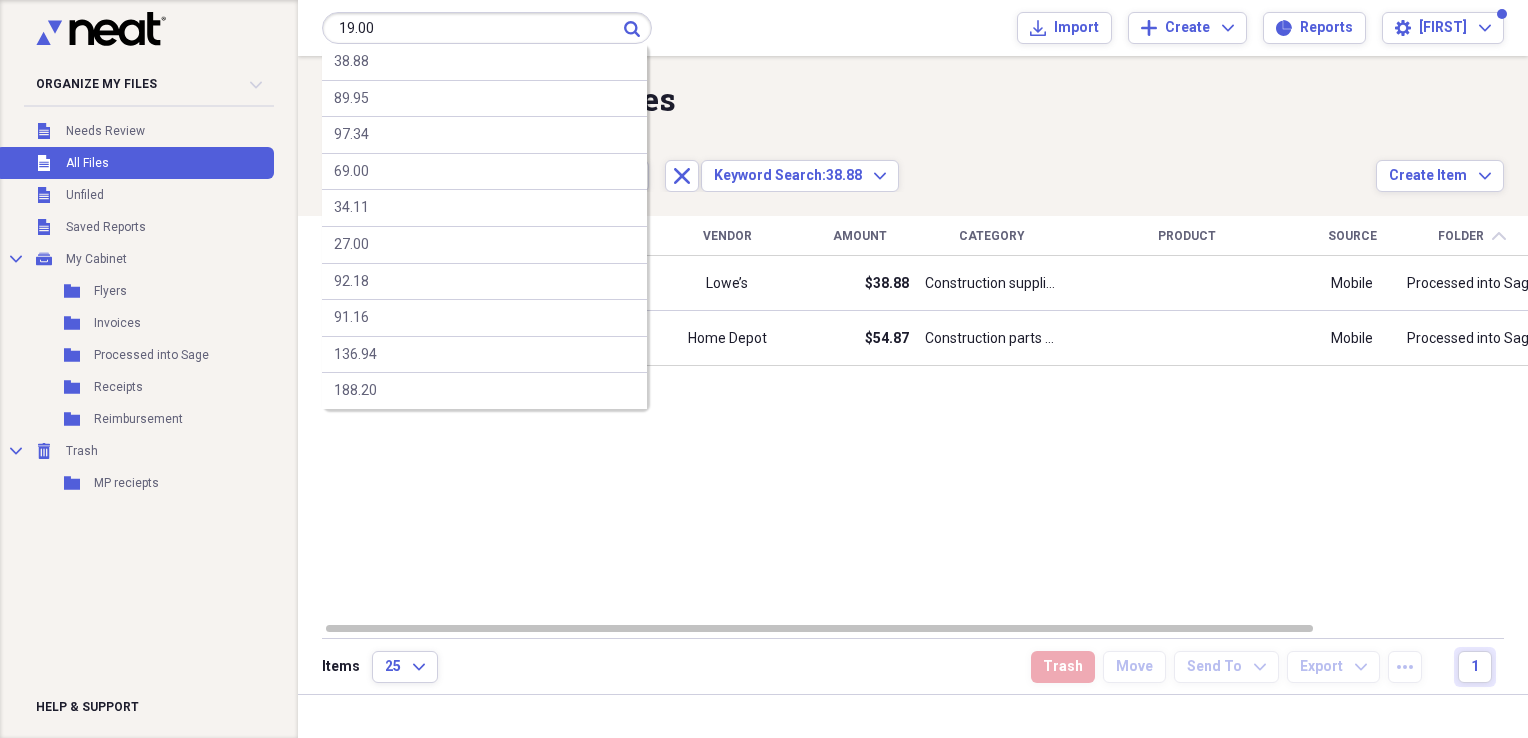 type on "19.00" 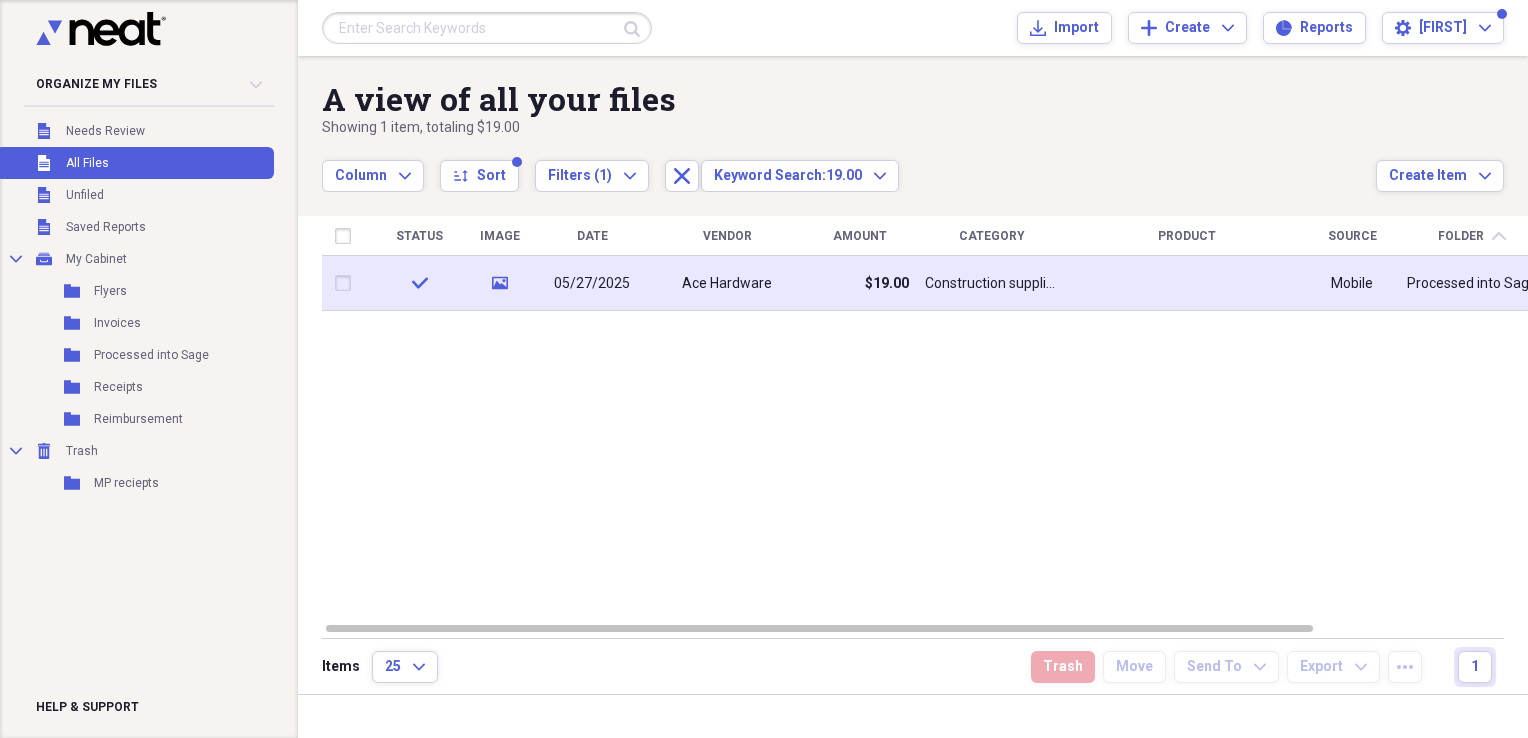 click on "$19.00" at bounding box center (859, 283) 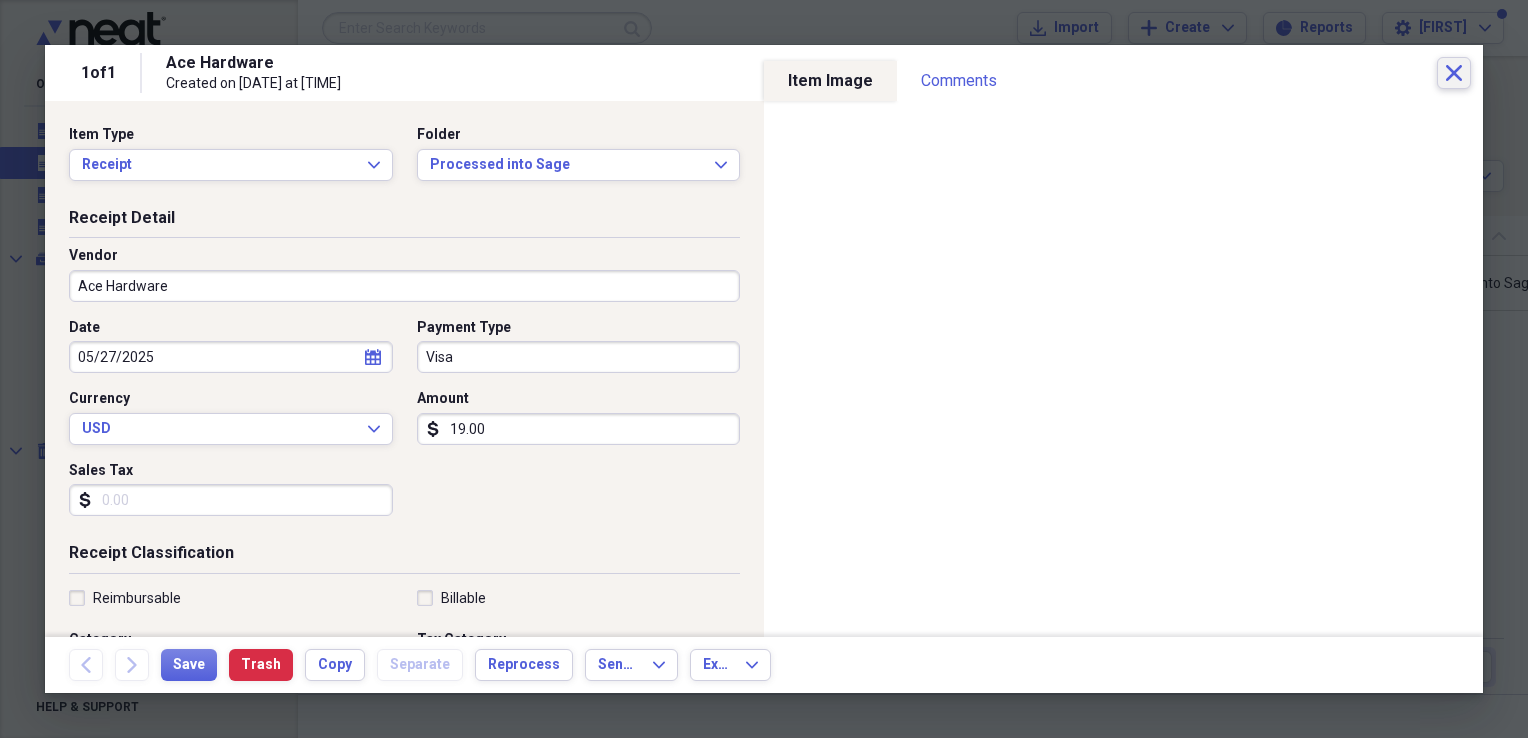 click on "Close" at bounding box center [1454, 73] 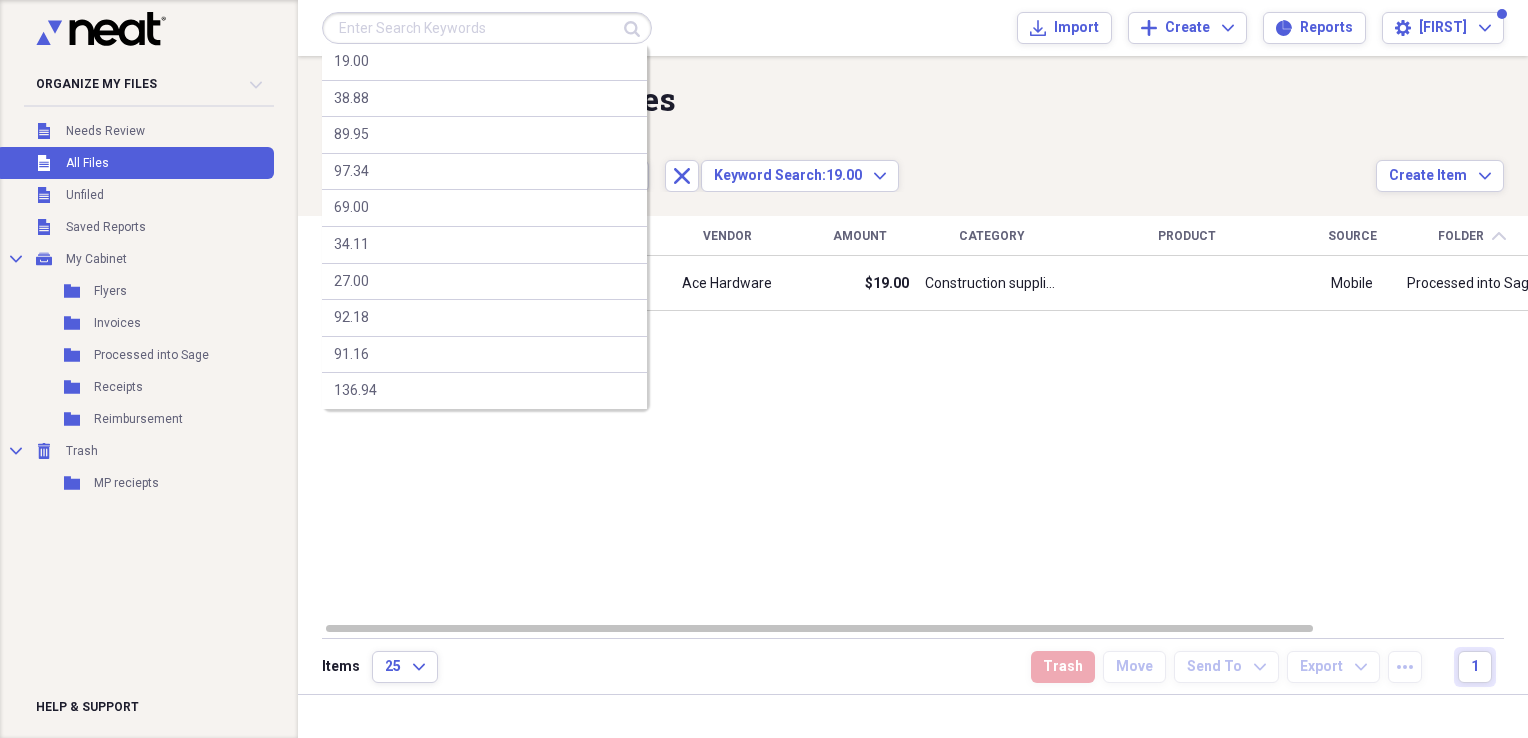 click at bounding box center (487, 28) 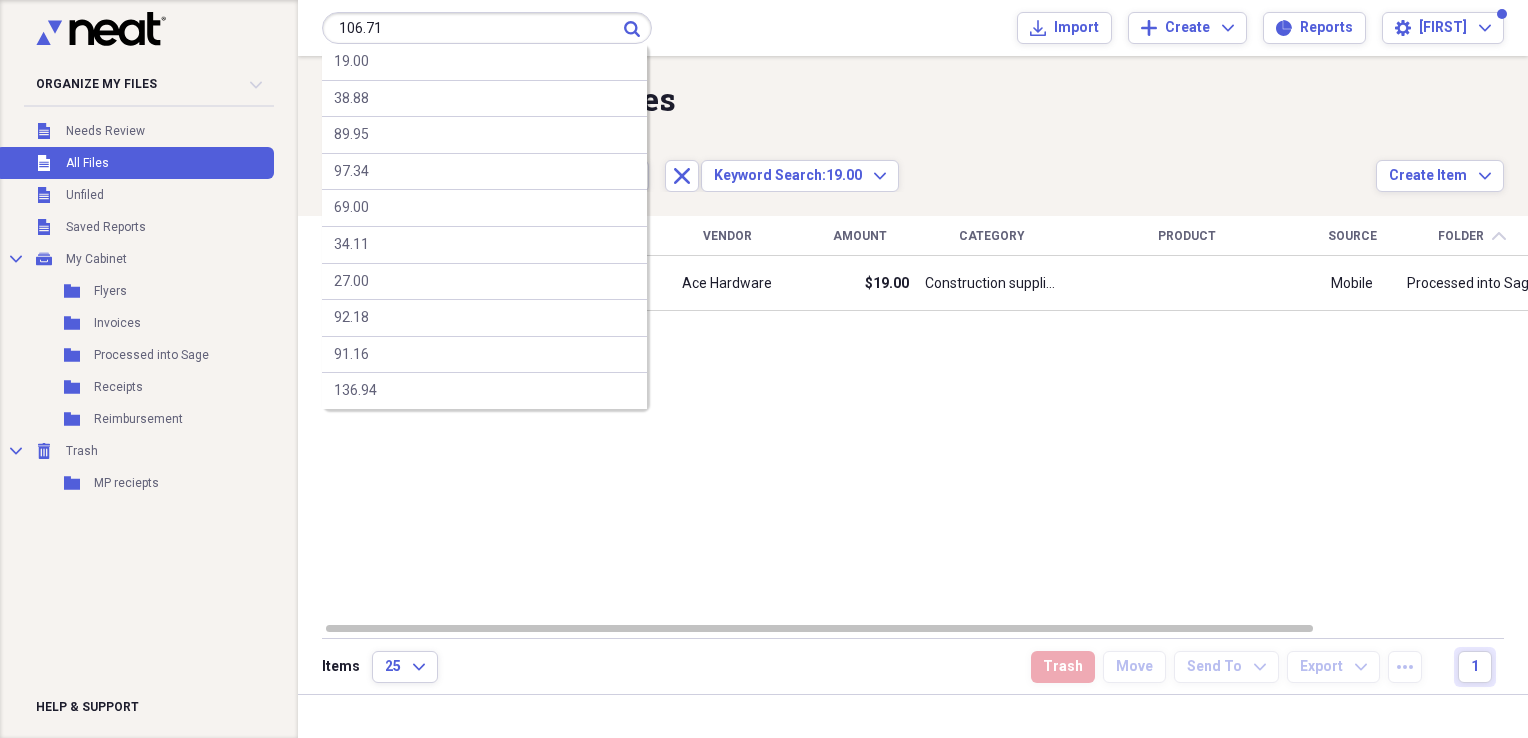 type on "106.71" 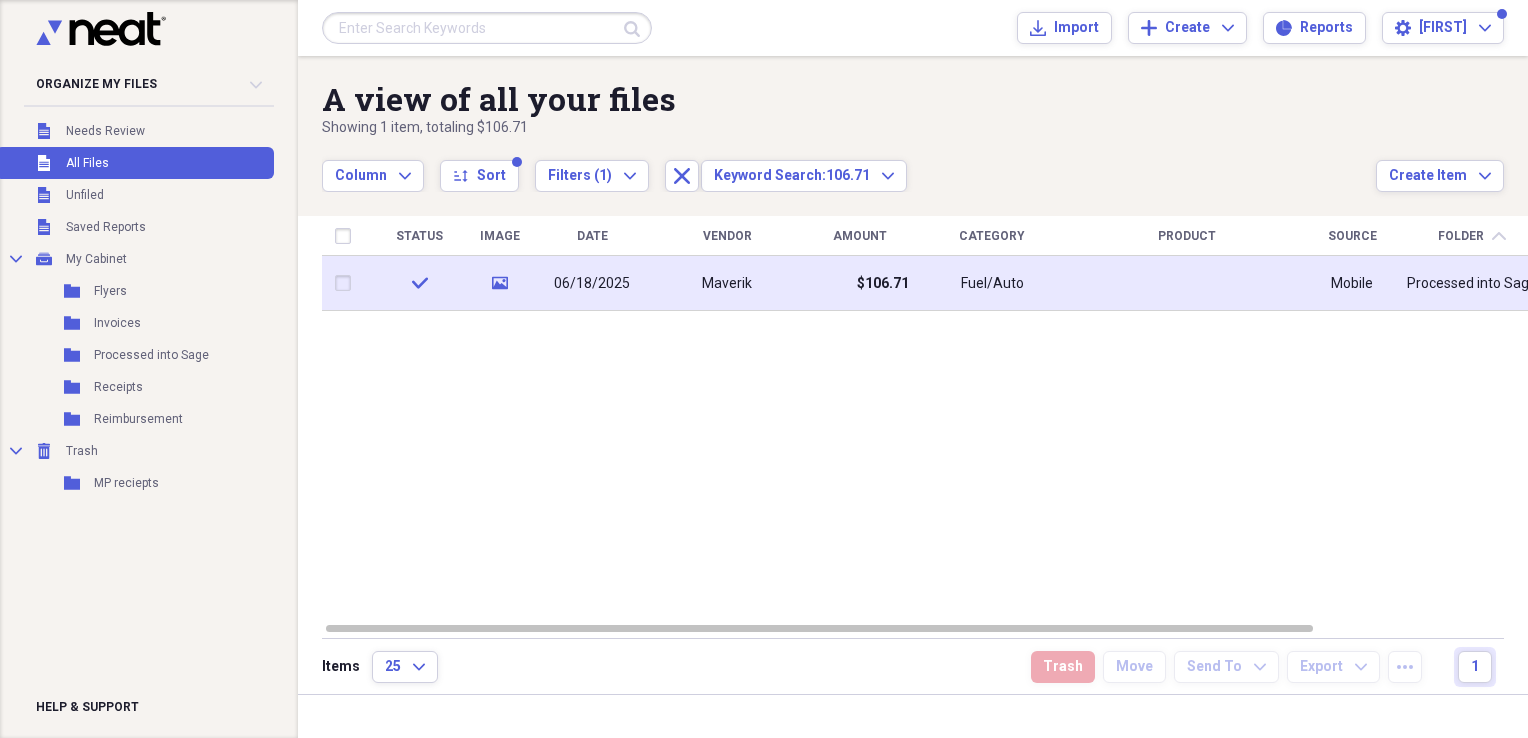 click at bounding box center (1187, 283) 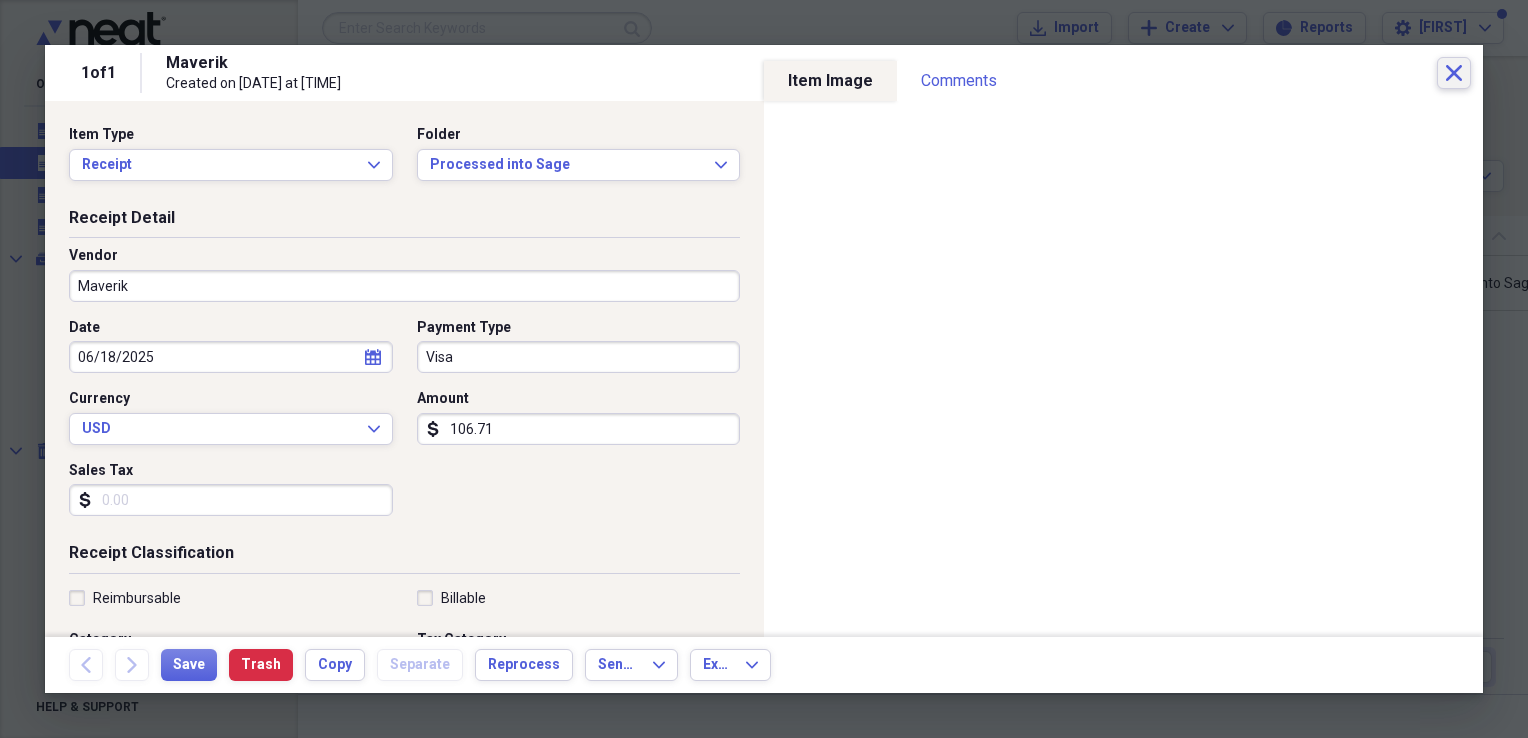 click on "Close" at bounding box center (1454, 73) 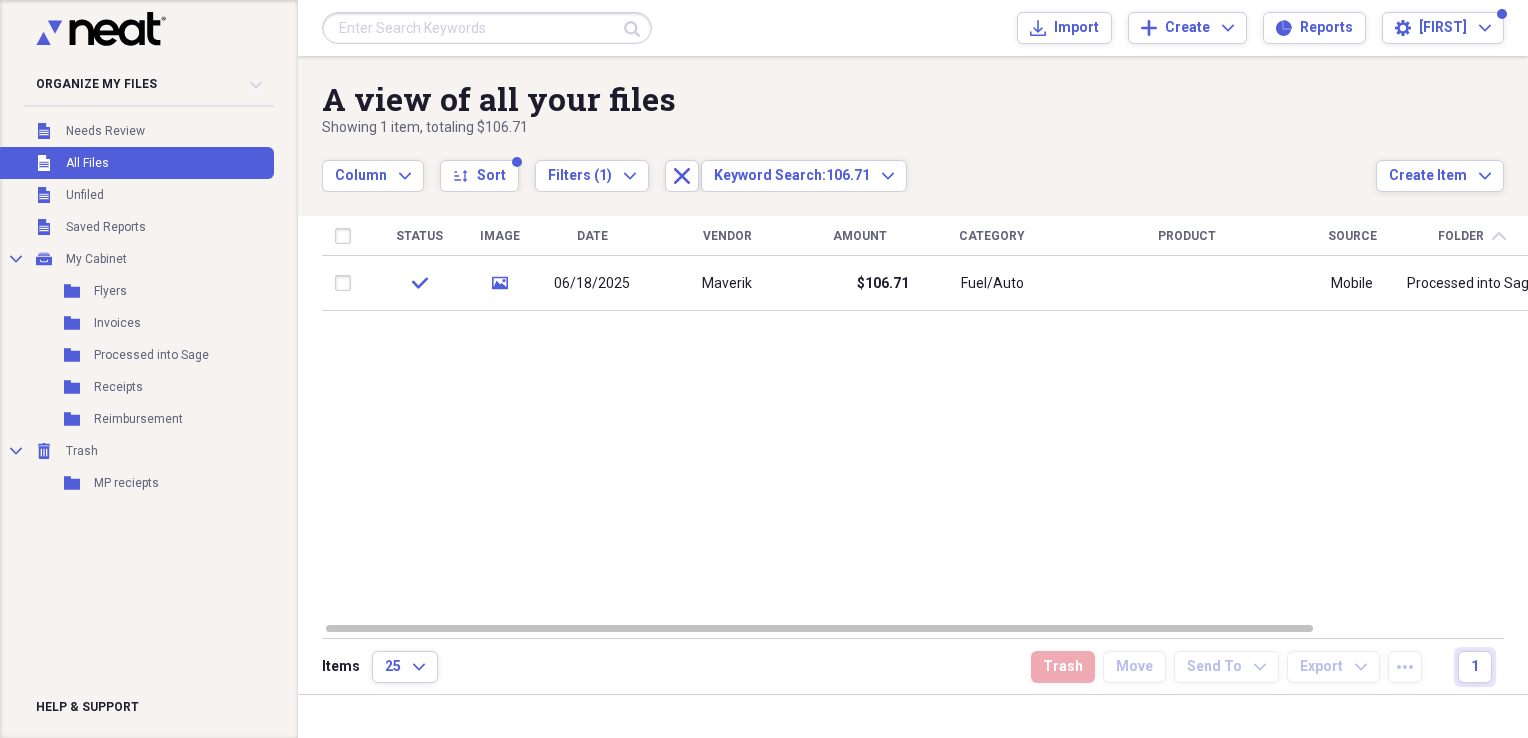 click at bounding box center (487, 28) 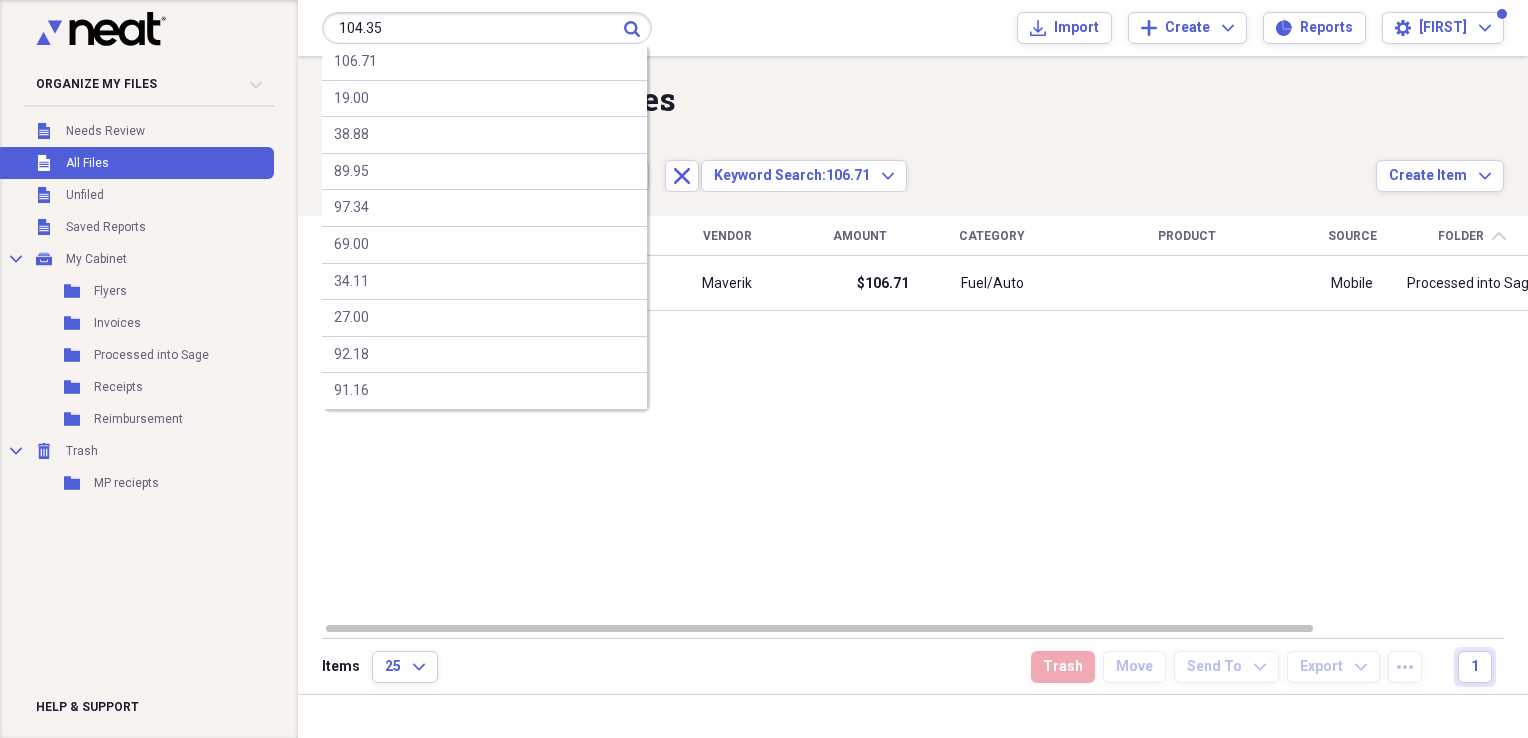 type on "104.35" 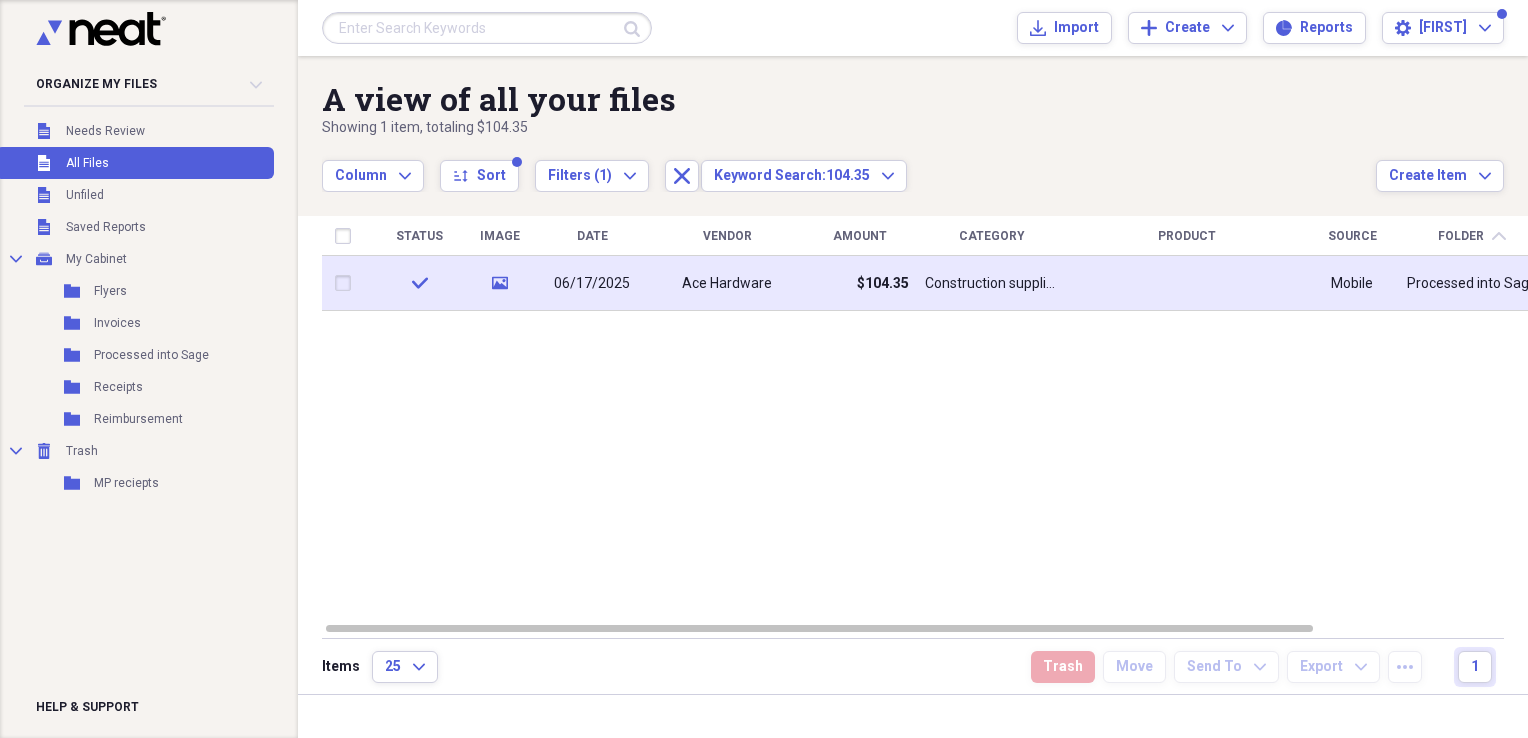 click at bounding box center (1187, 283) 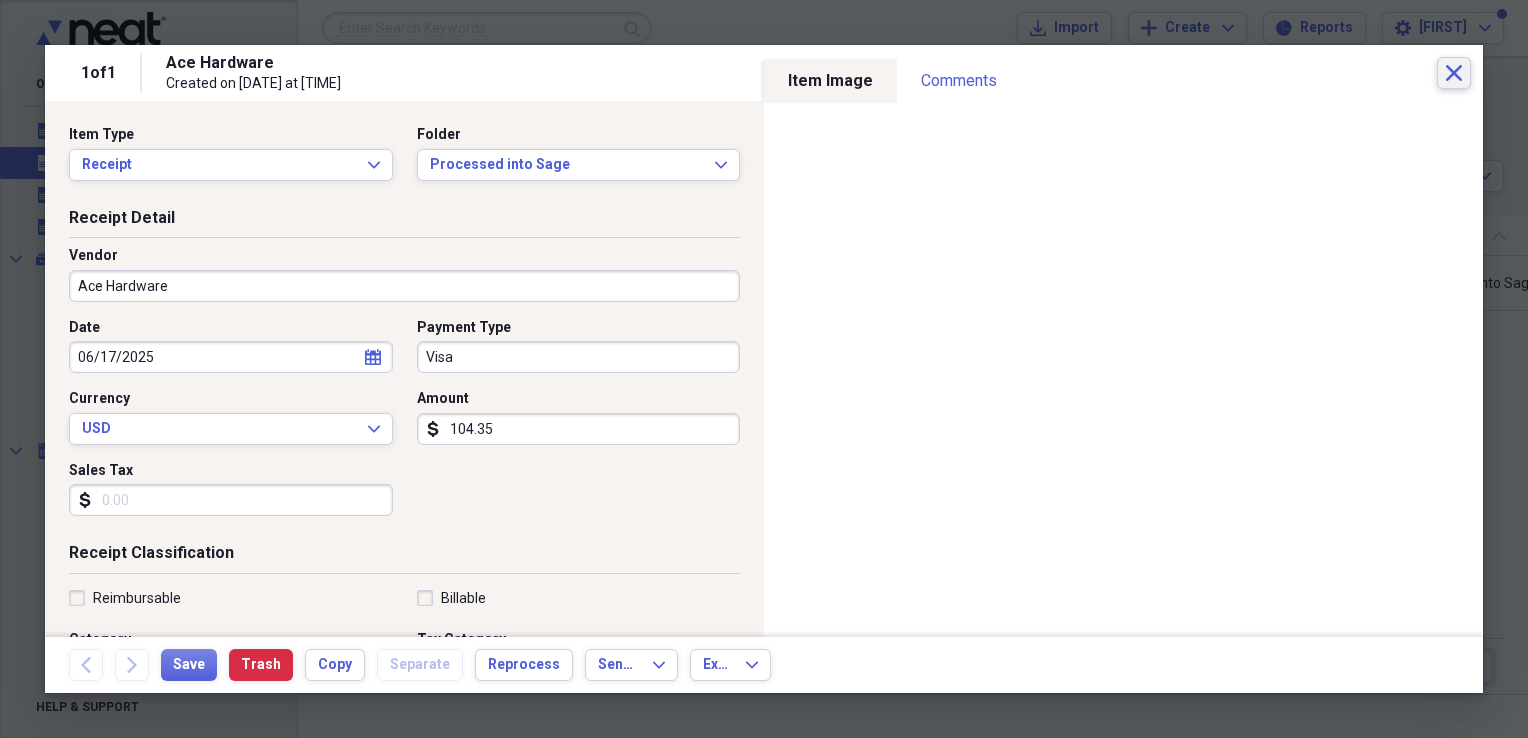 click on "Close" at bounding box center [1454, 73] 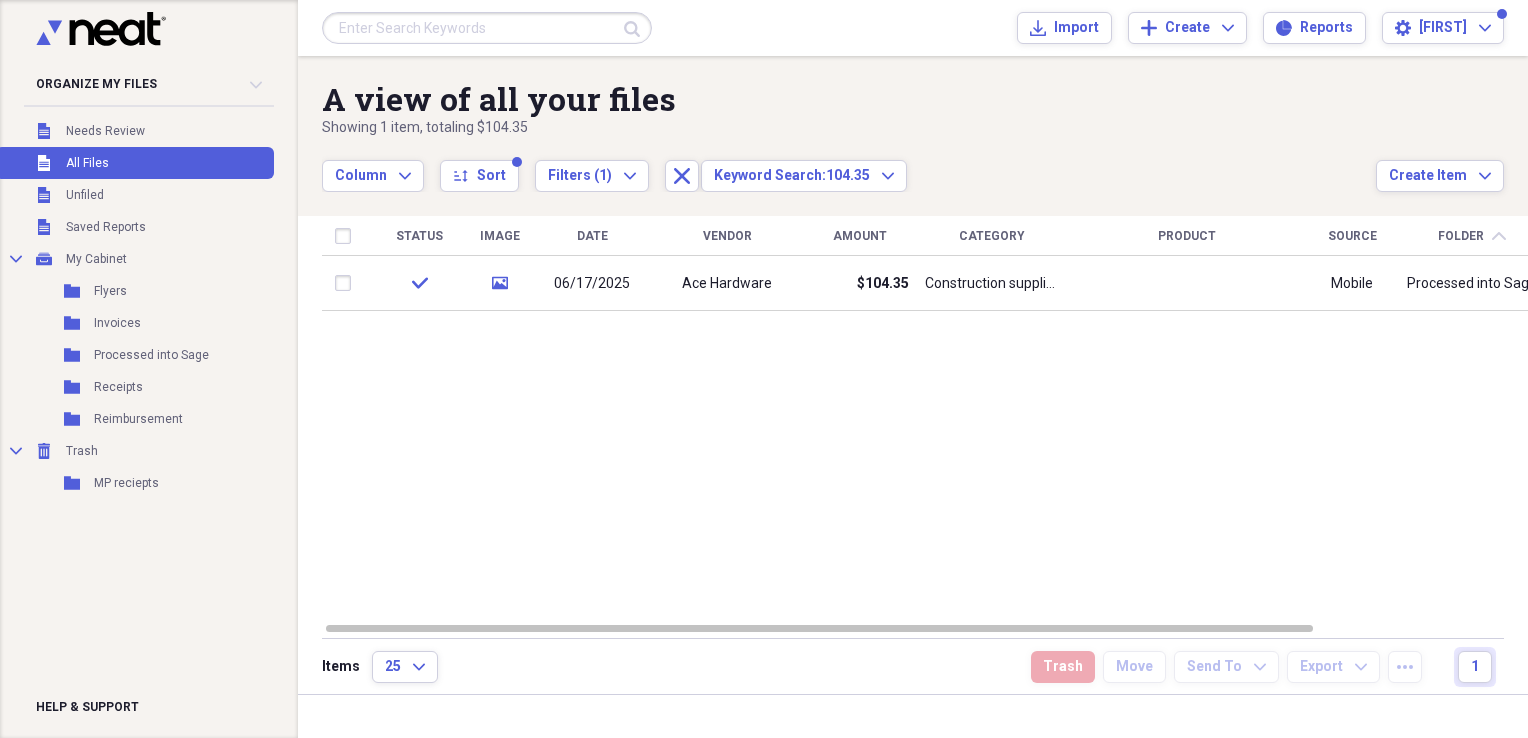 click at bounding box center (487, 28) 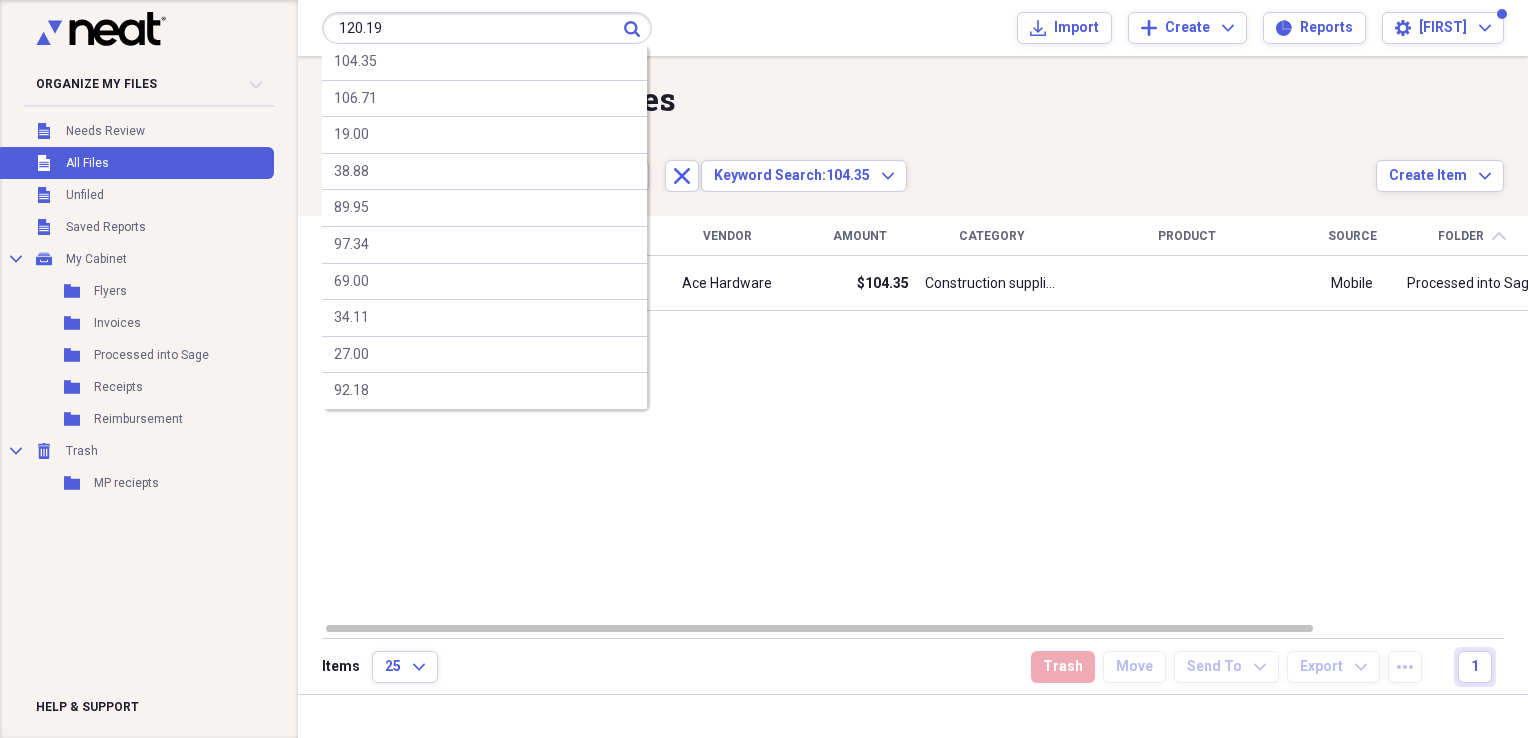 type on "120.19" 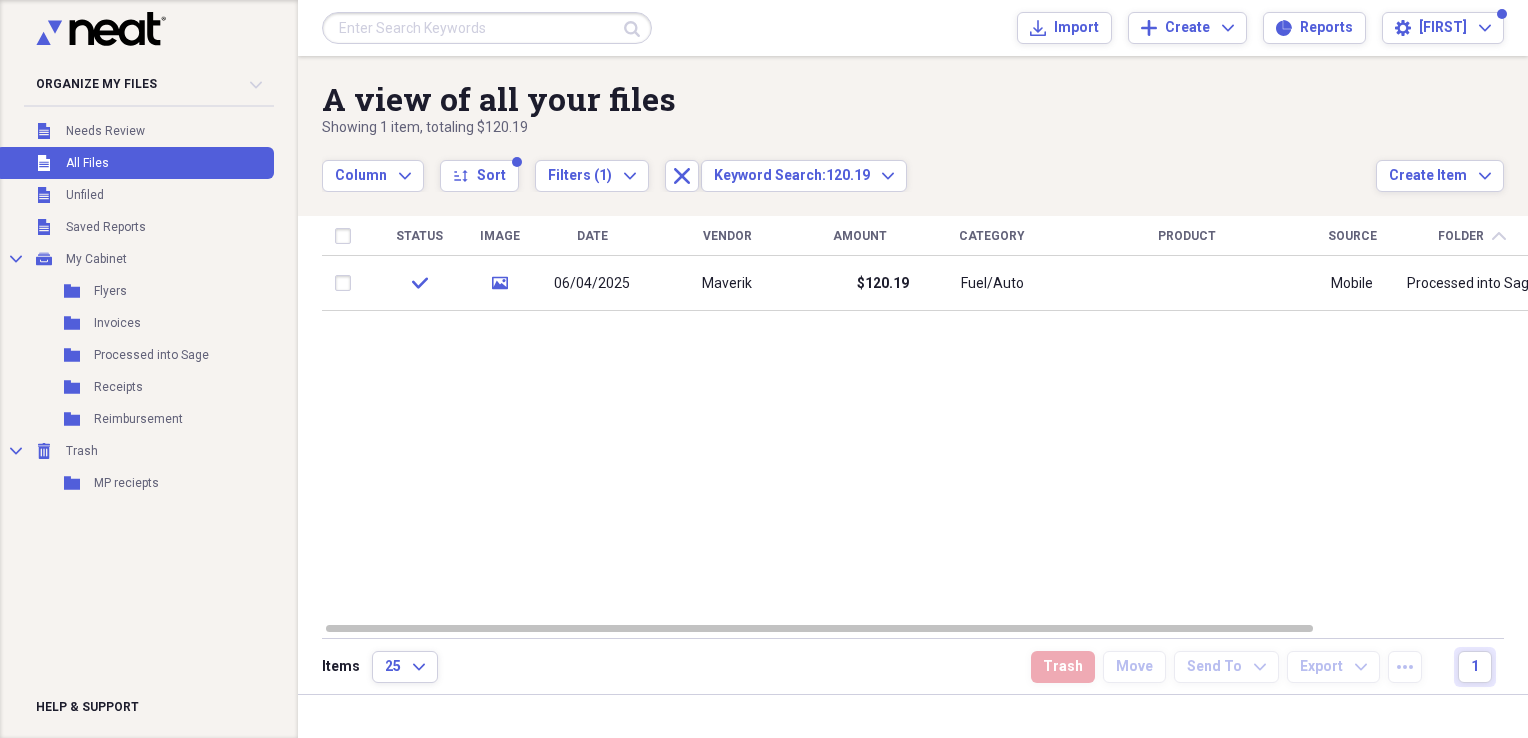 click at bounding box center [487, 28] 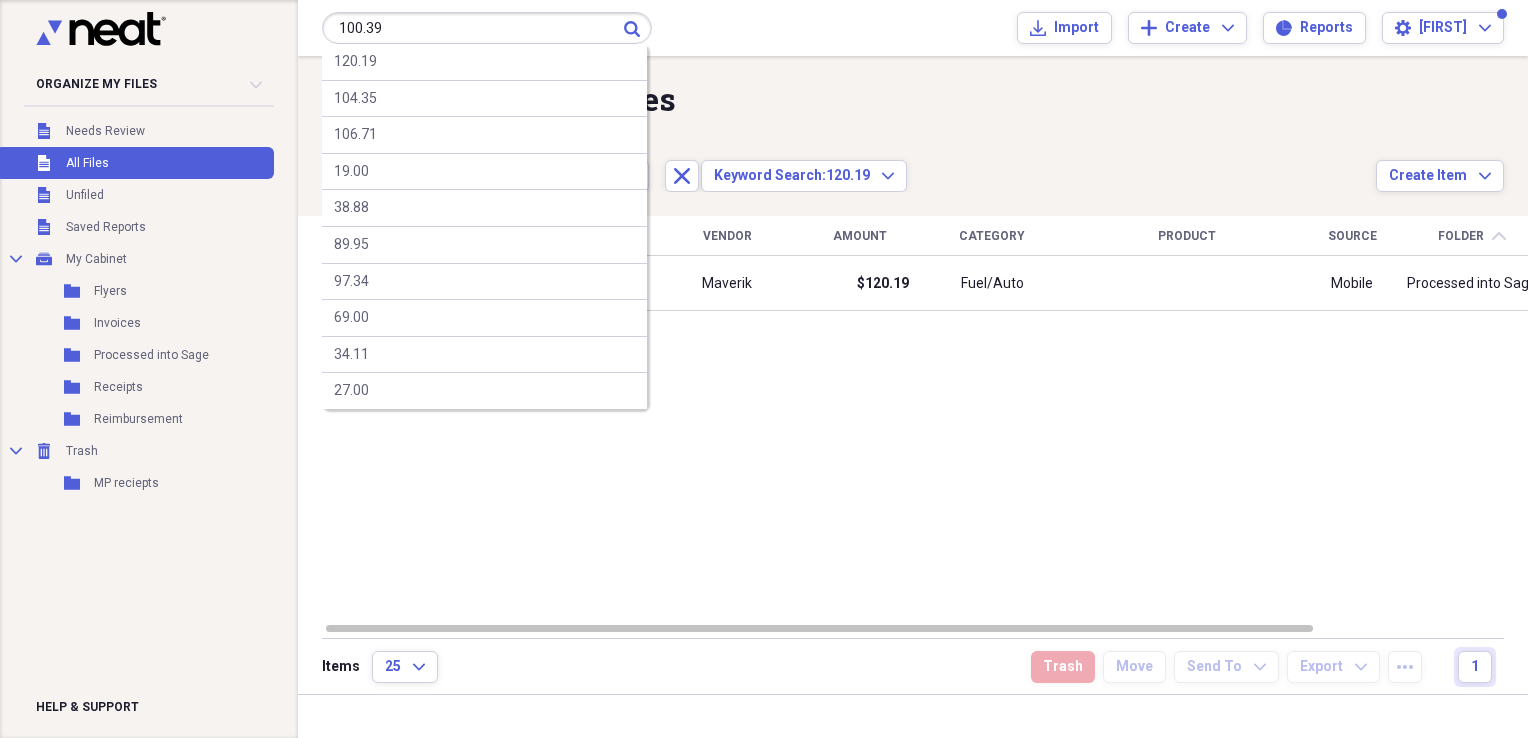 type on "100.39" 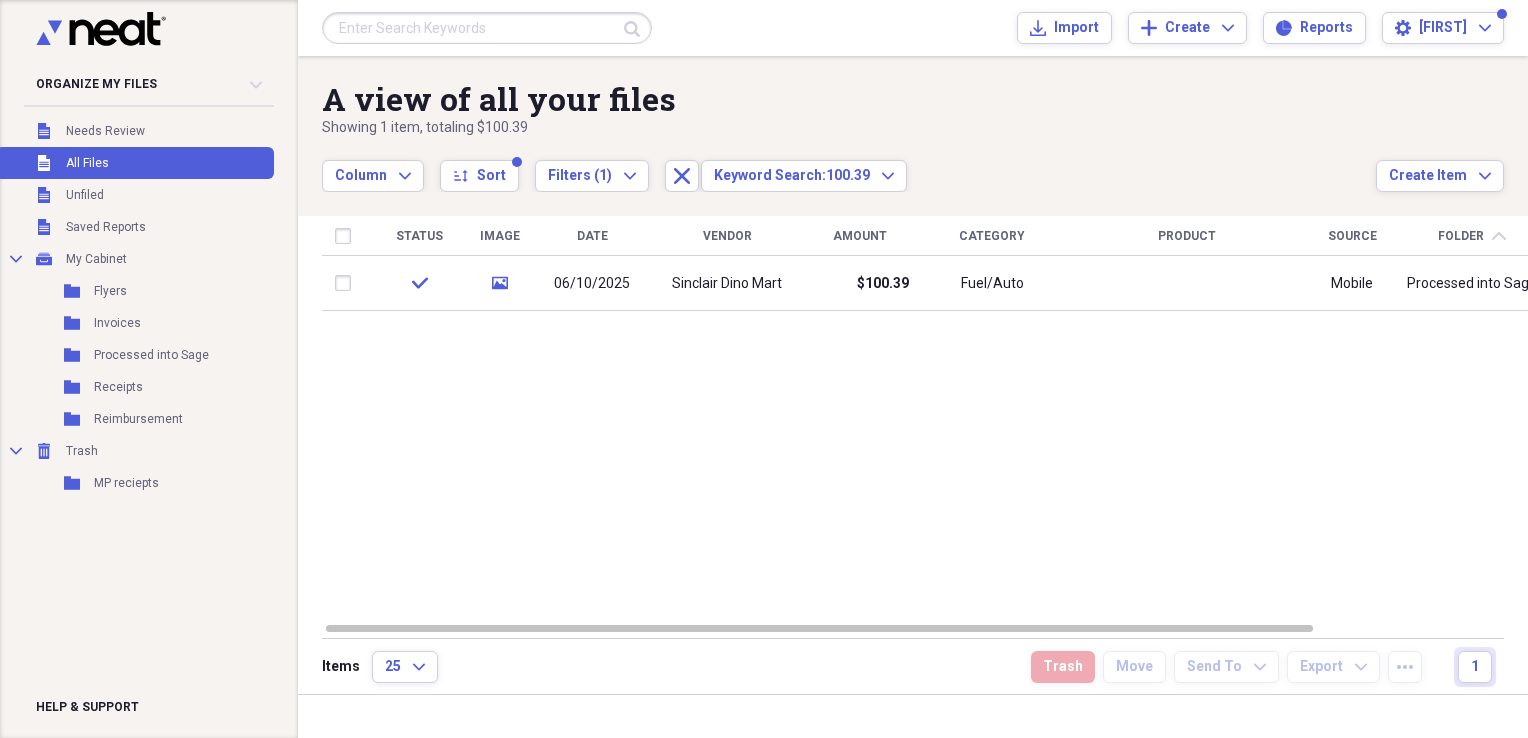 click at bounding box center [487, 28] 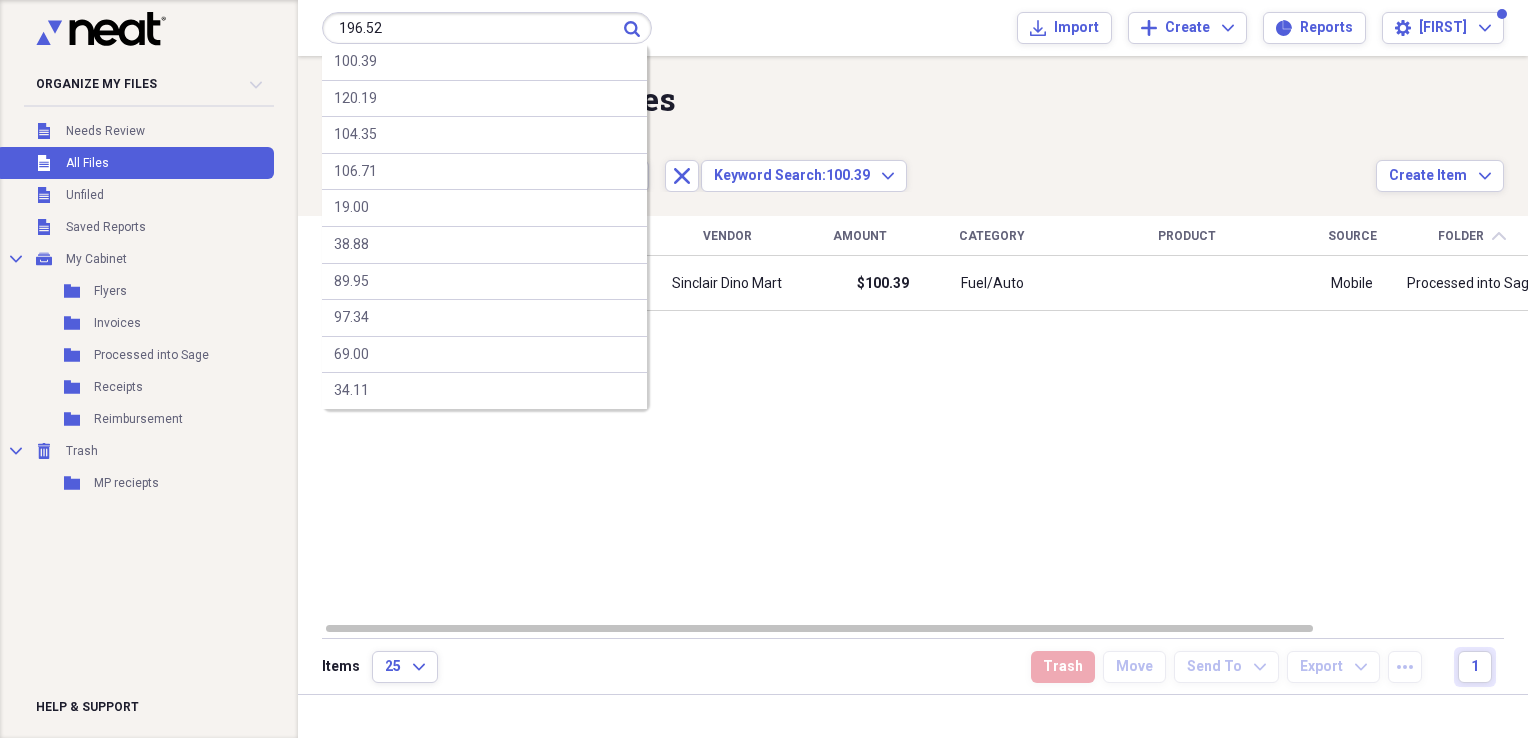 type on "196.52" 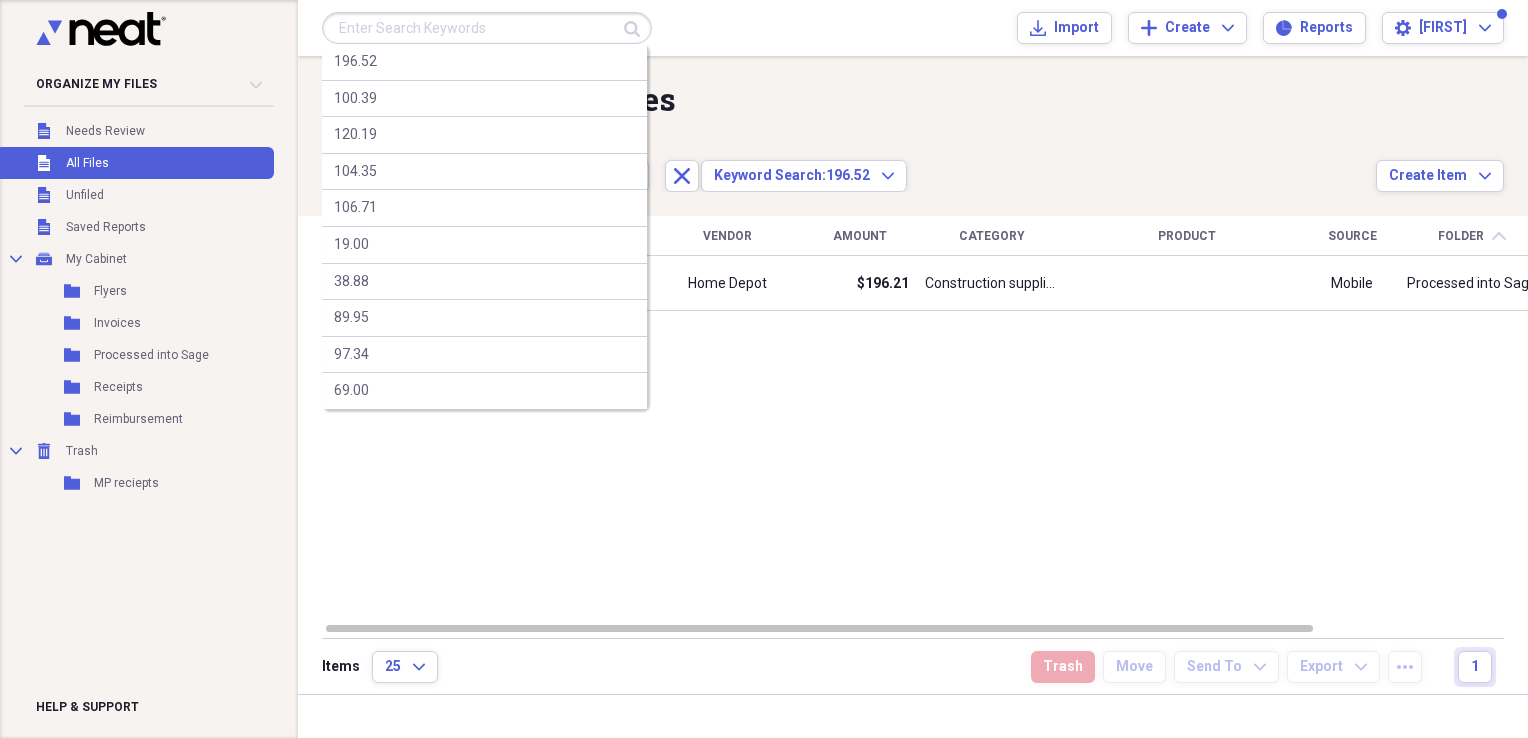 click at bounding box center (487, 28) 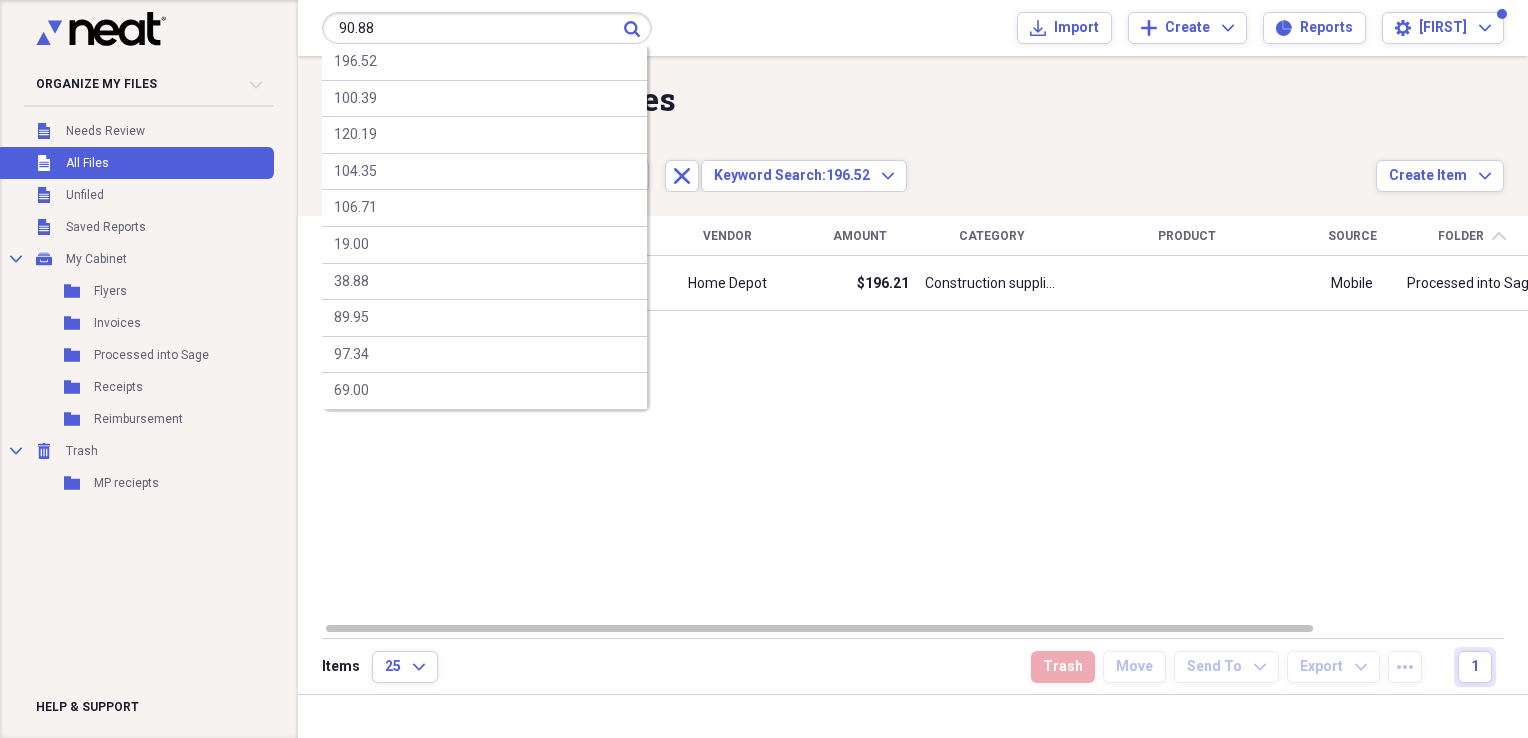 type on "90.88" 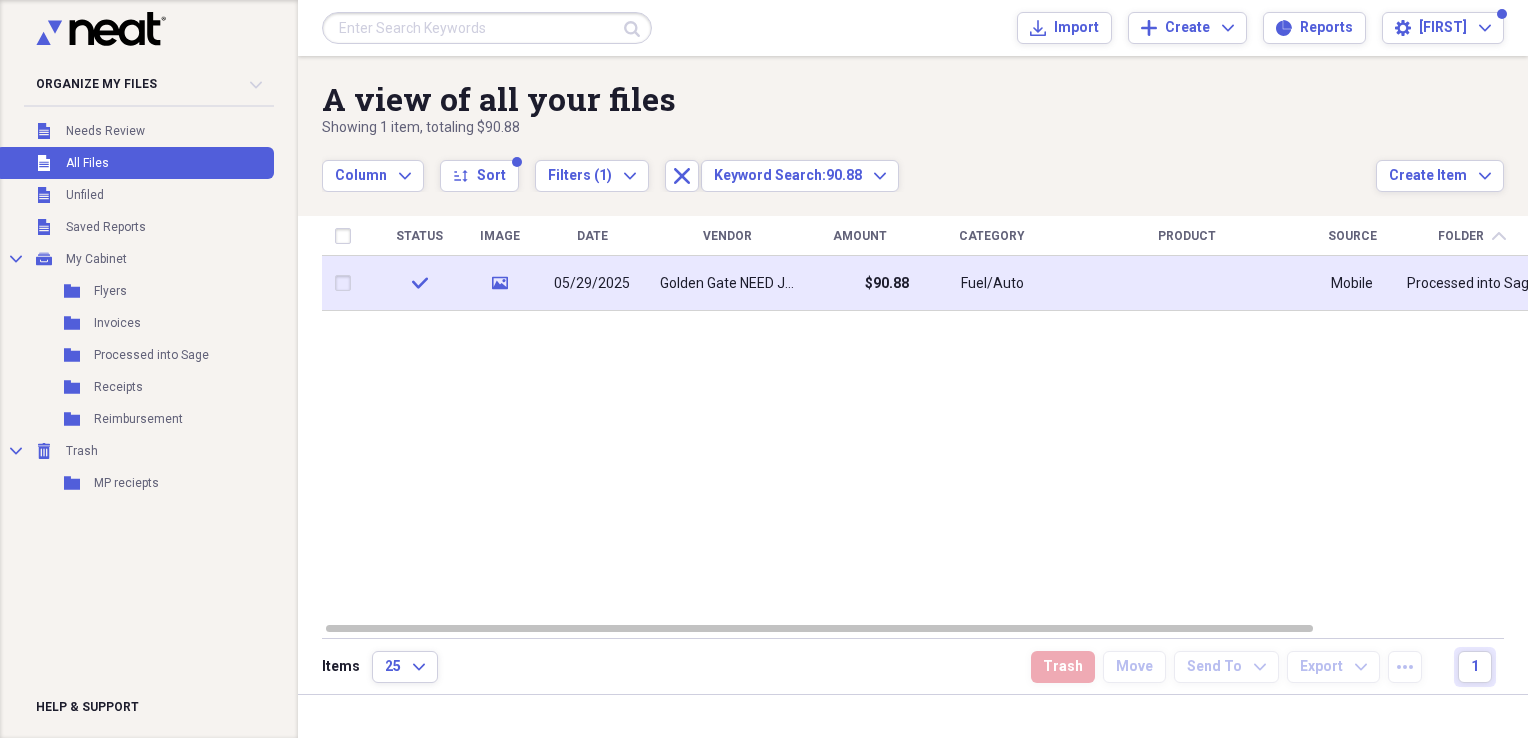 click on "$90.88" at bounding box center [859, 283] 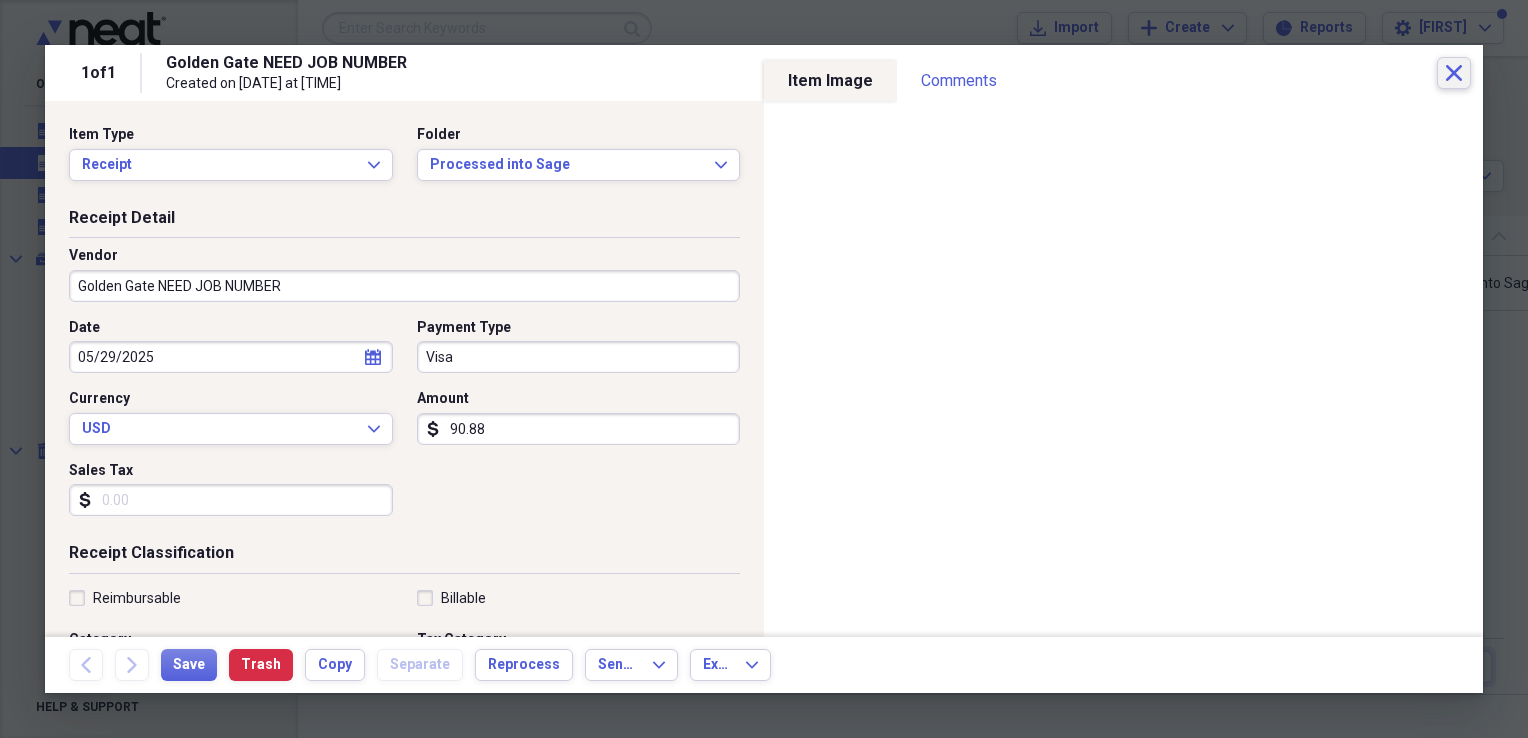click on "Close" 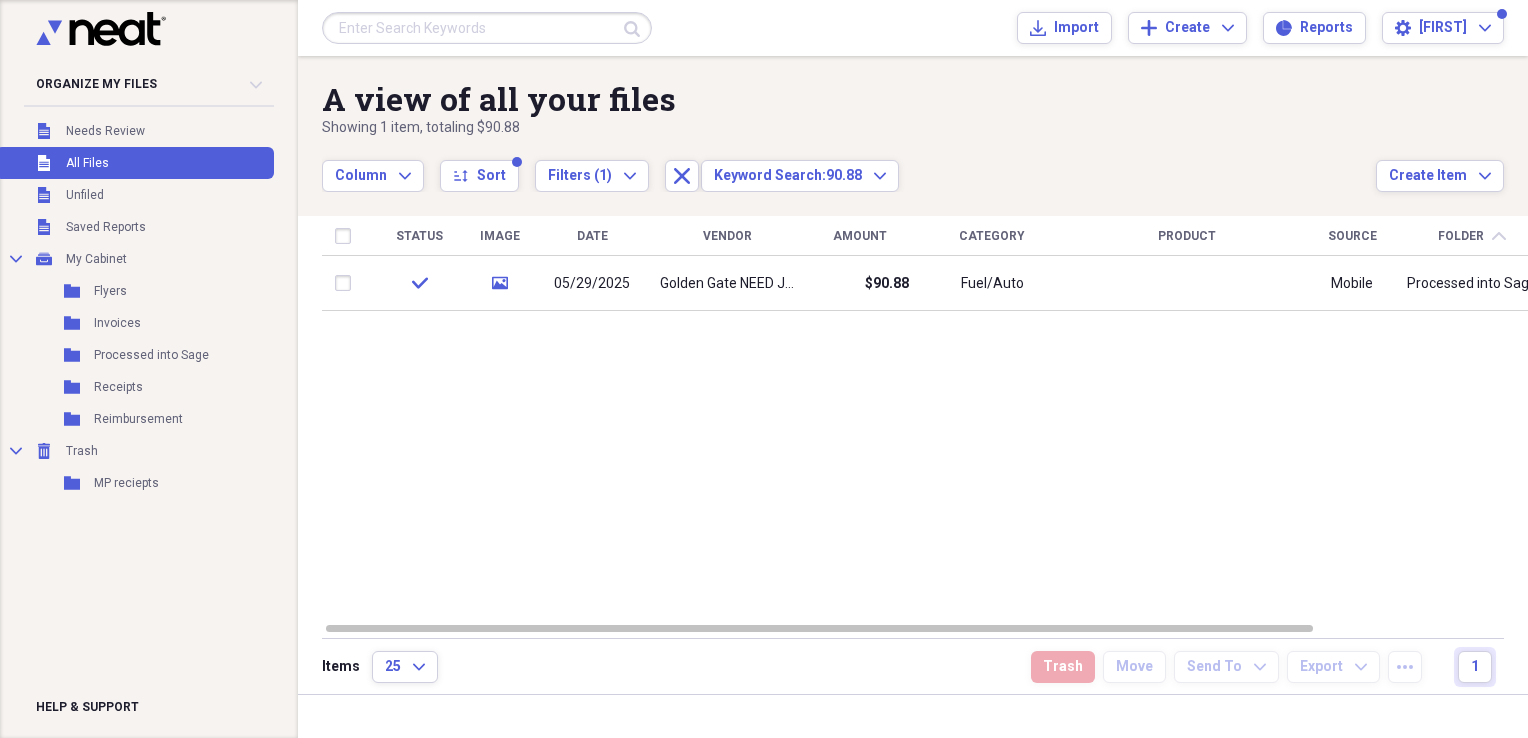 click at bounding box center [487, 28] 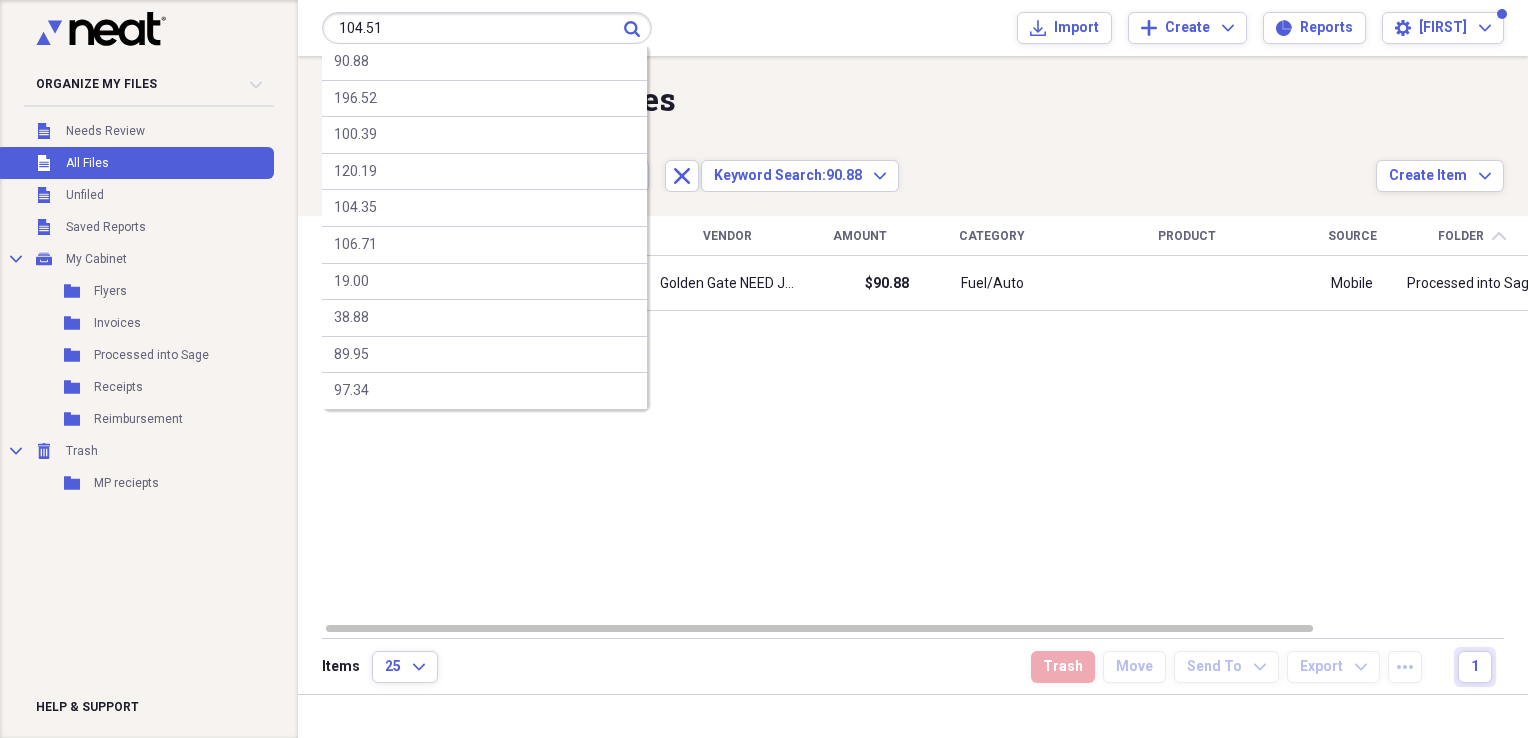 type on "104.51" 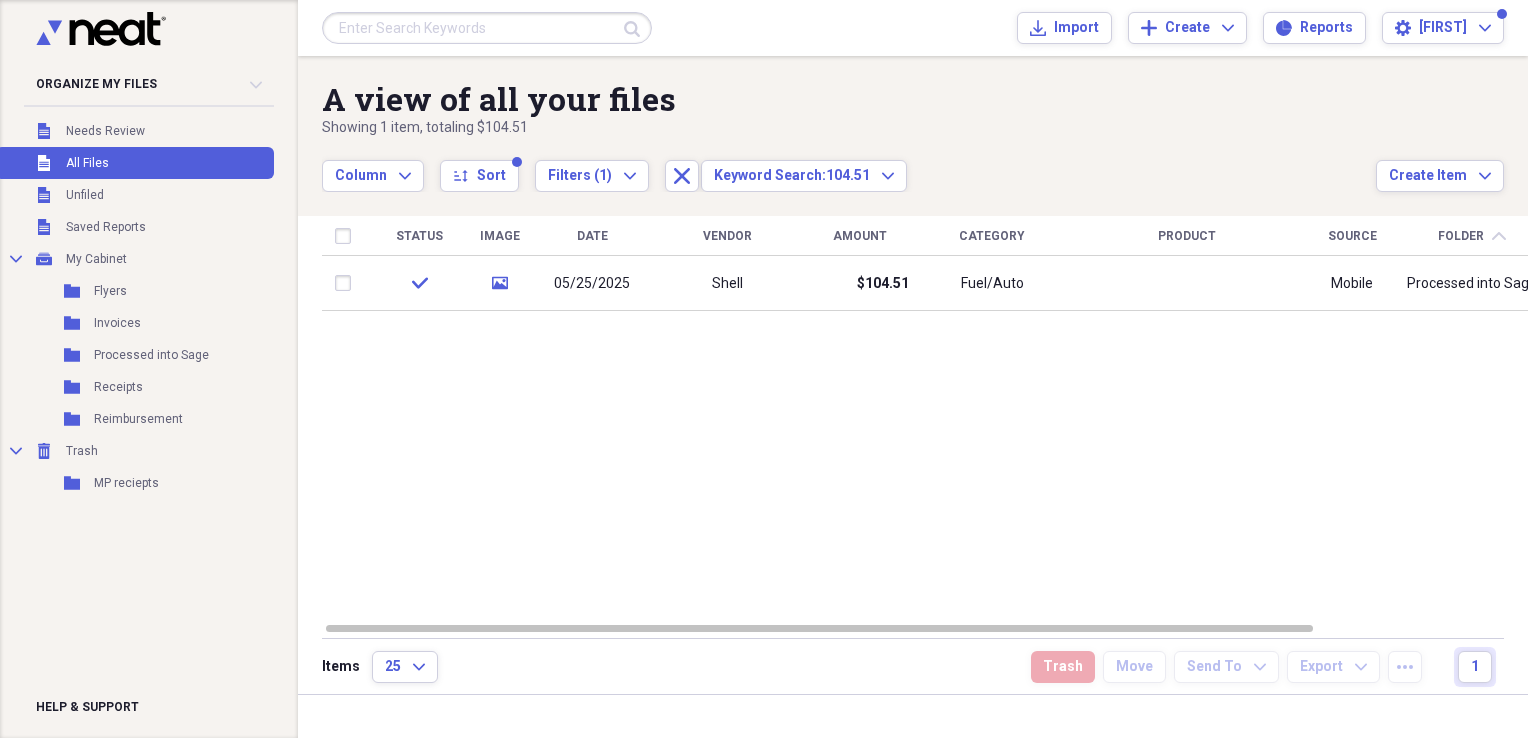 click on "Submit Import Import Add Create Expand Reports Reports Settings [FIRST] Expand" at bounding box center (913, 28) 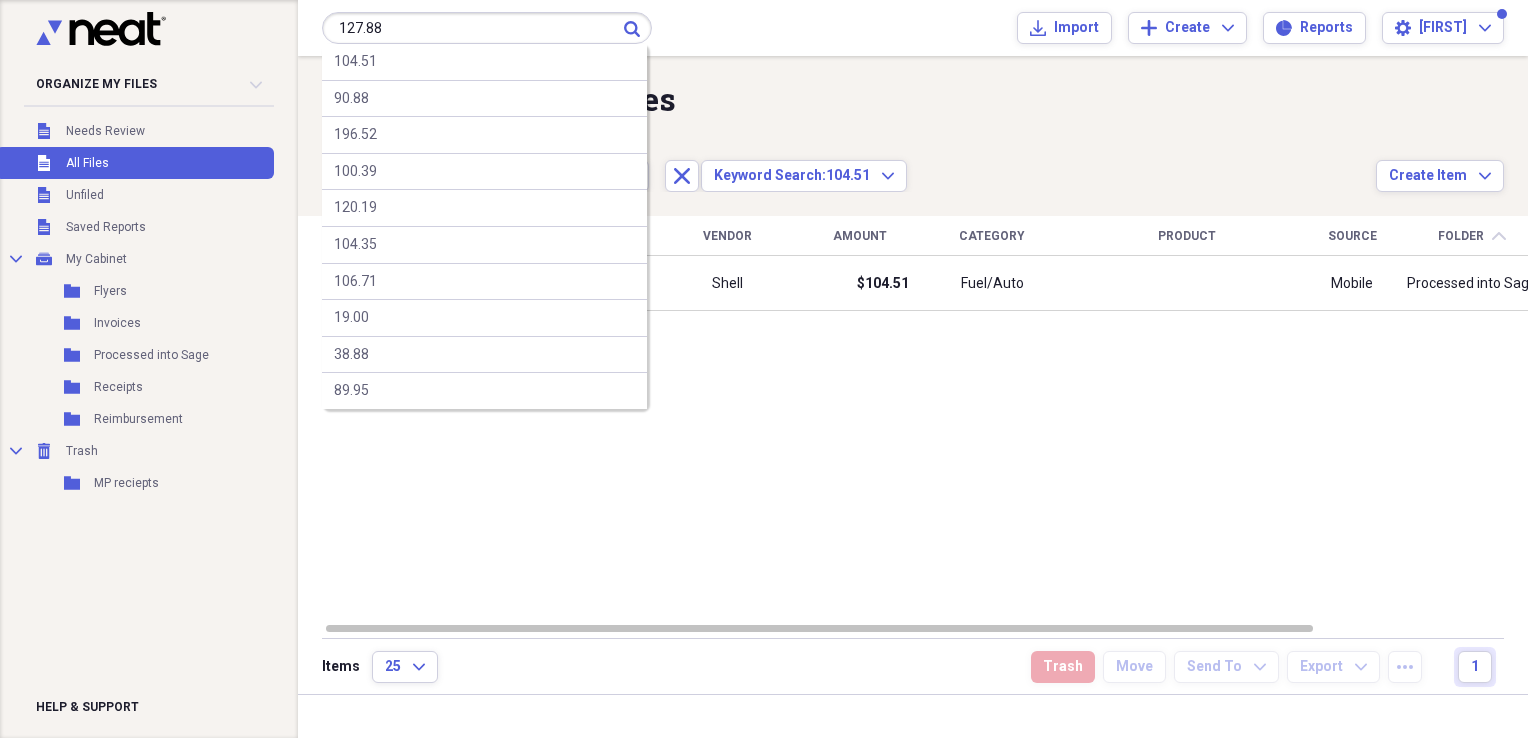 type on "127.88" 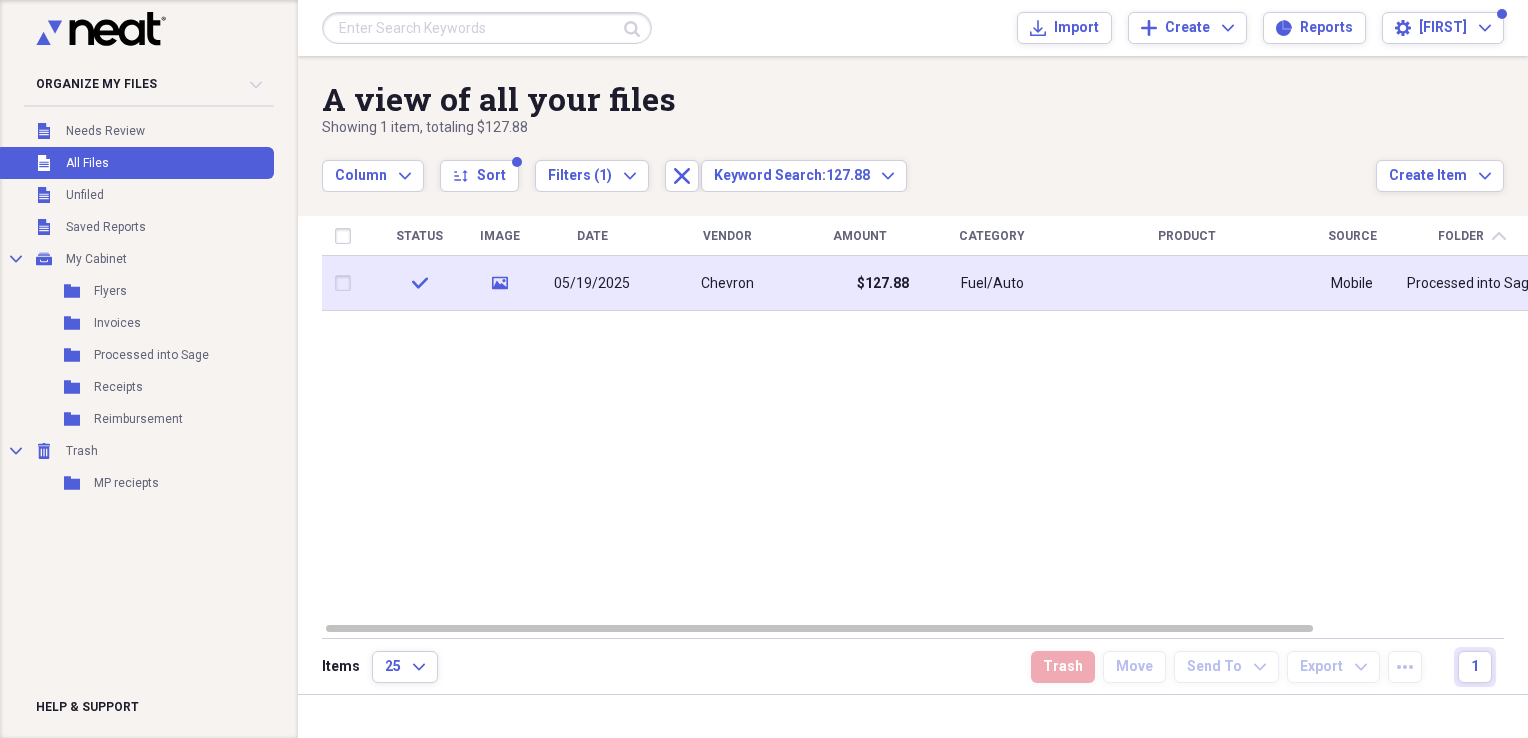 click at bounding box center [1187, 283] 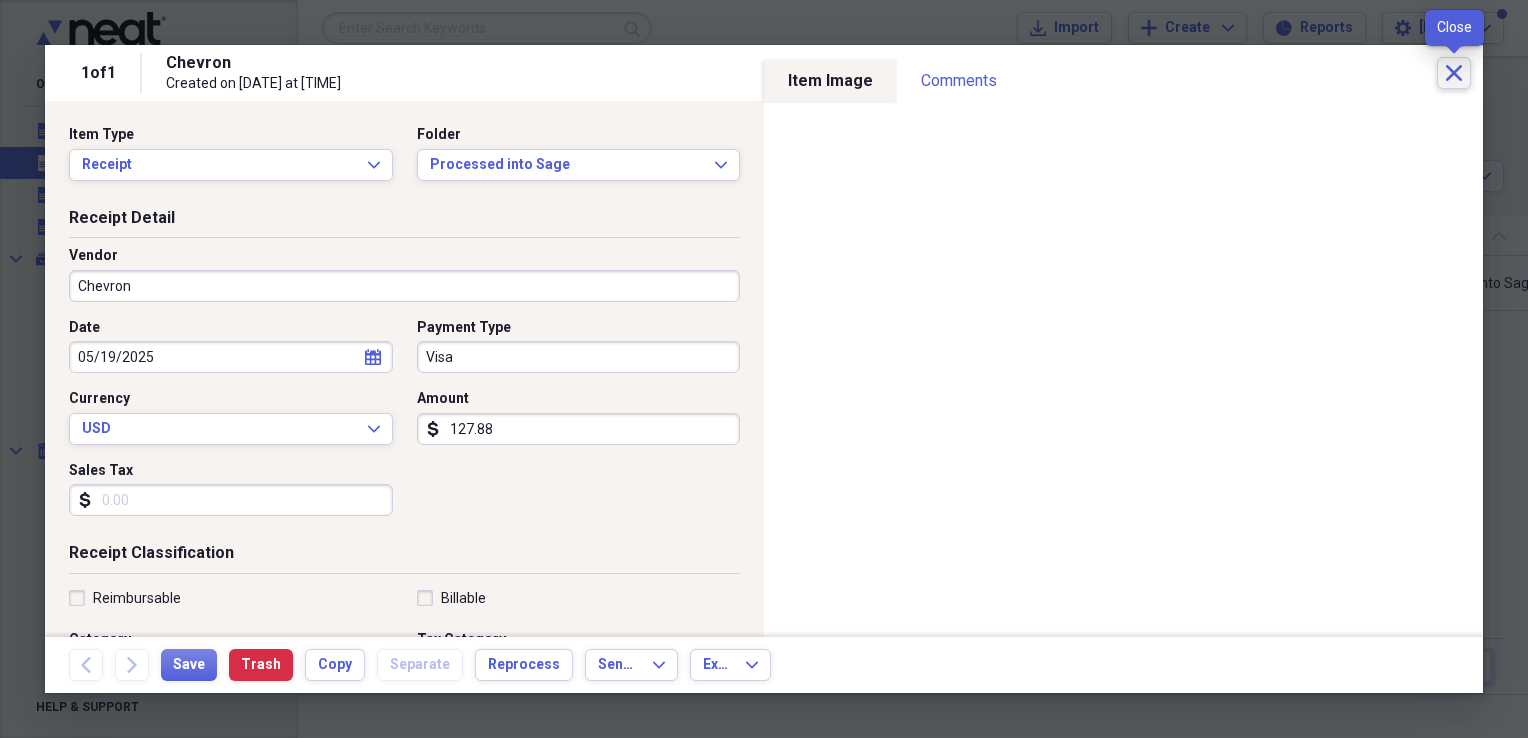 click on "Close" 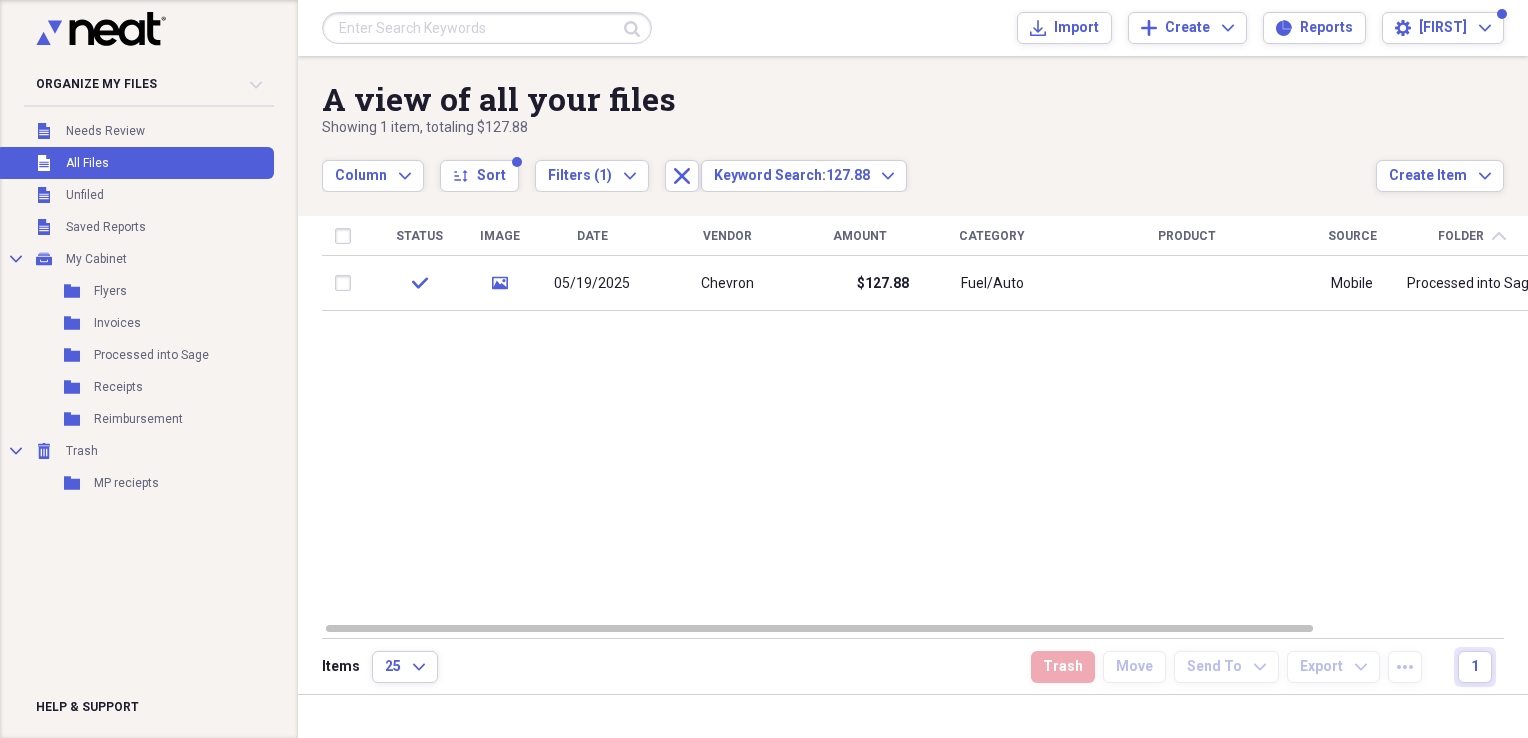 click at bounding box center (487, 28) 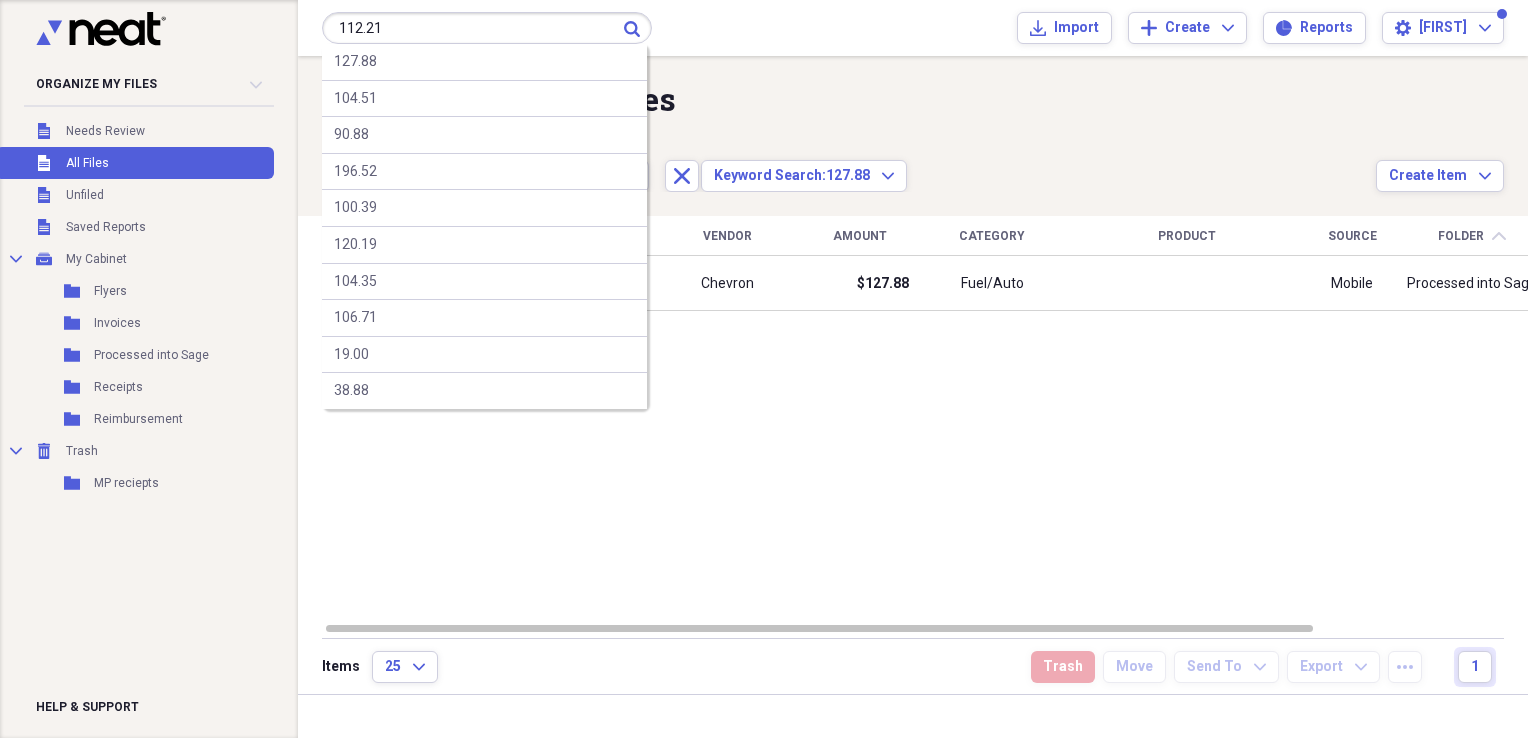 type on "112.21" 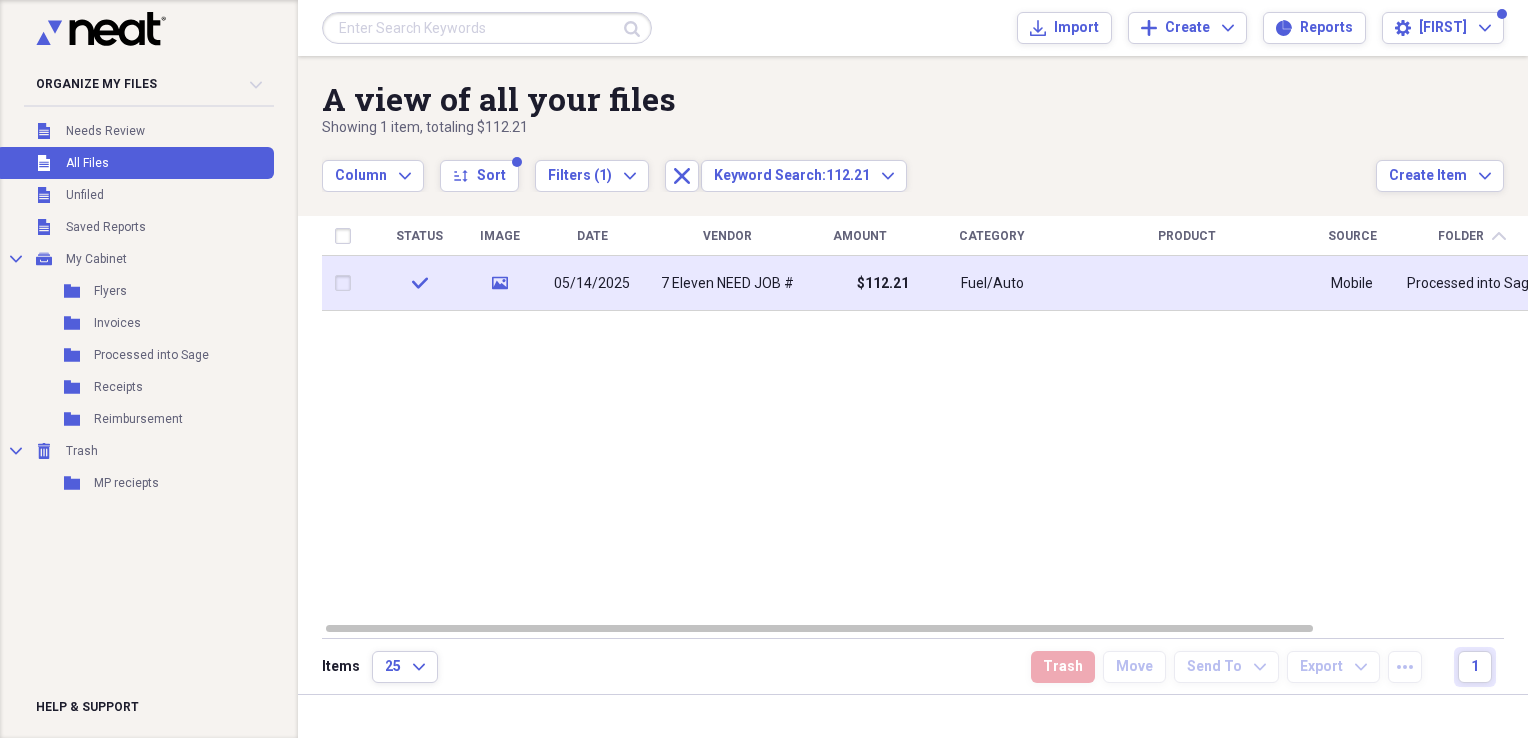click at bounding box center [1187, 283] 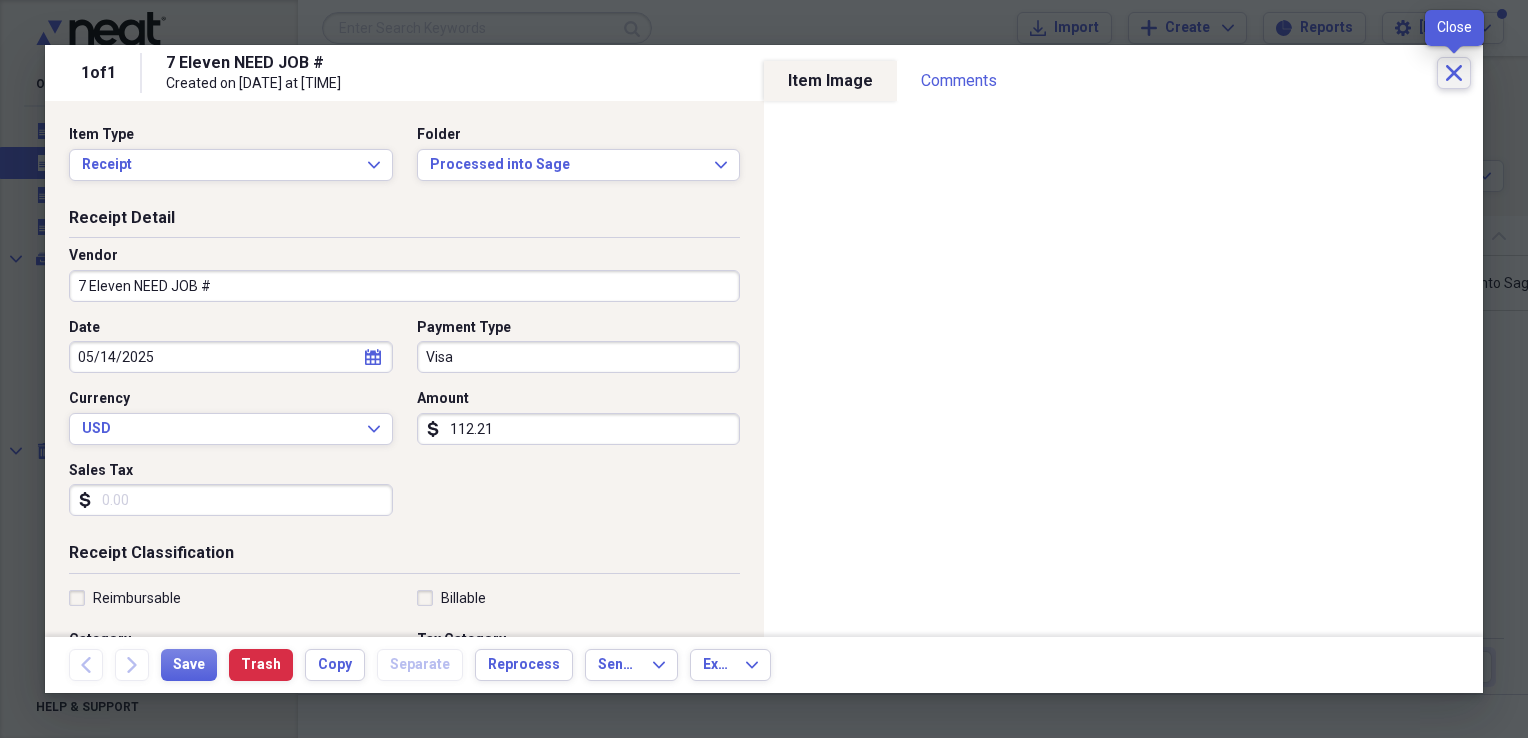 click on "Close" 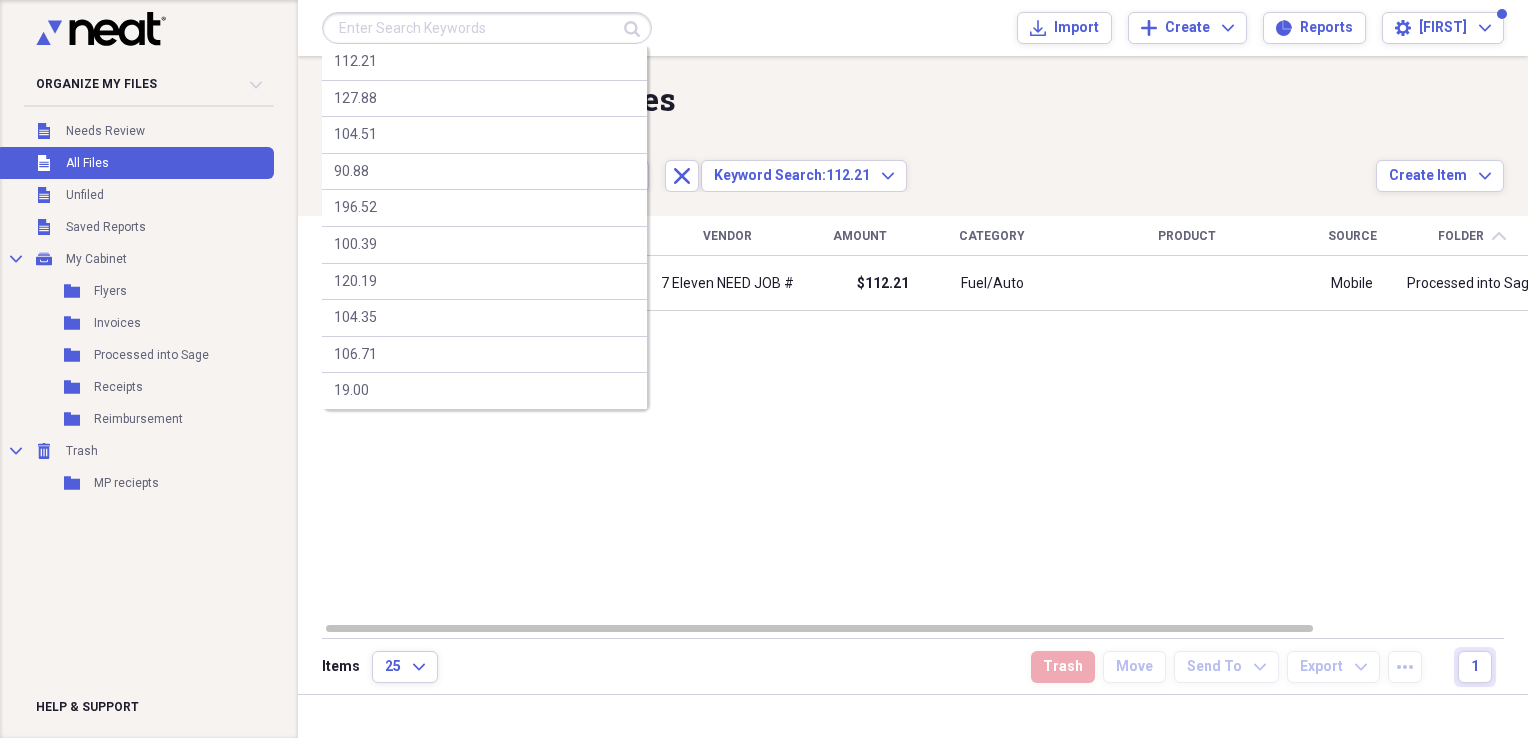 click at bounding box center [487, 28] 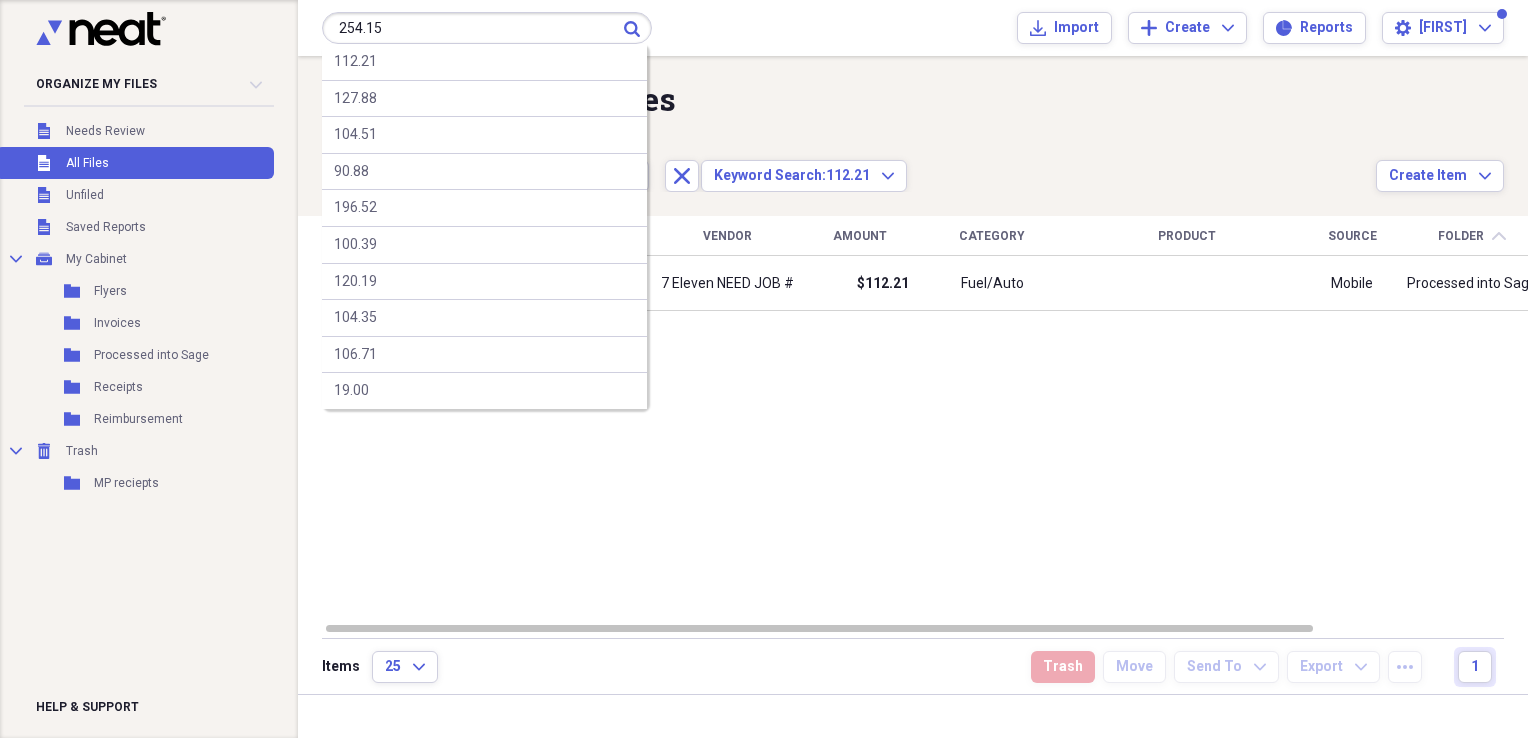 type on "254.15" 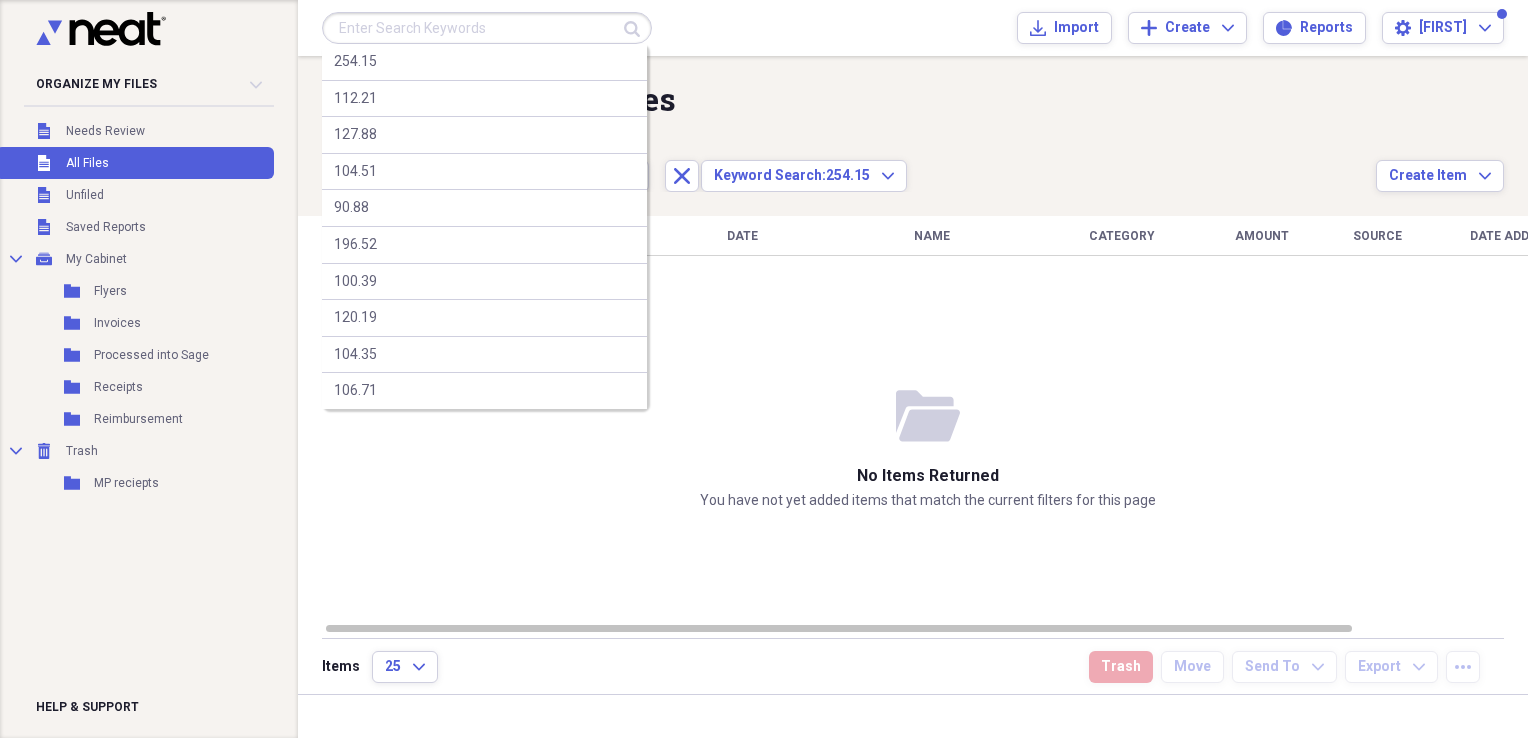 click at bounding box center [487, 28] 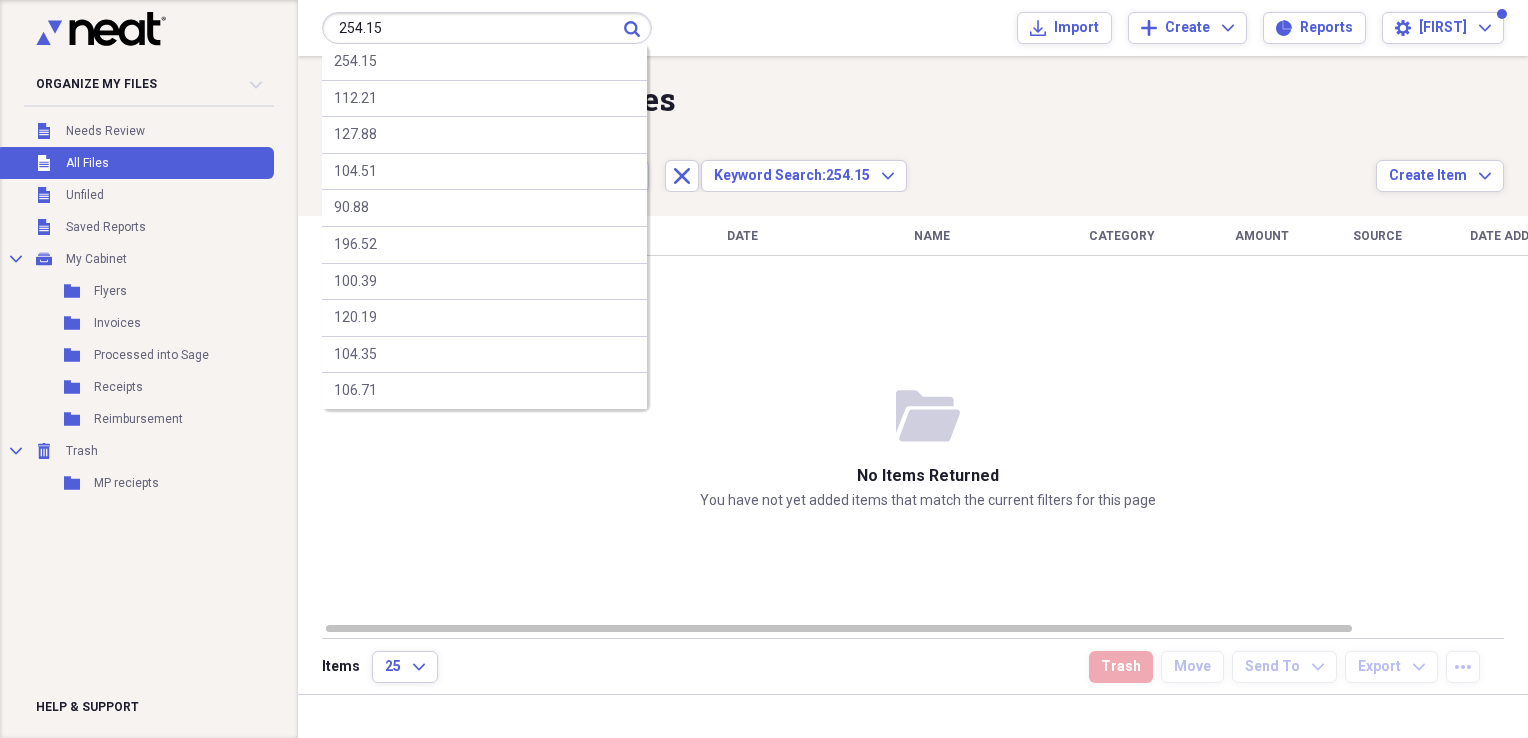 type on "254.15" 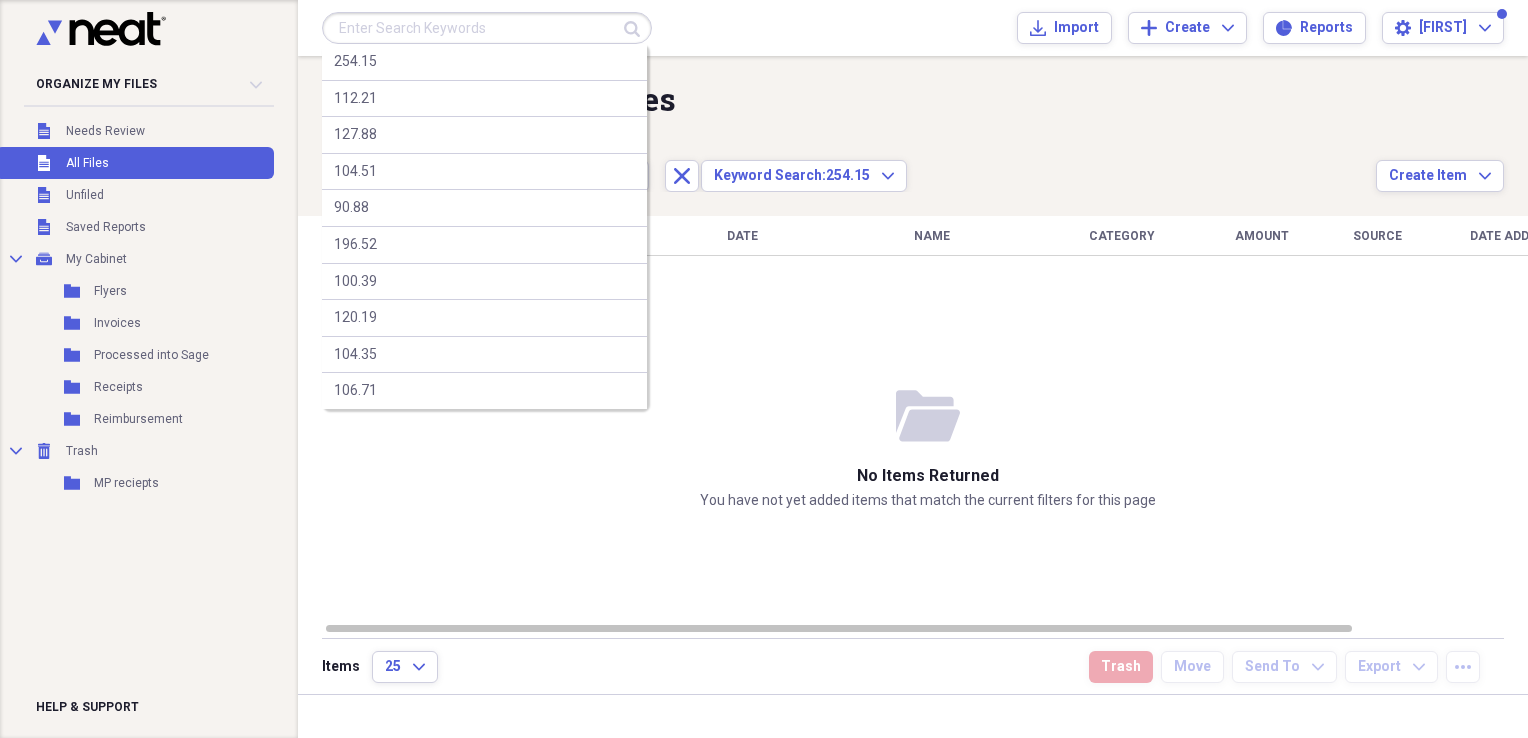 click at bounding box center [487, 28] 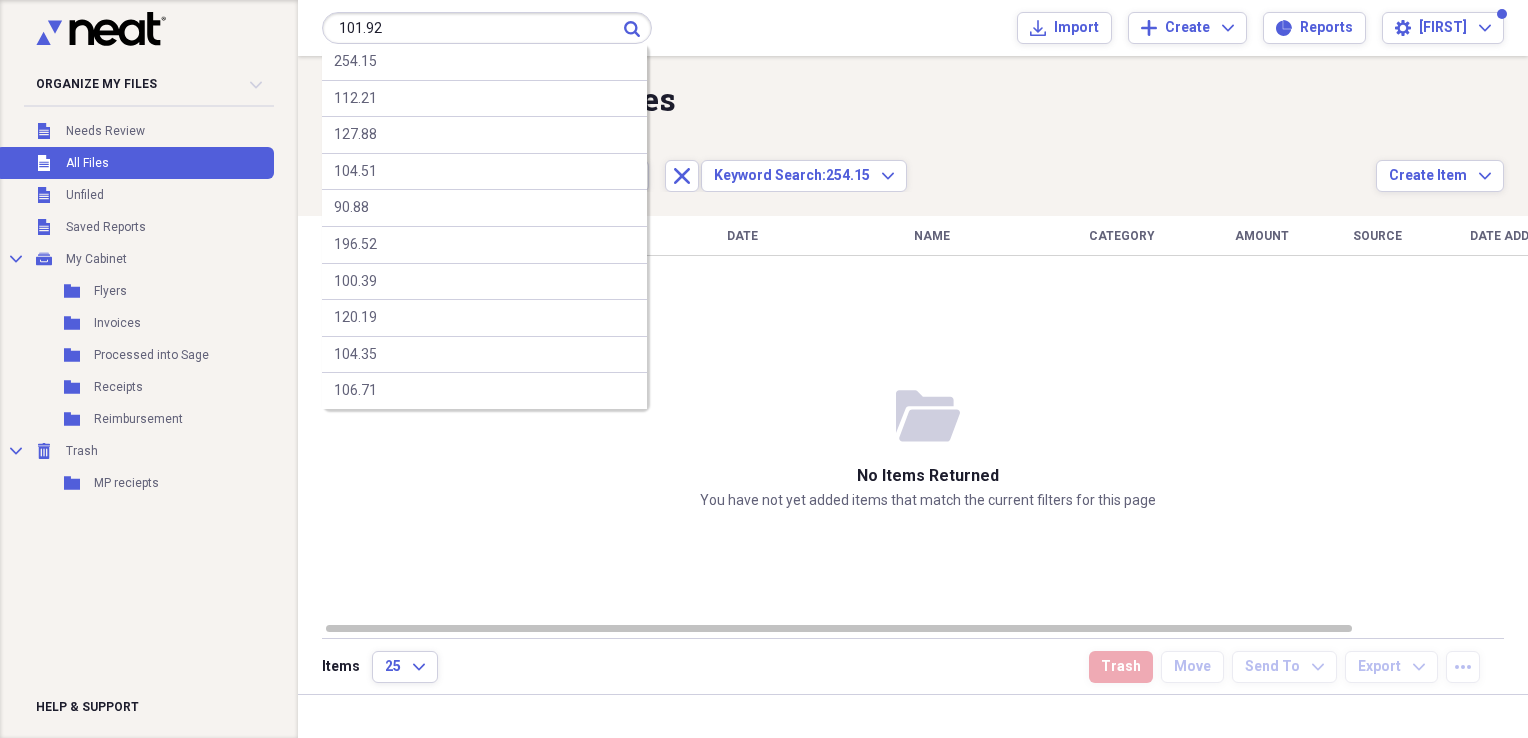 type on "101.92" 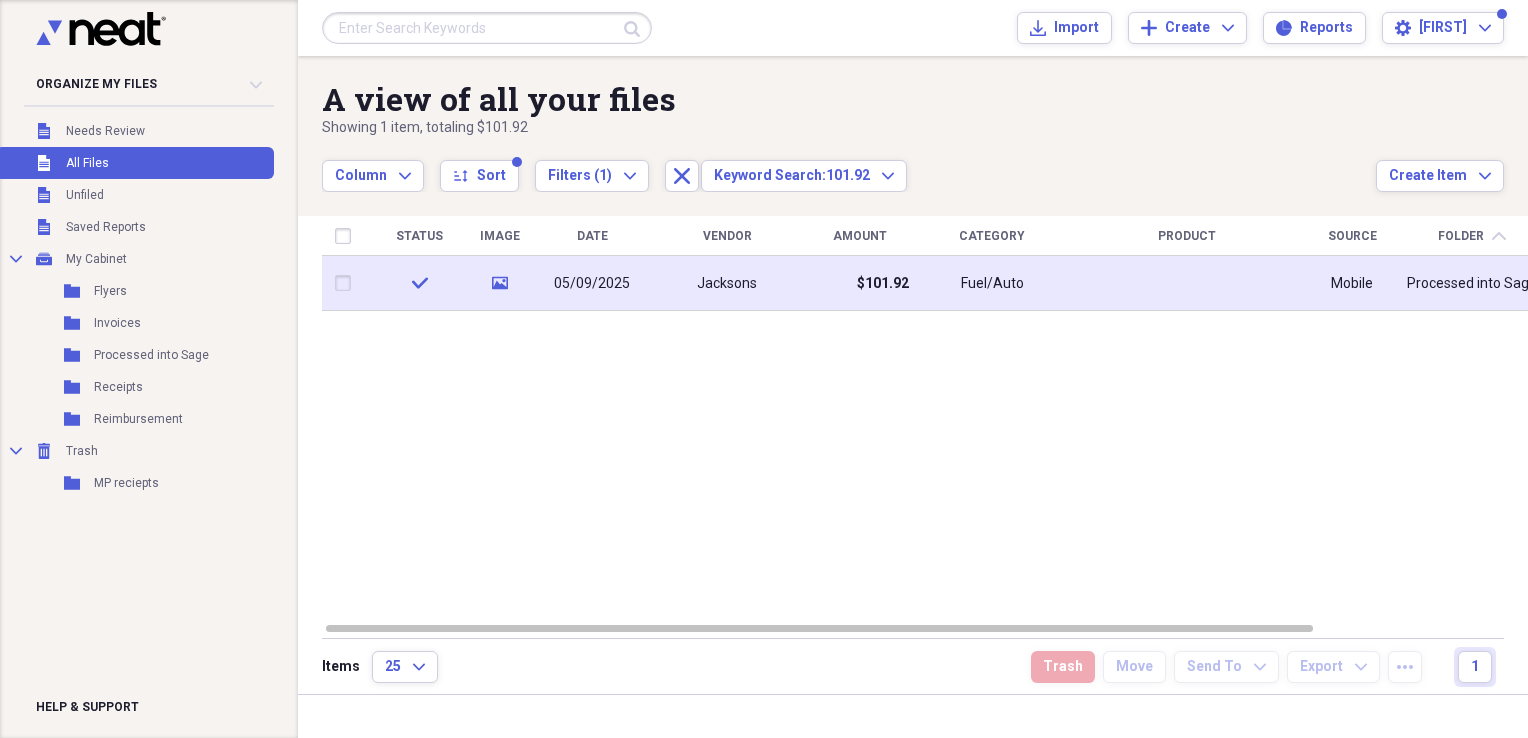 click at bounding box center [1187, 283] 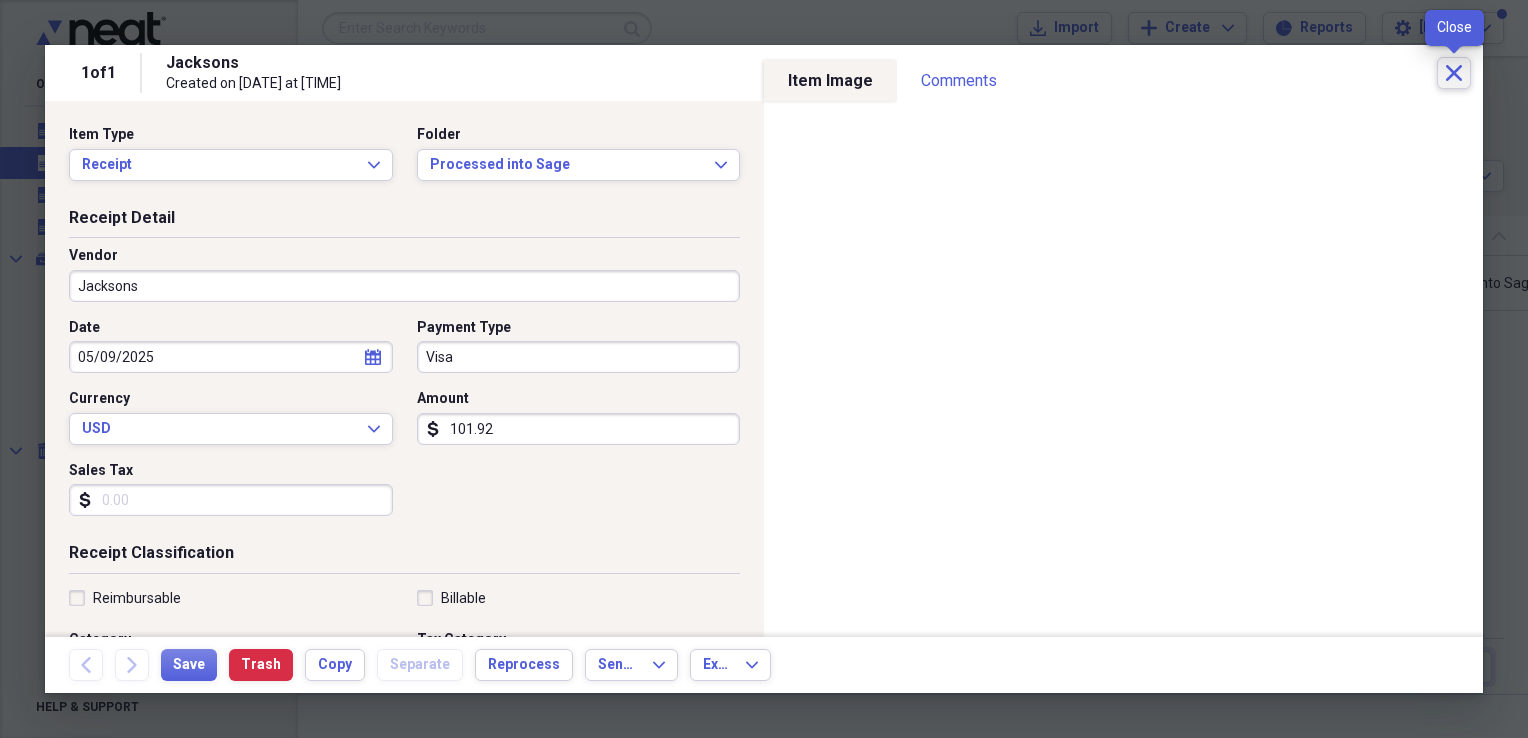click on "Close" at bounding box center [1454, 73] 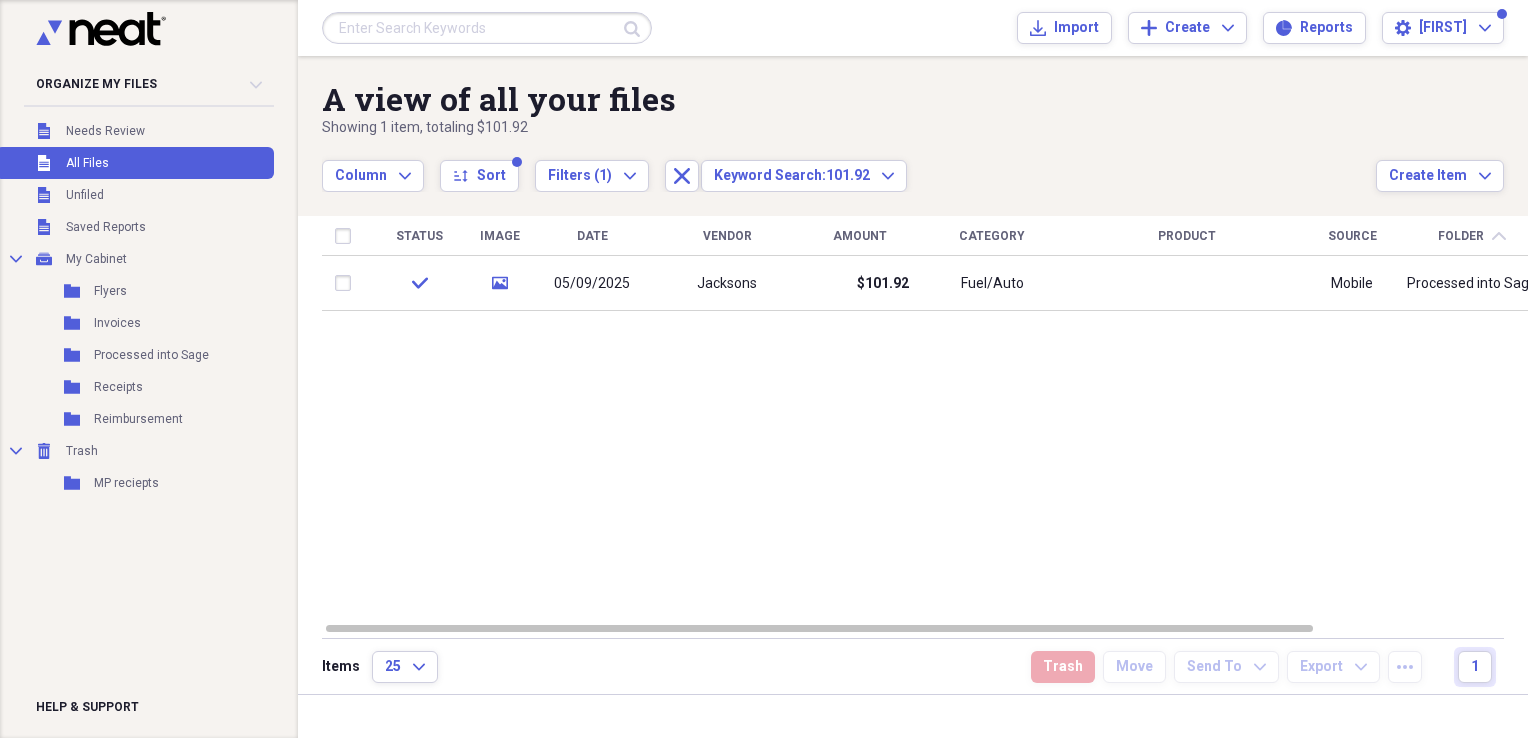 click at bounding box center [487, 28] 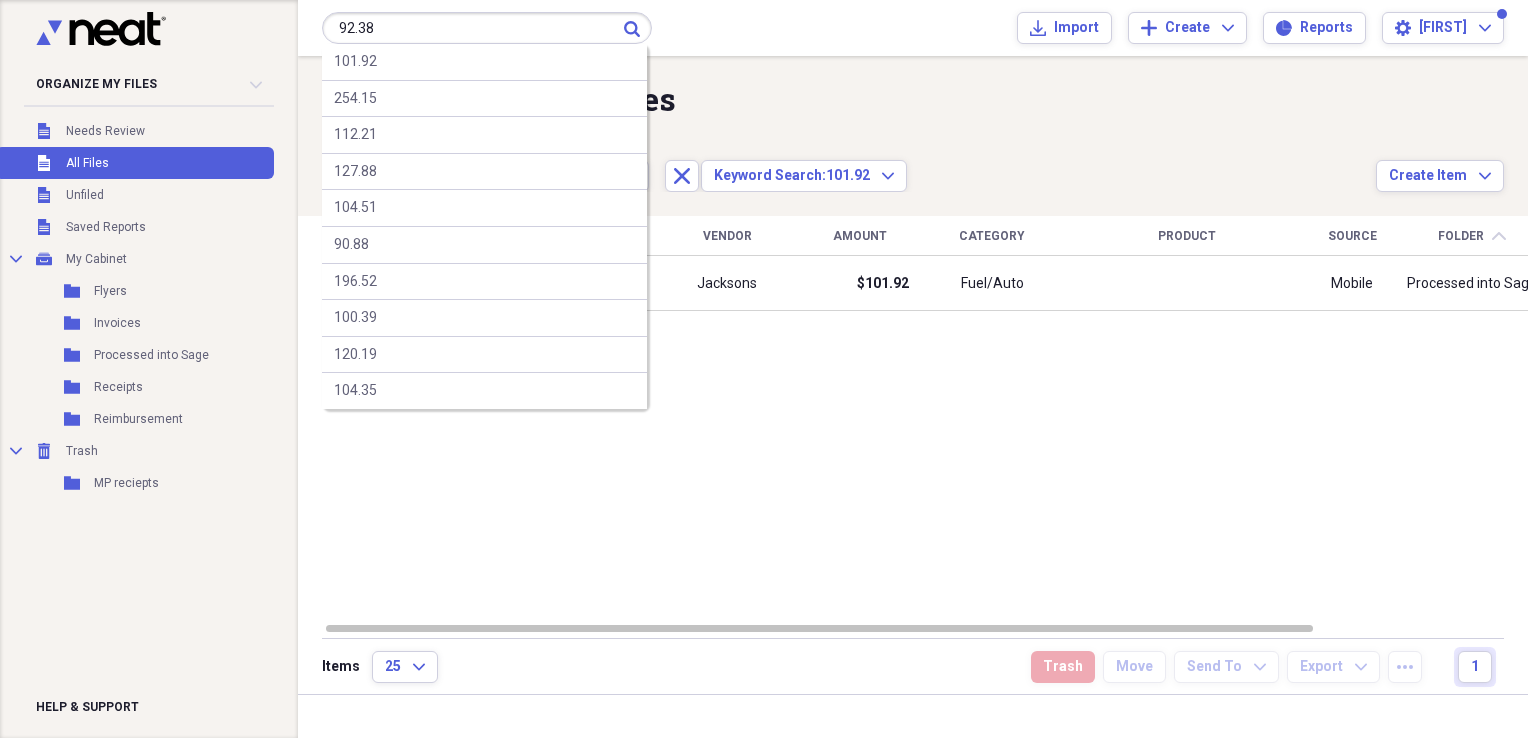 type on "92.38" 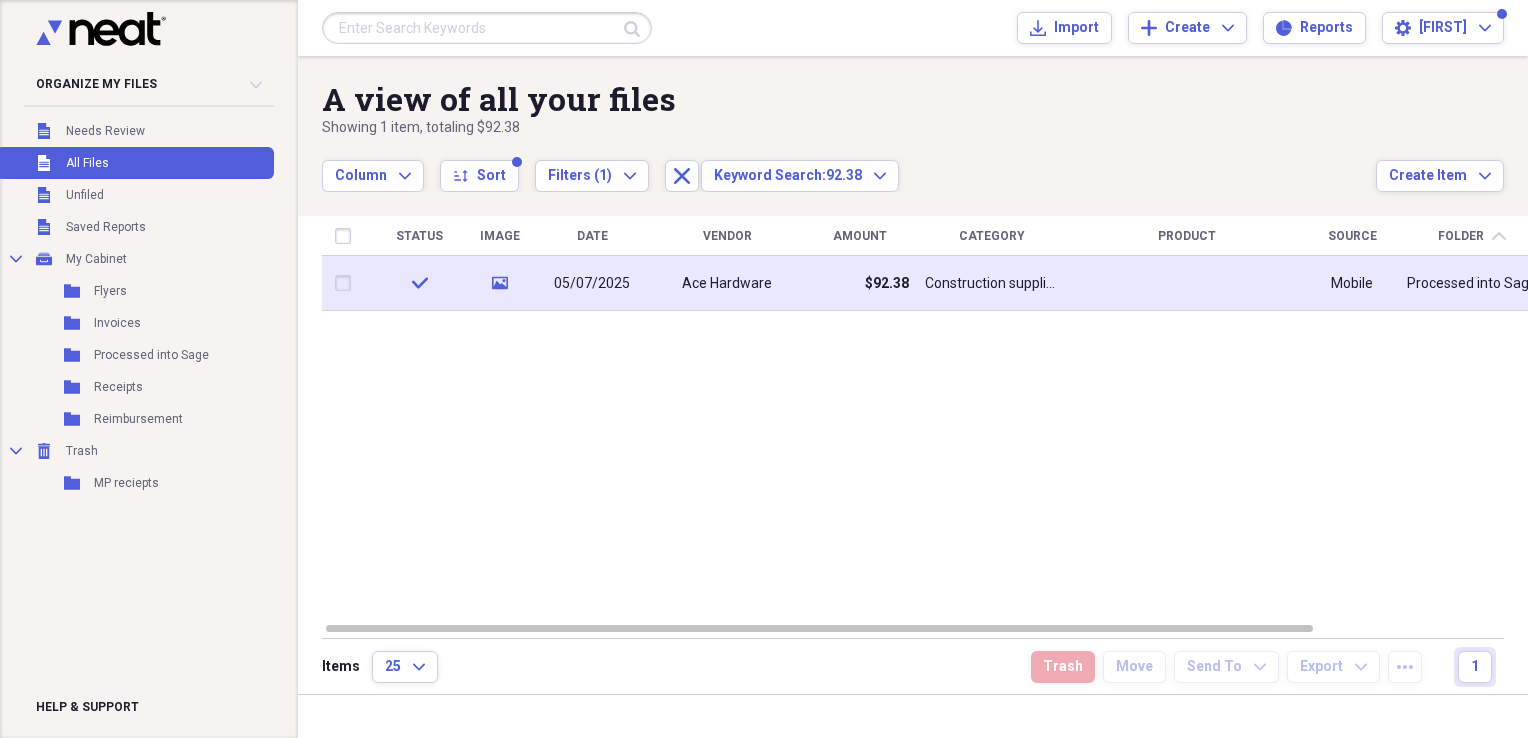 click at bounding box center [1187, 283] 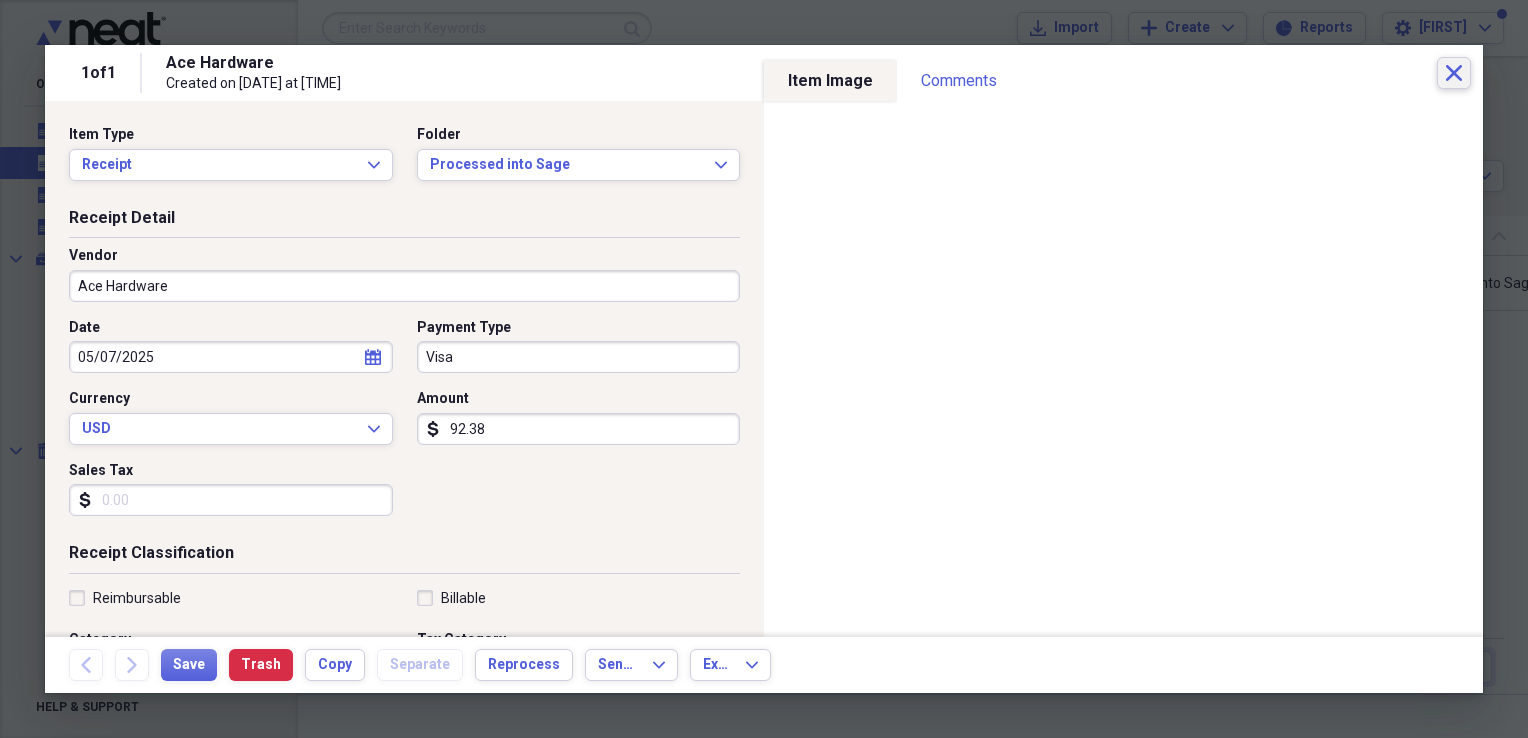 click on "Close" at bounding box center (1454, 73) 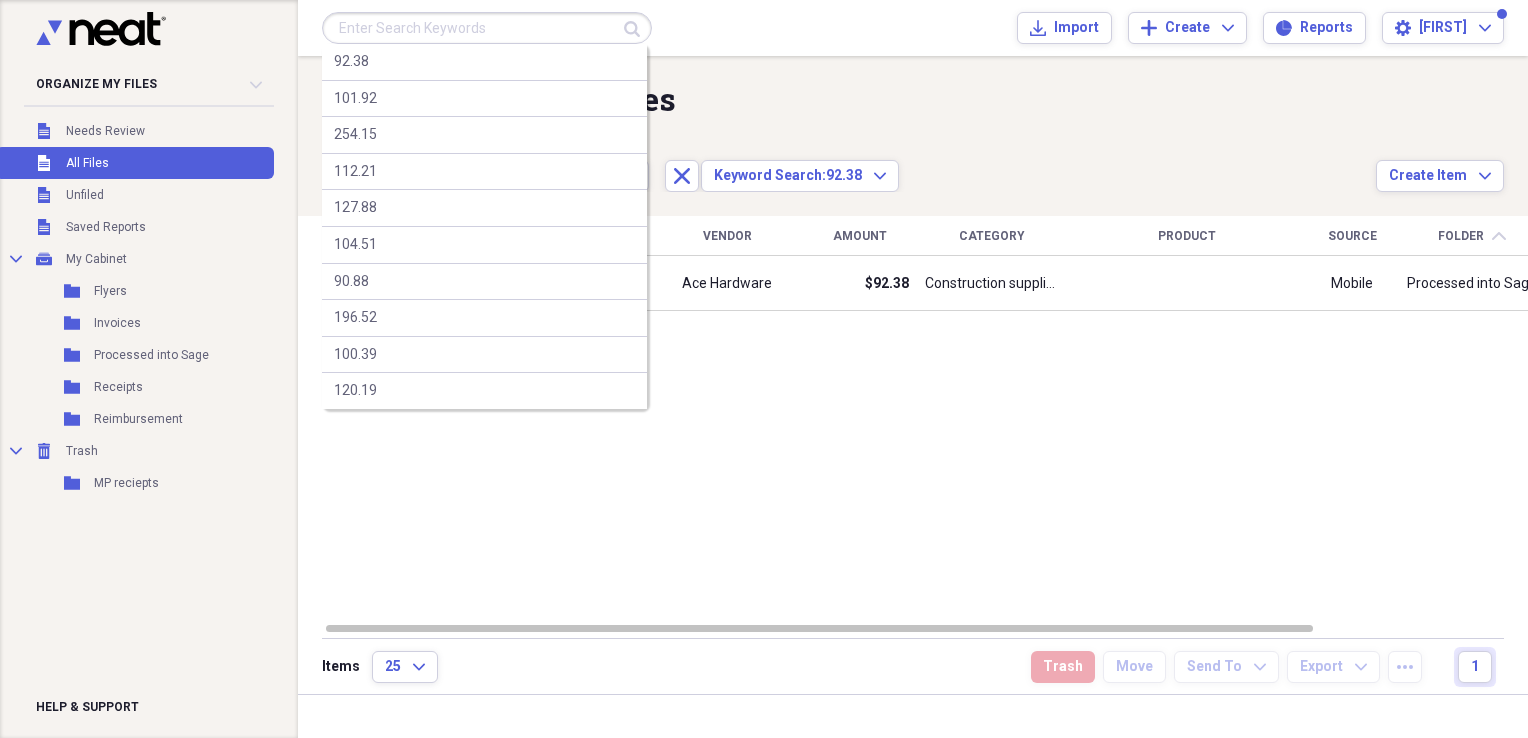 click at bounding box center [487, 28] 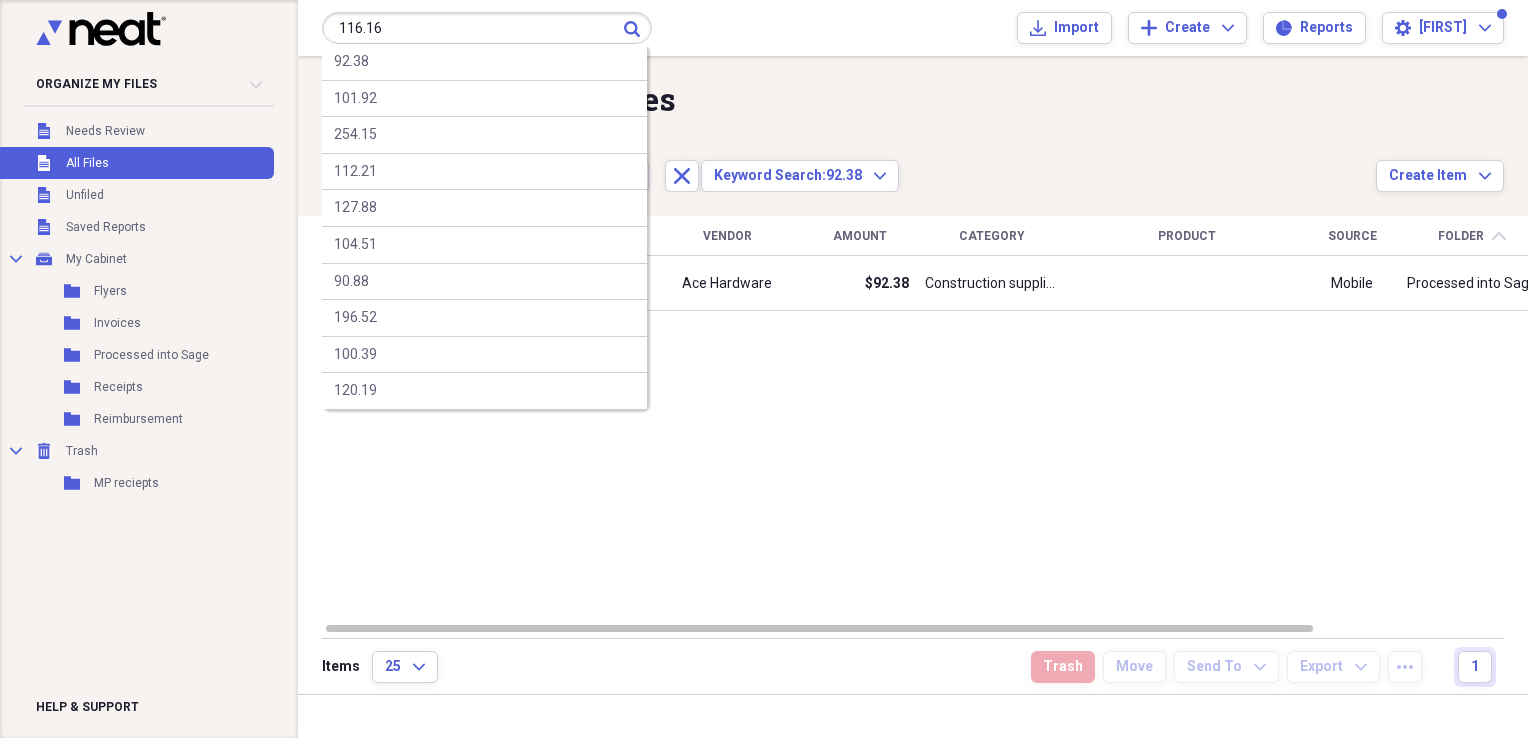 type on "116.16" 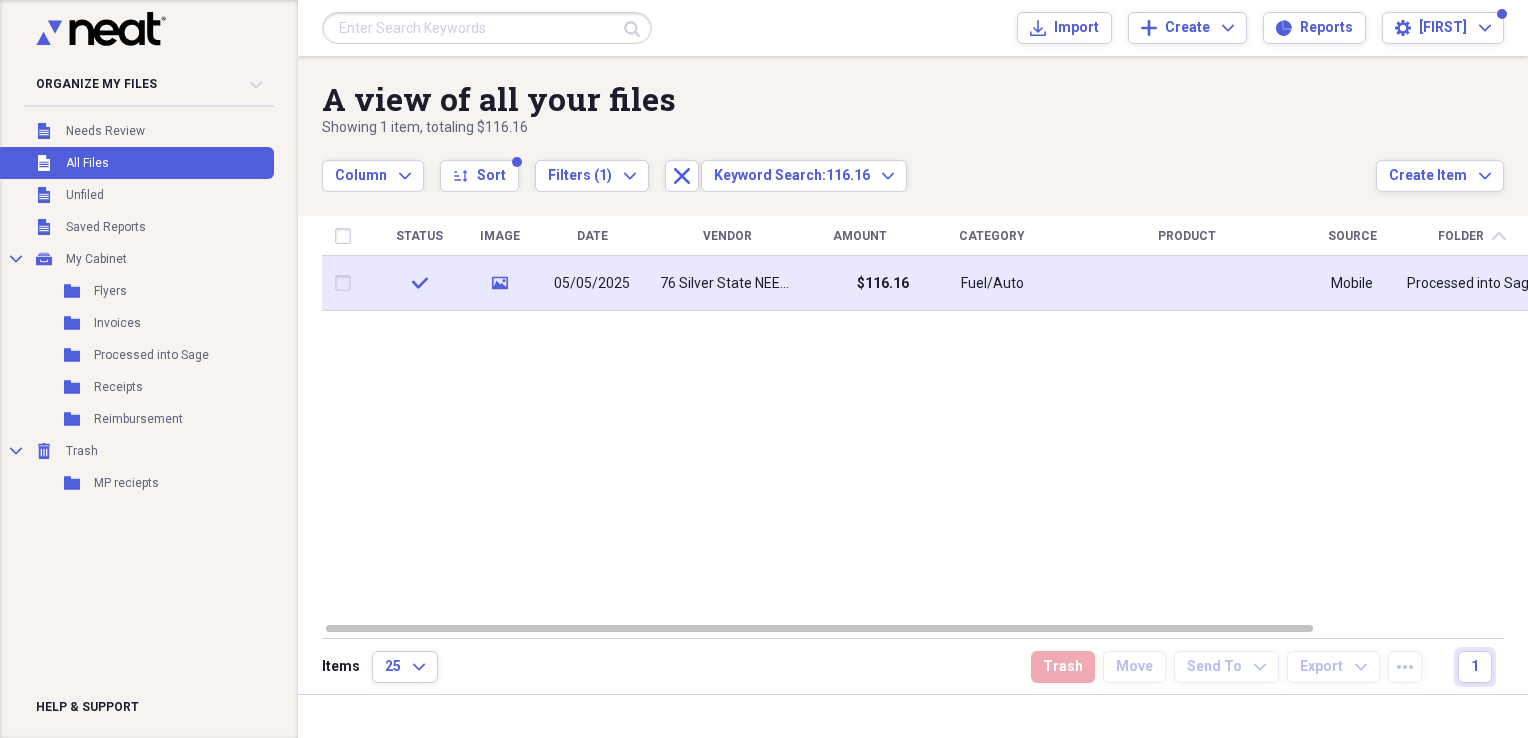 click at bounding box center [1187, 283] 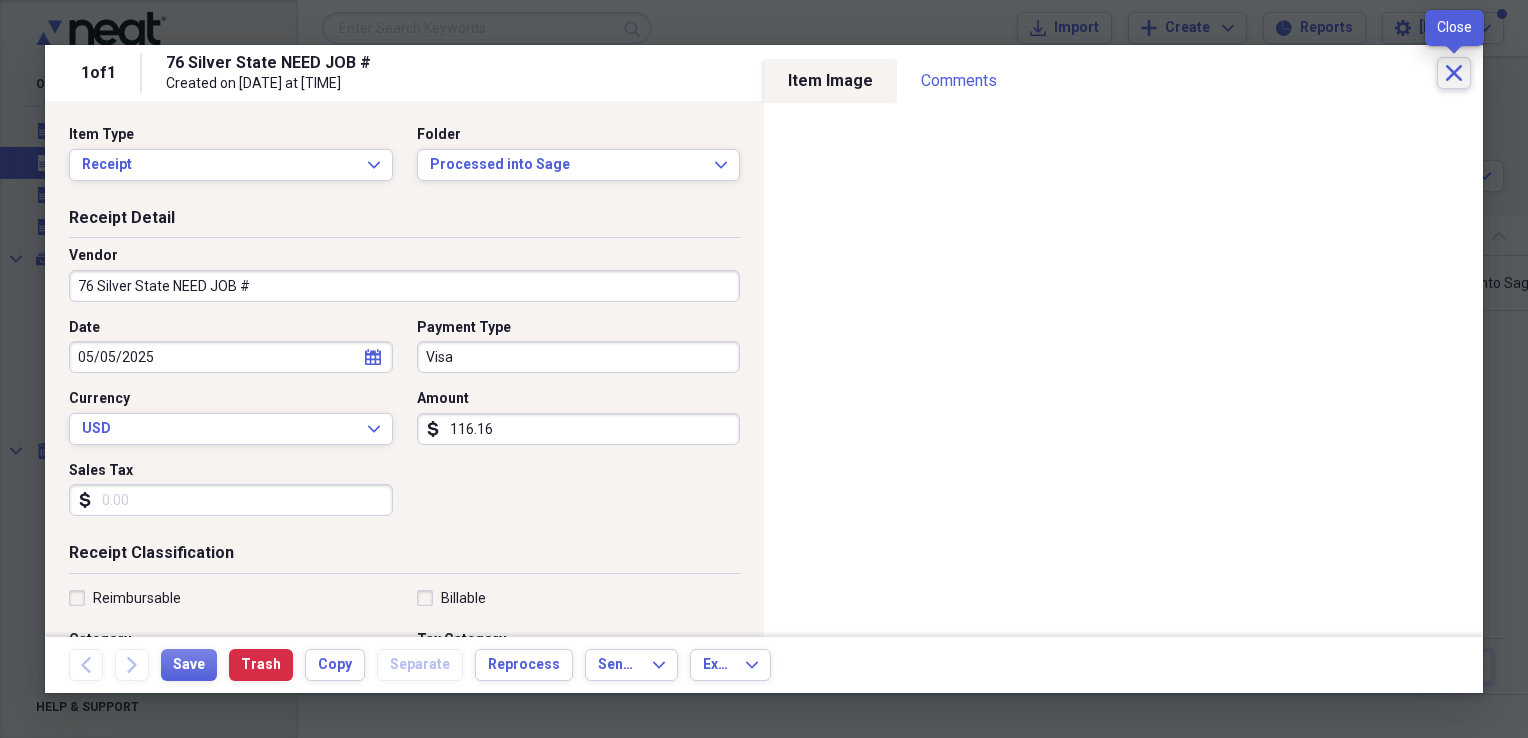 click on "Close" 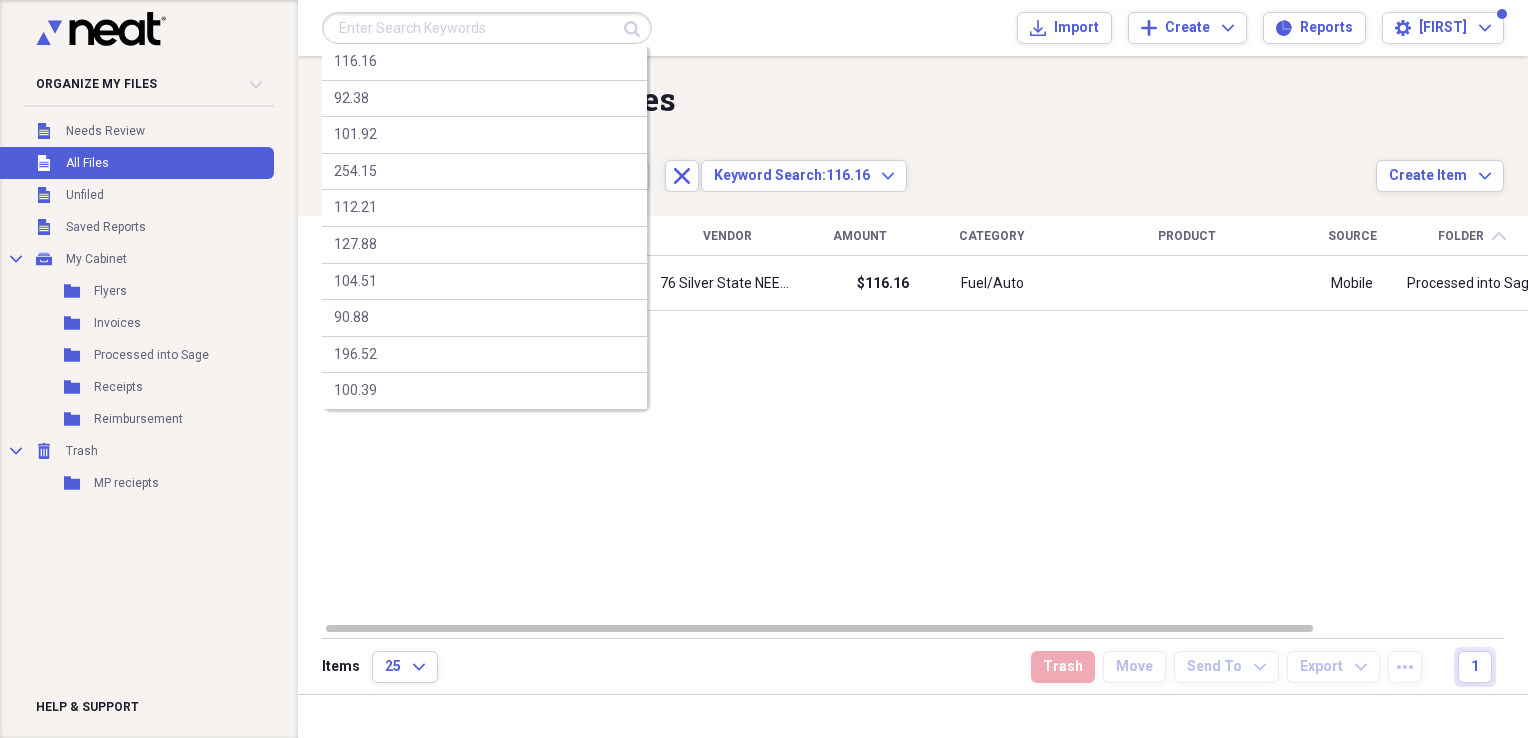 click at bounding box center (487, 28) 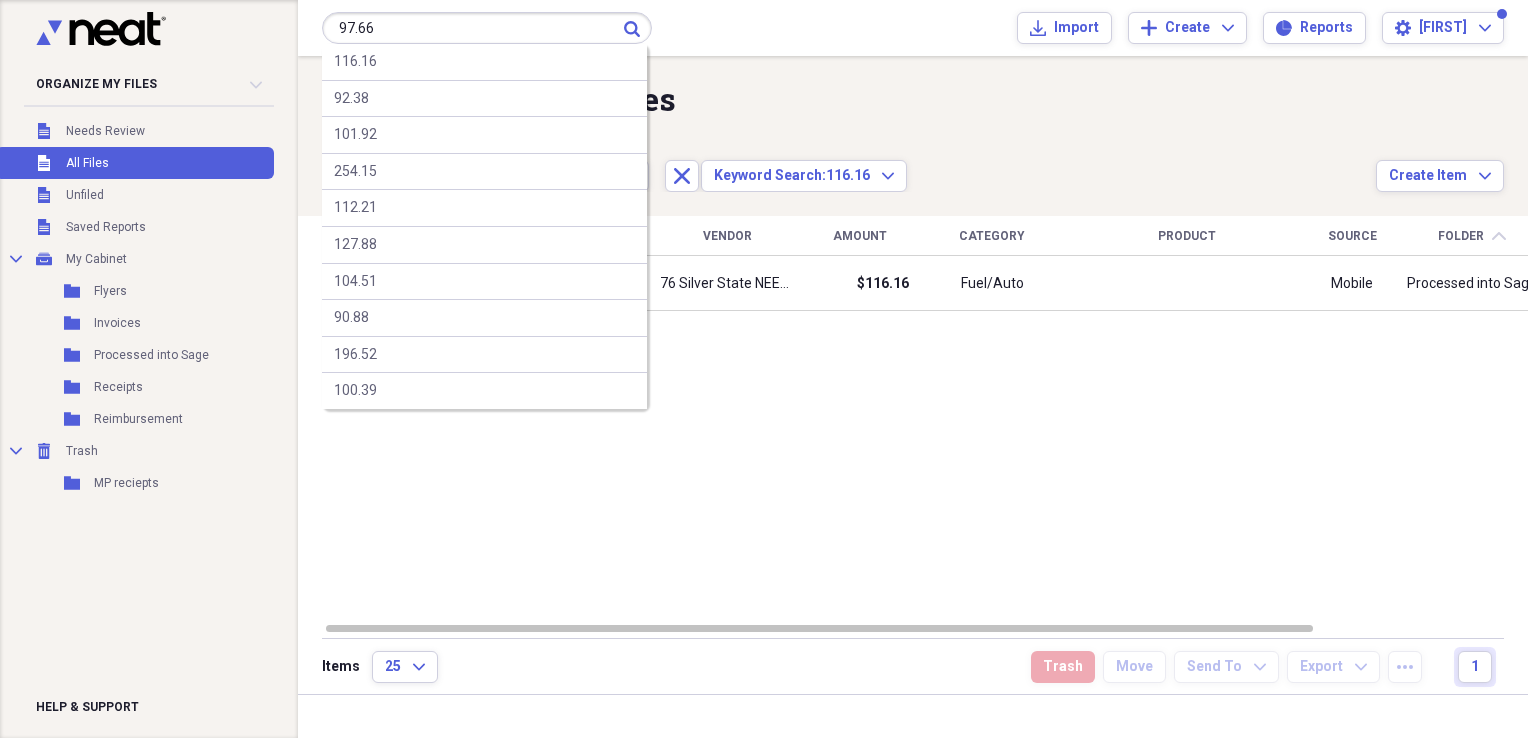 type on "97.66" 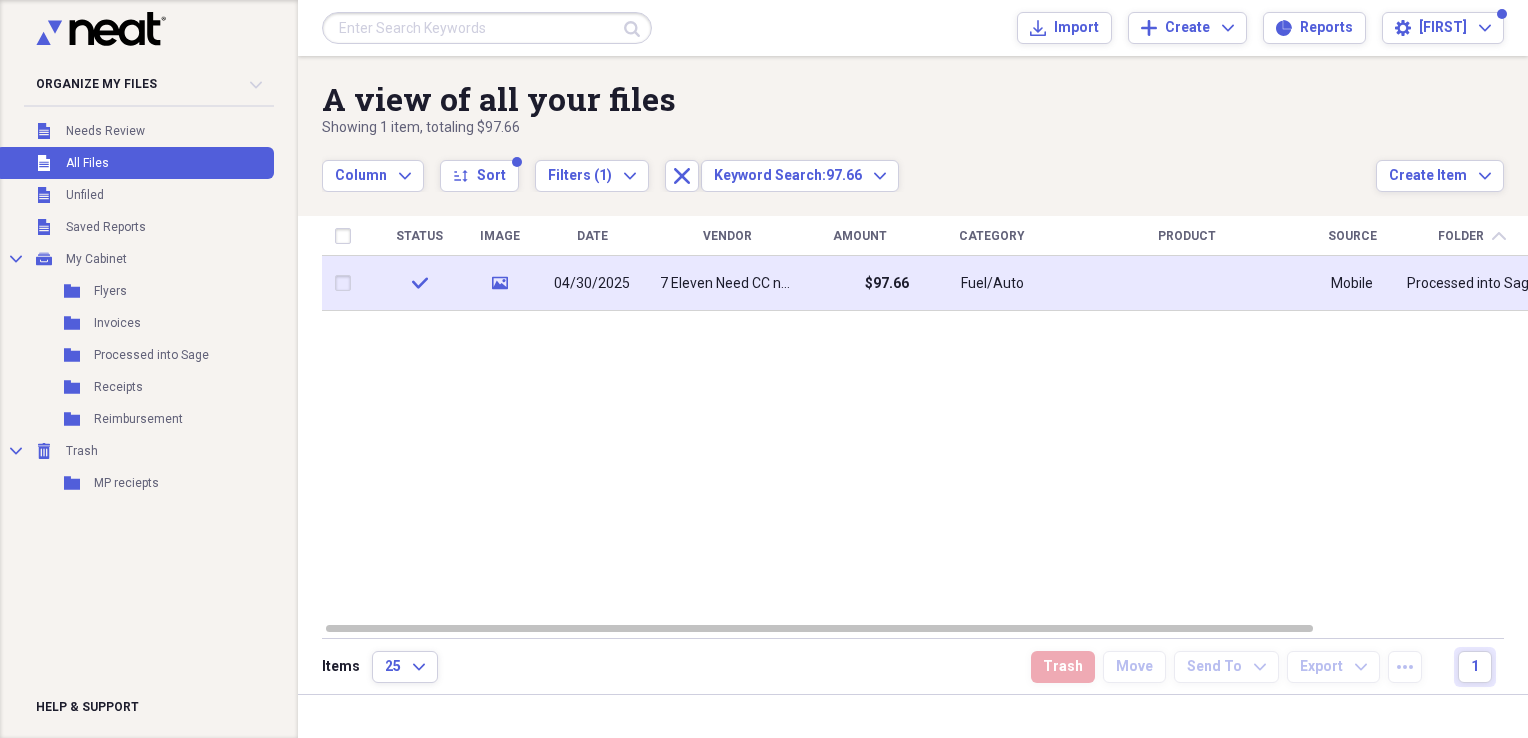click on "$97.66" at bounding box center [859, 283] 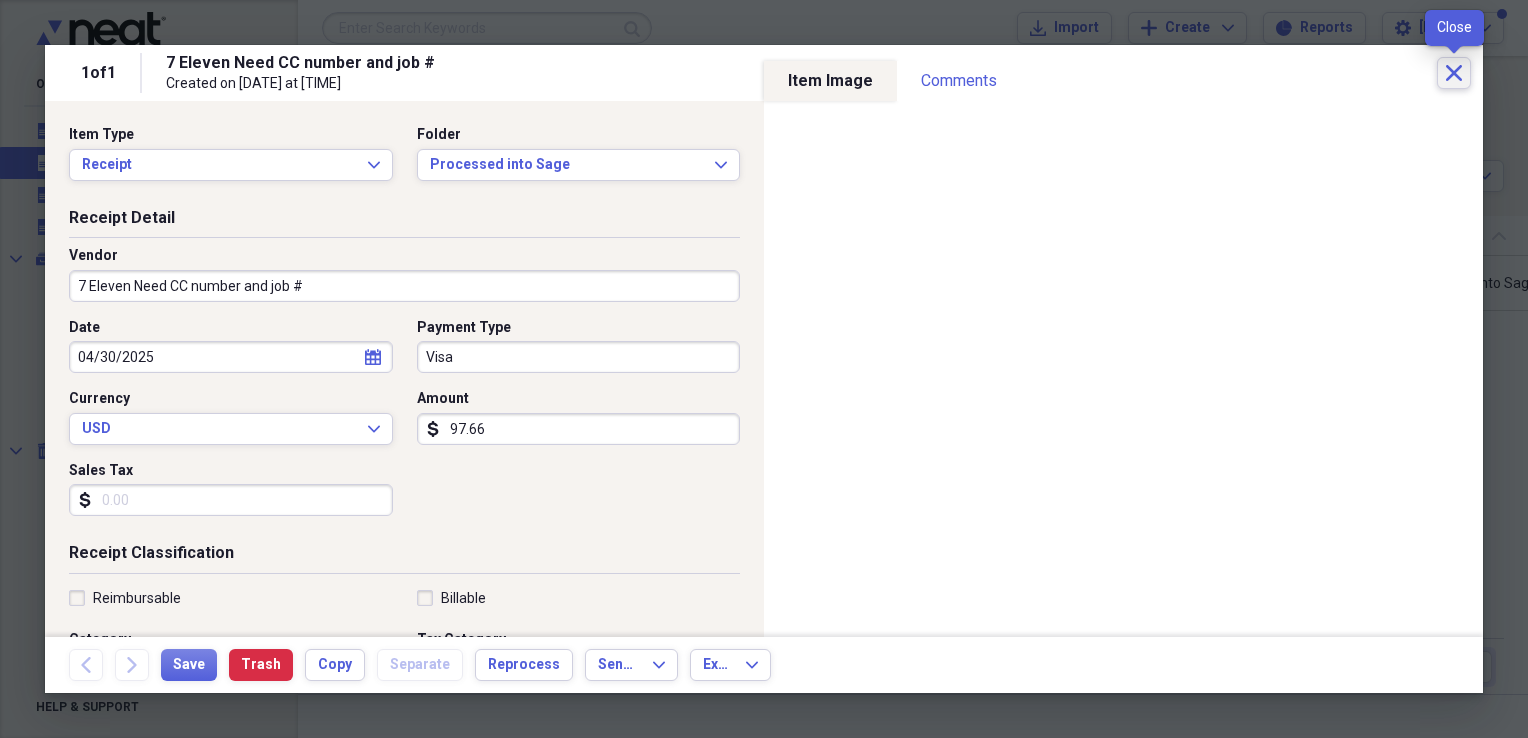 click 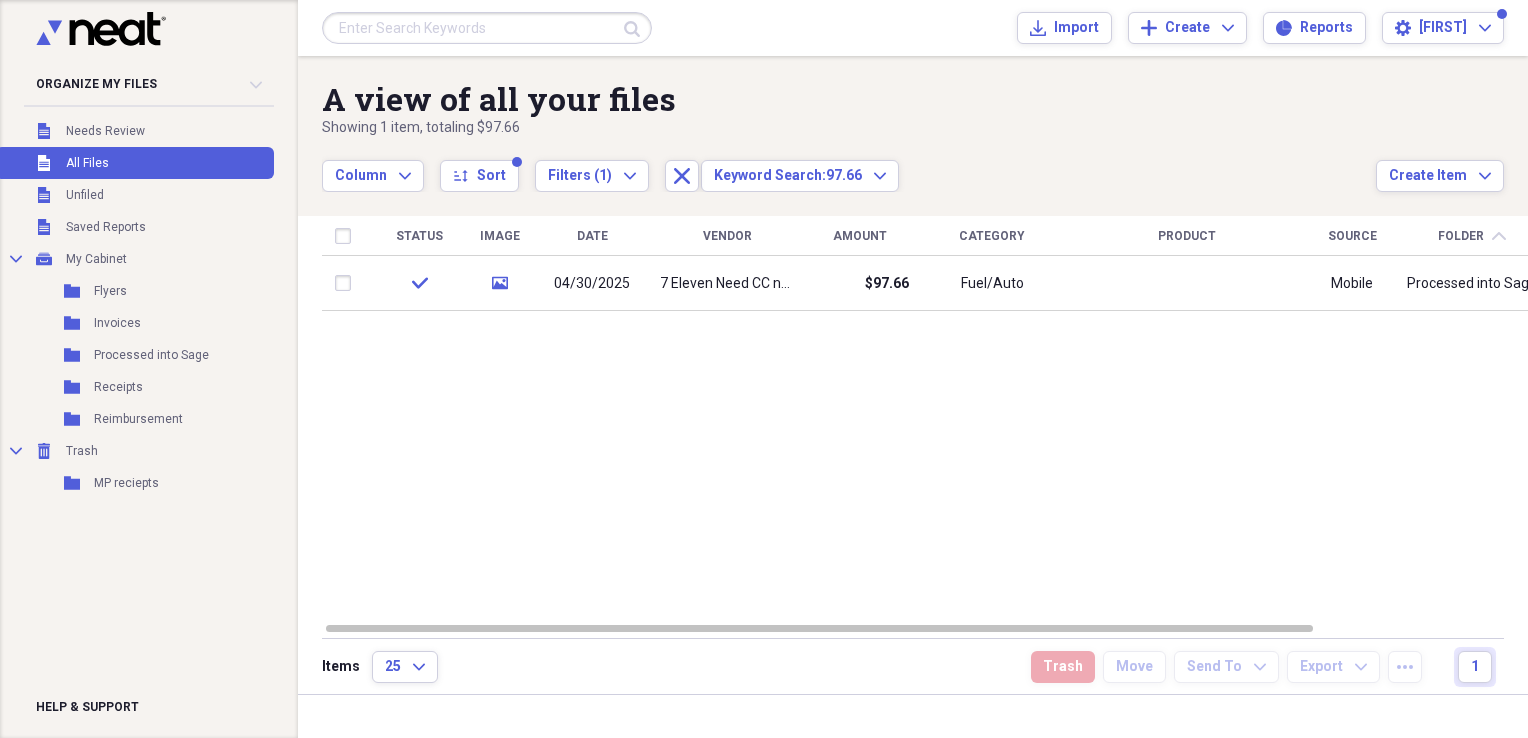 click at bounding box center [487, 28] 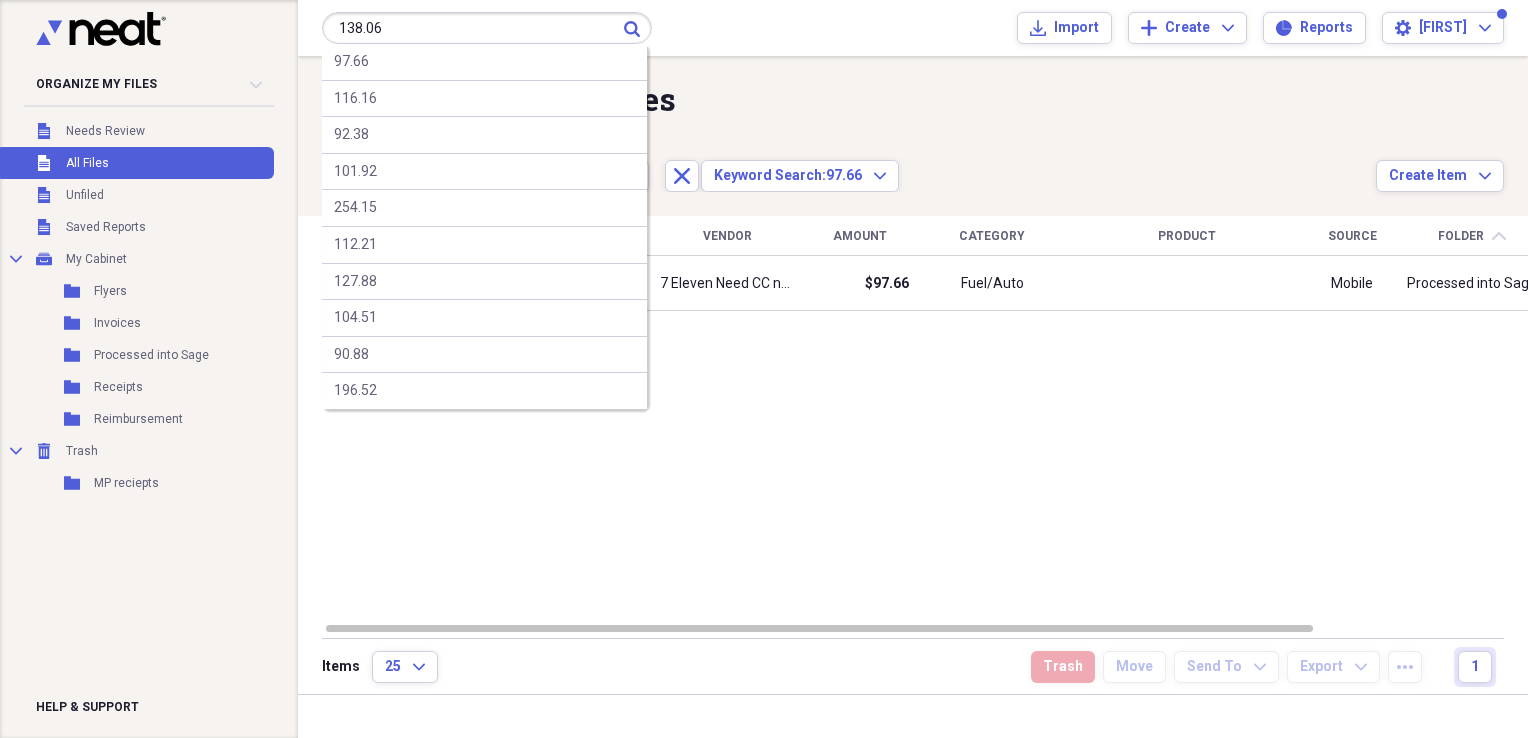 type on "138.06" 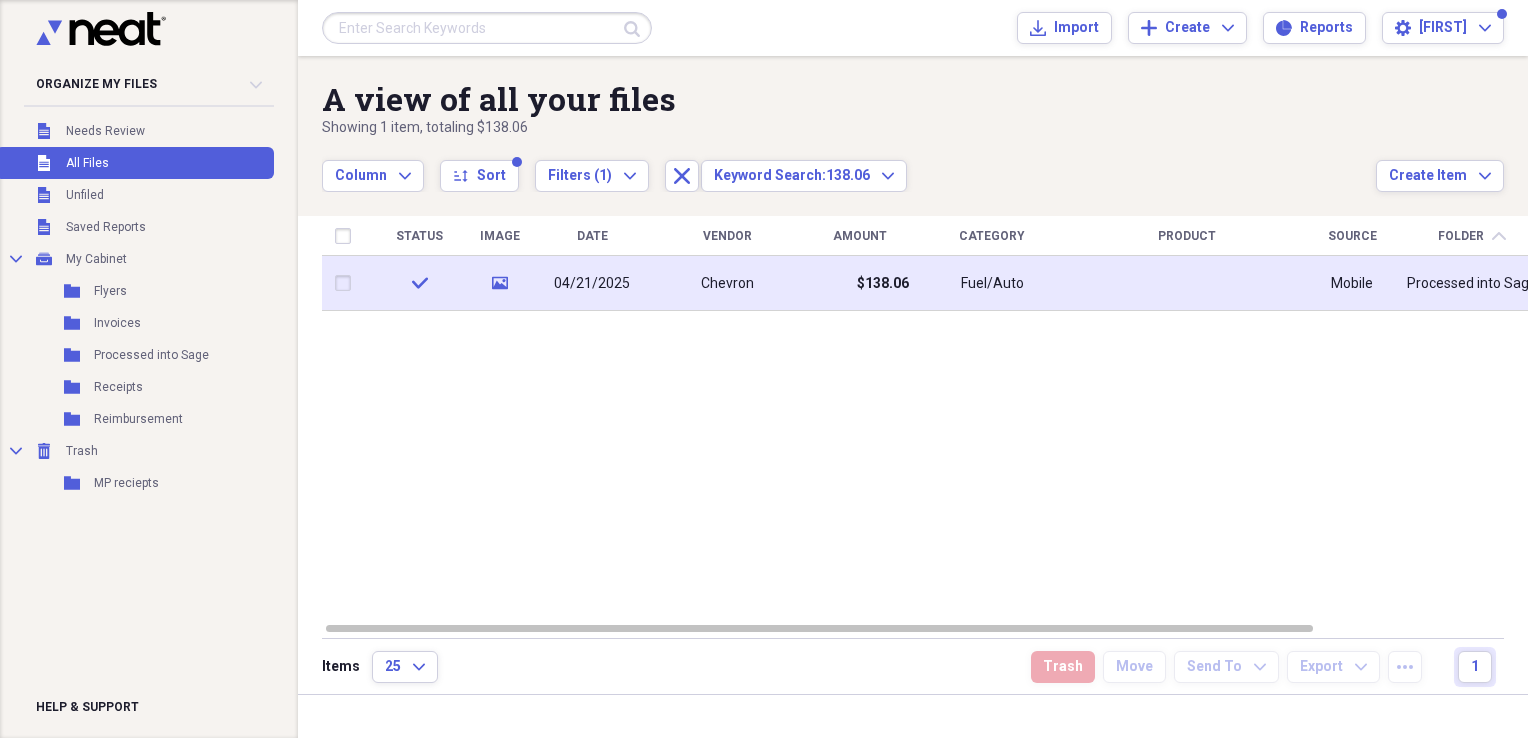 click at bounding box center [1187, 283] 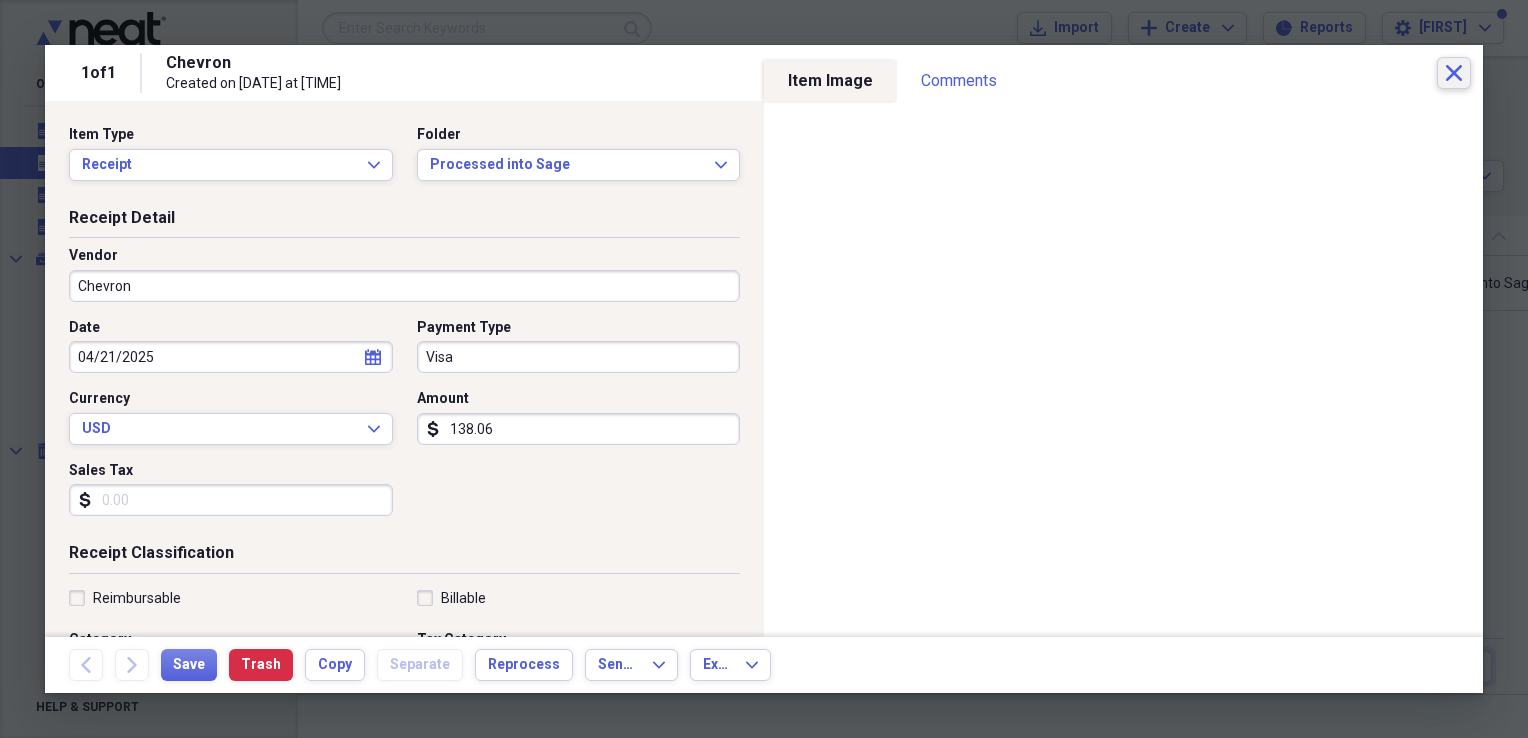 click 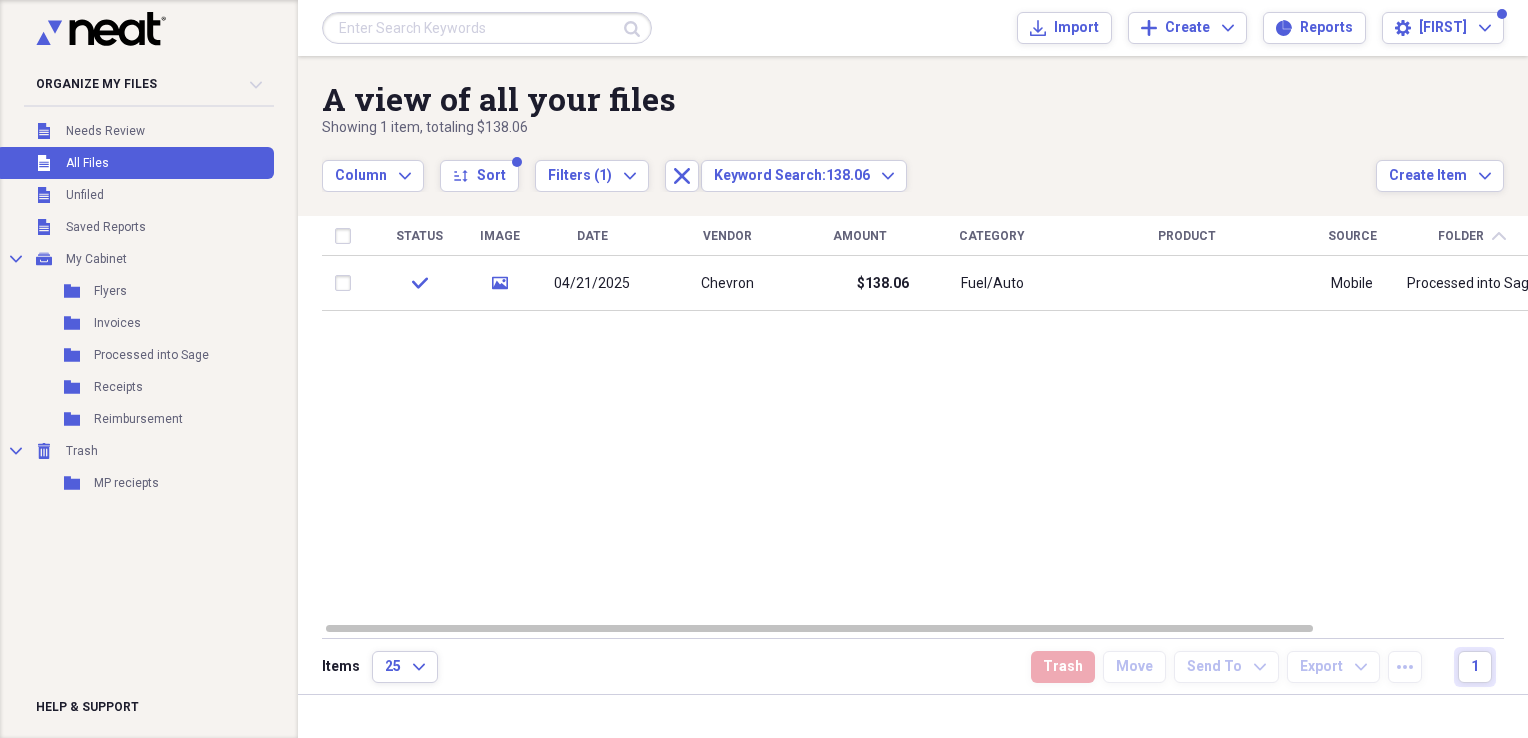 click at bounding box center (487, 28) 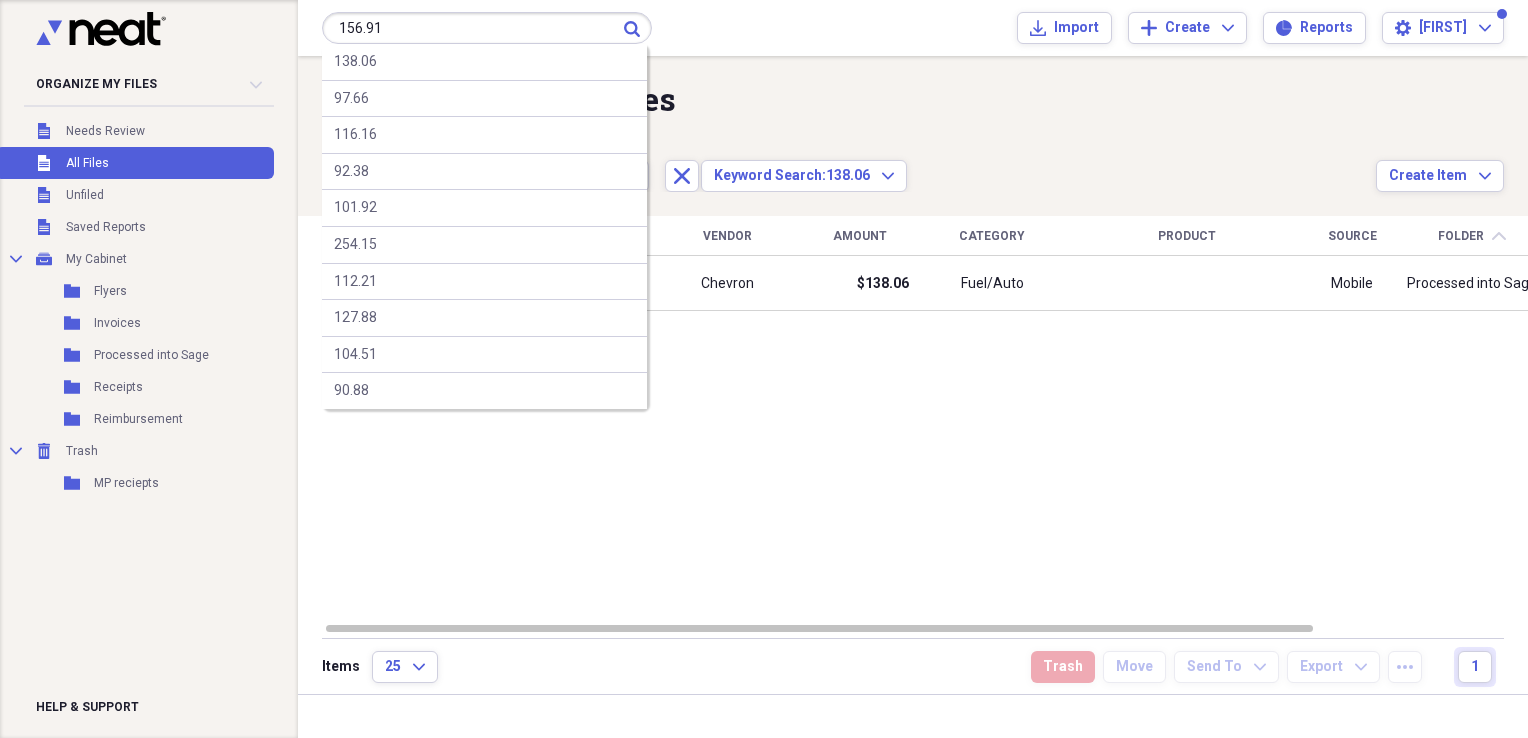 type on "156.91" 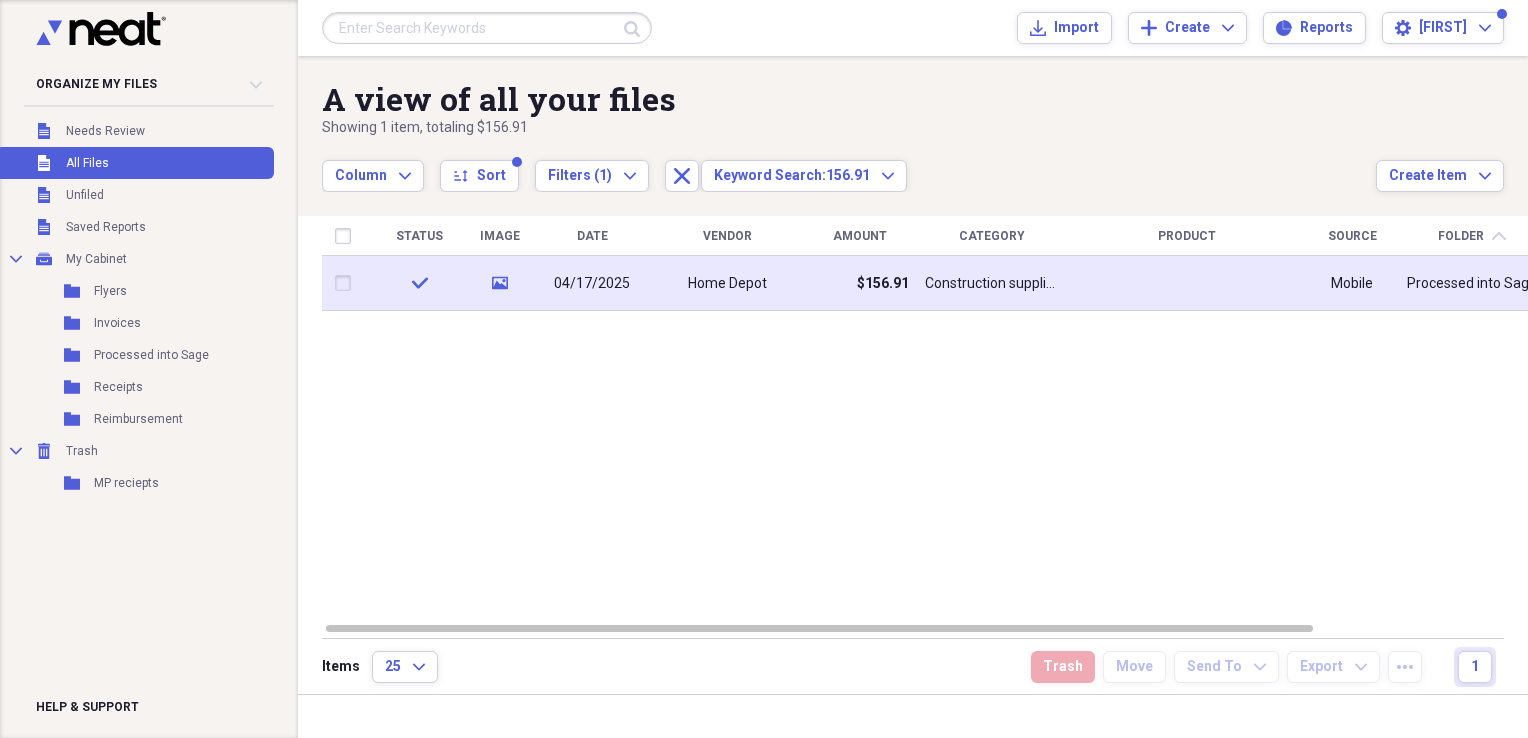 click at bounding box center (1187, 283) 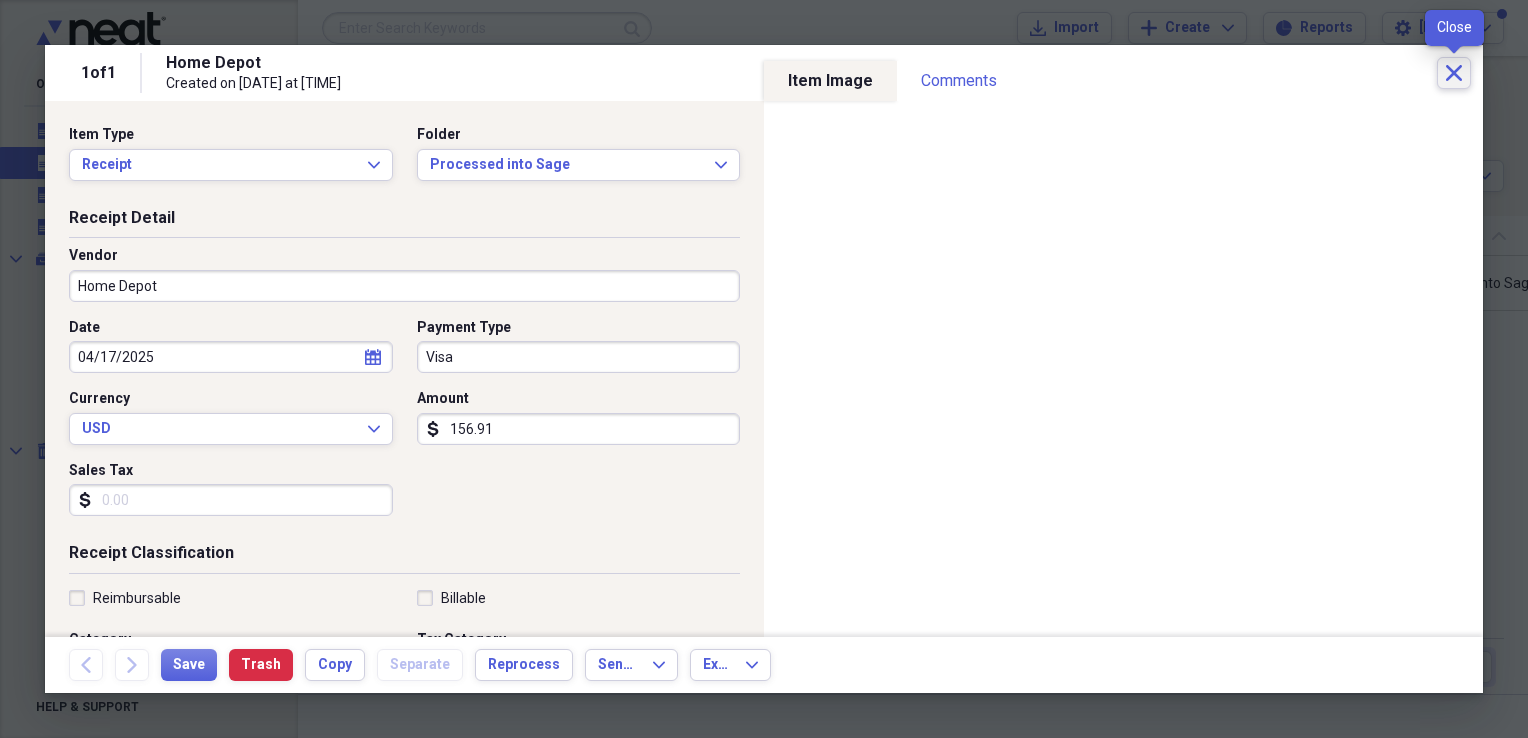 click on "Close" at bounding box center [1454, 73] 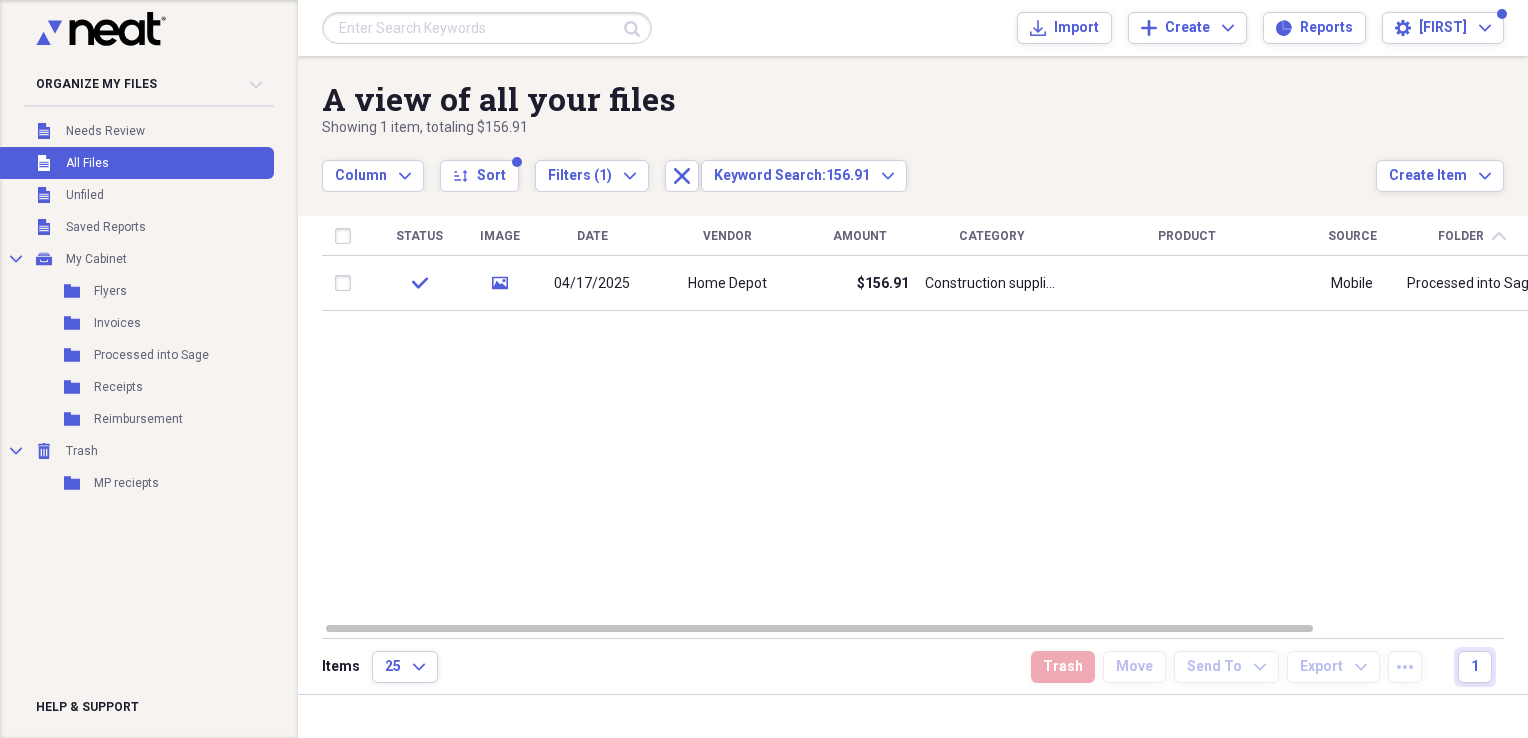 click at bounding box center (487, 28) 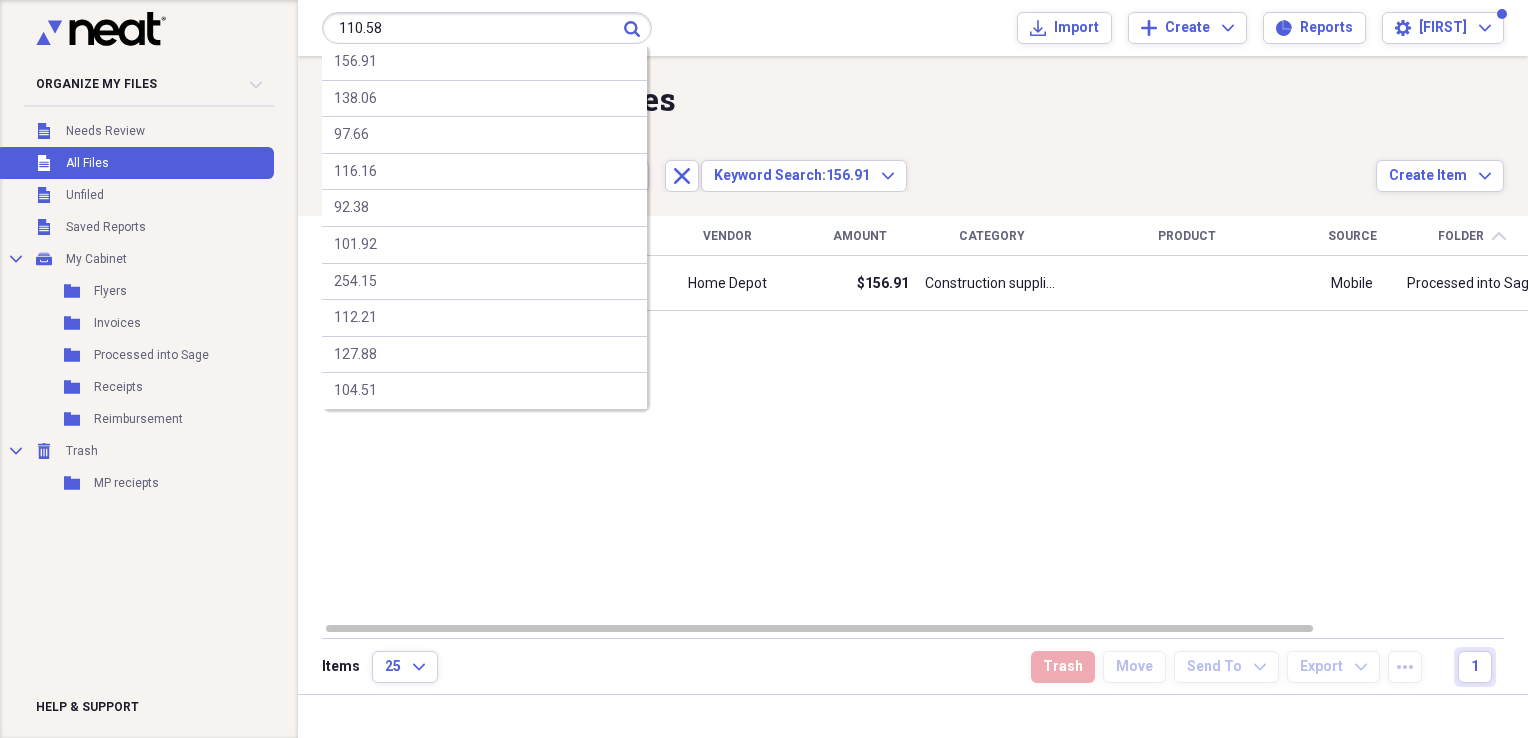 type on "110.58" 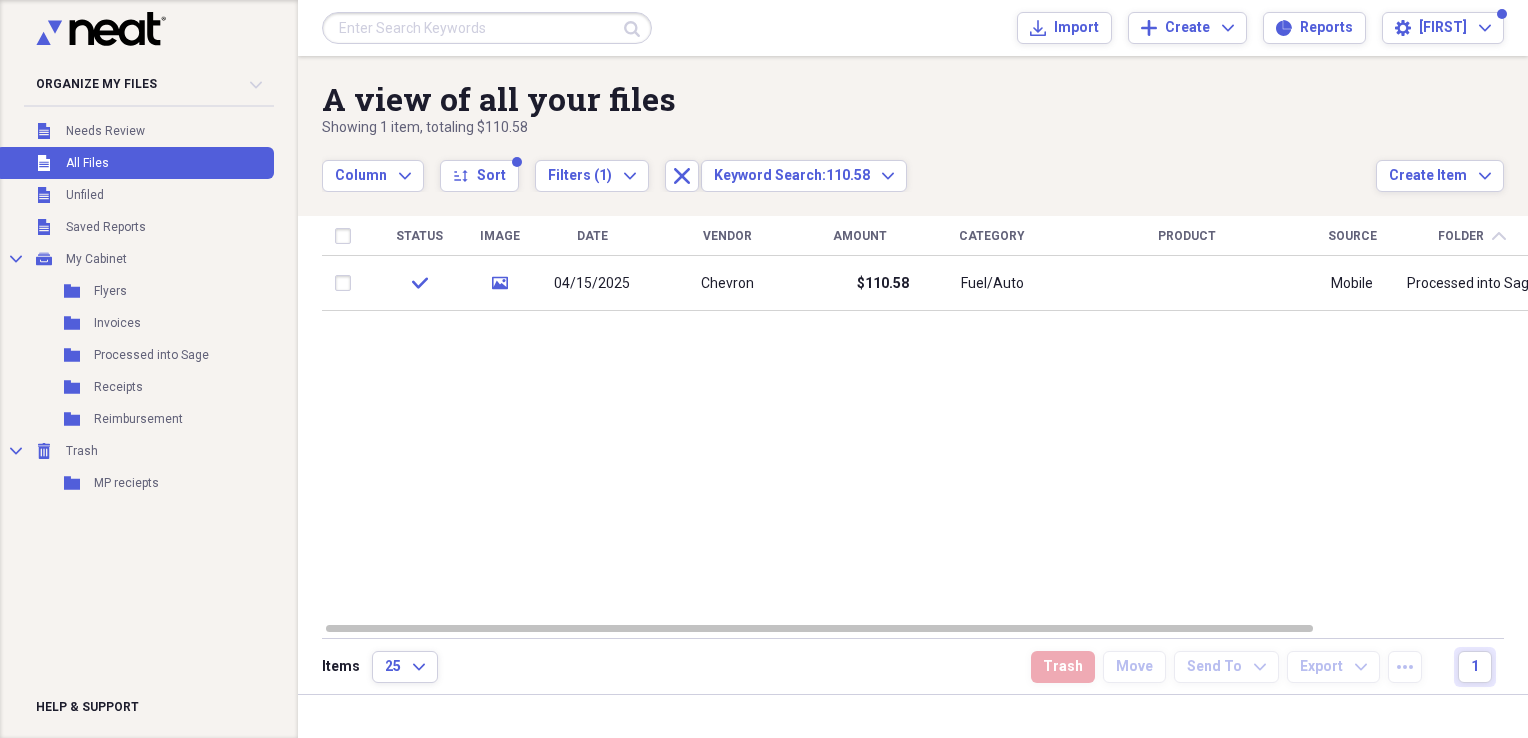 click at bounding box center [487, 28] 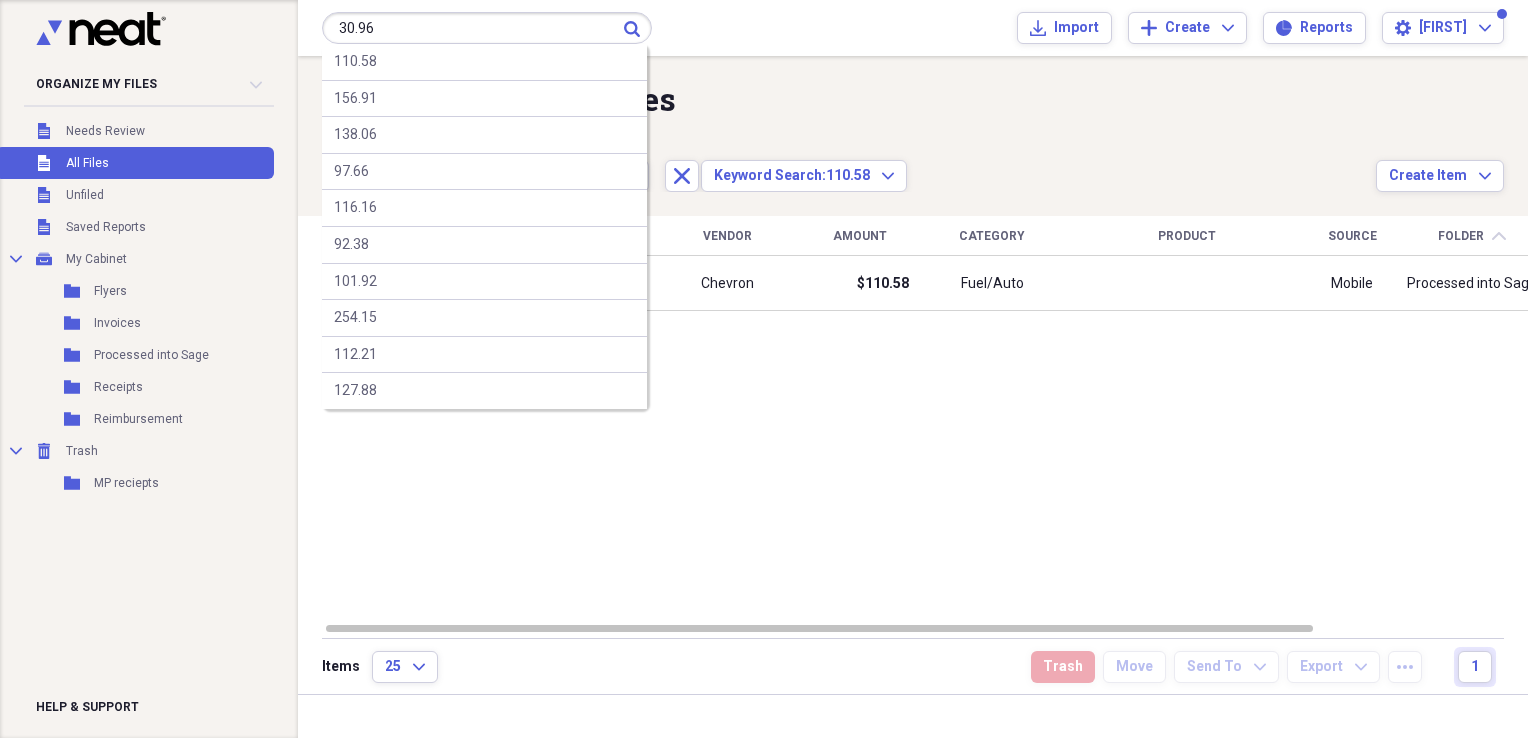 type on "30.96" 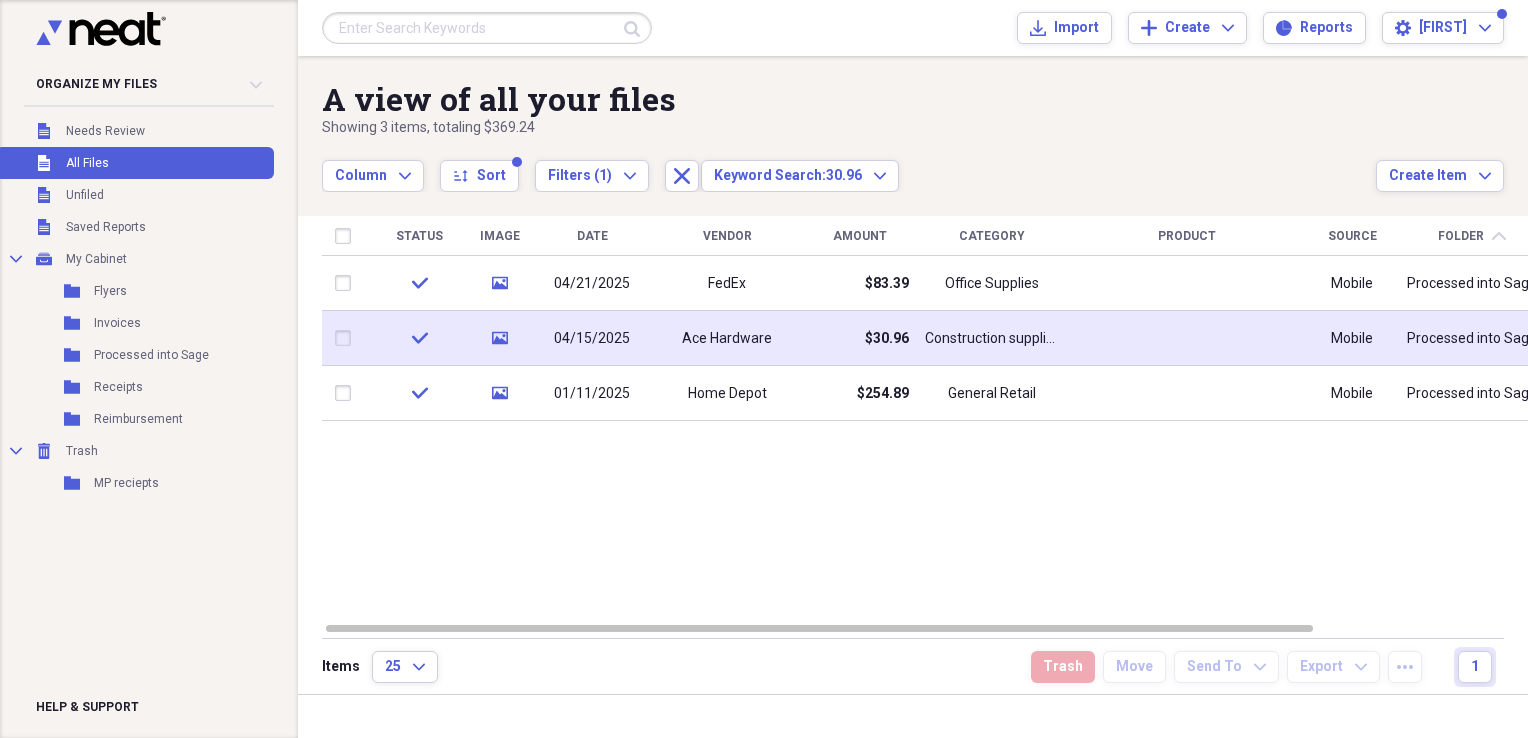 click at bounding box center [1187, 338] 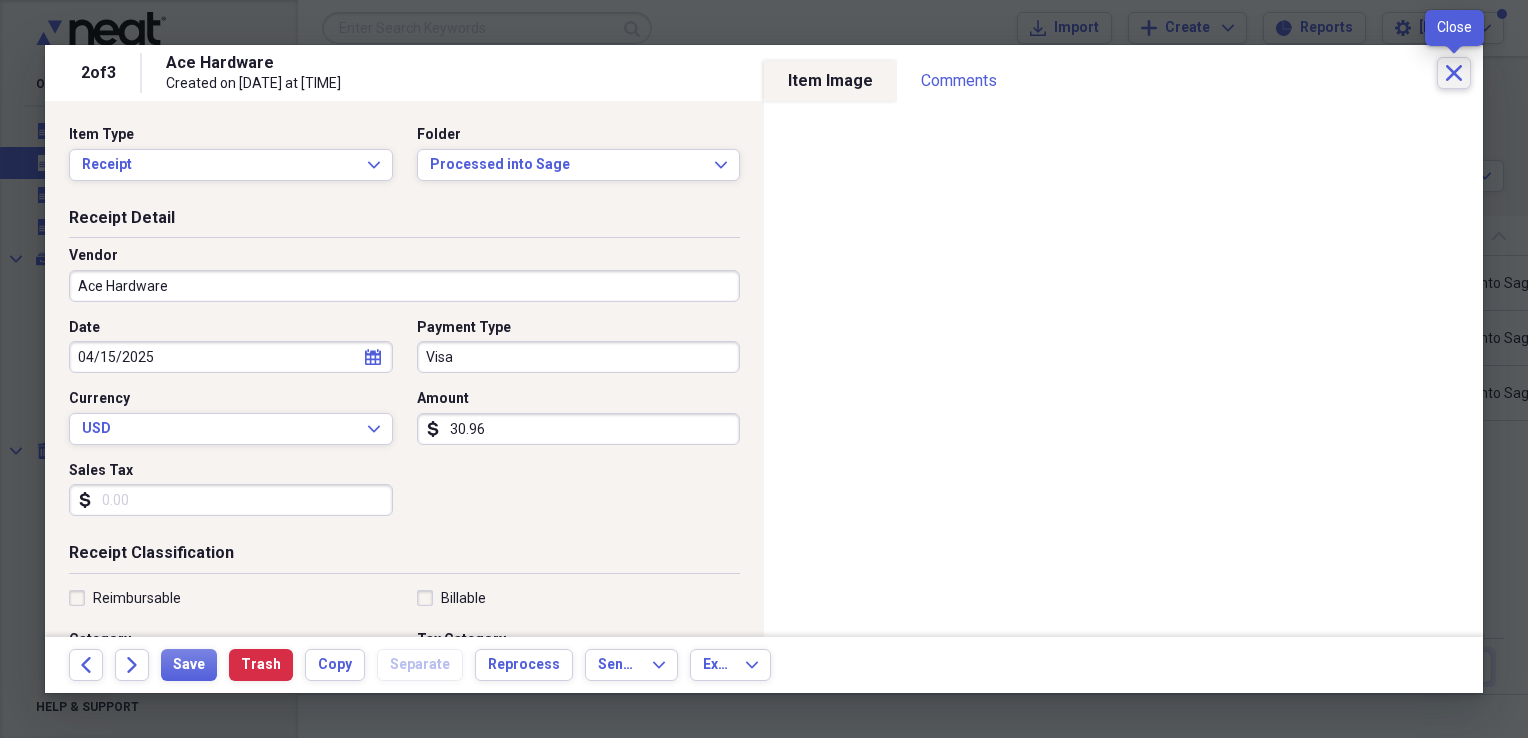 click on "Close" at bounding box center [1454, 73] 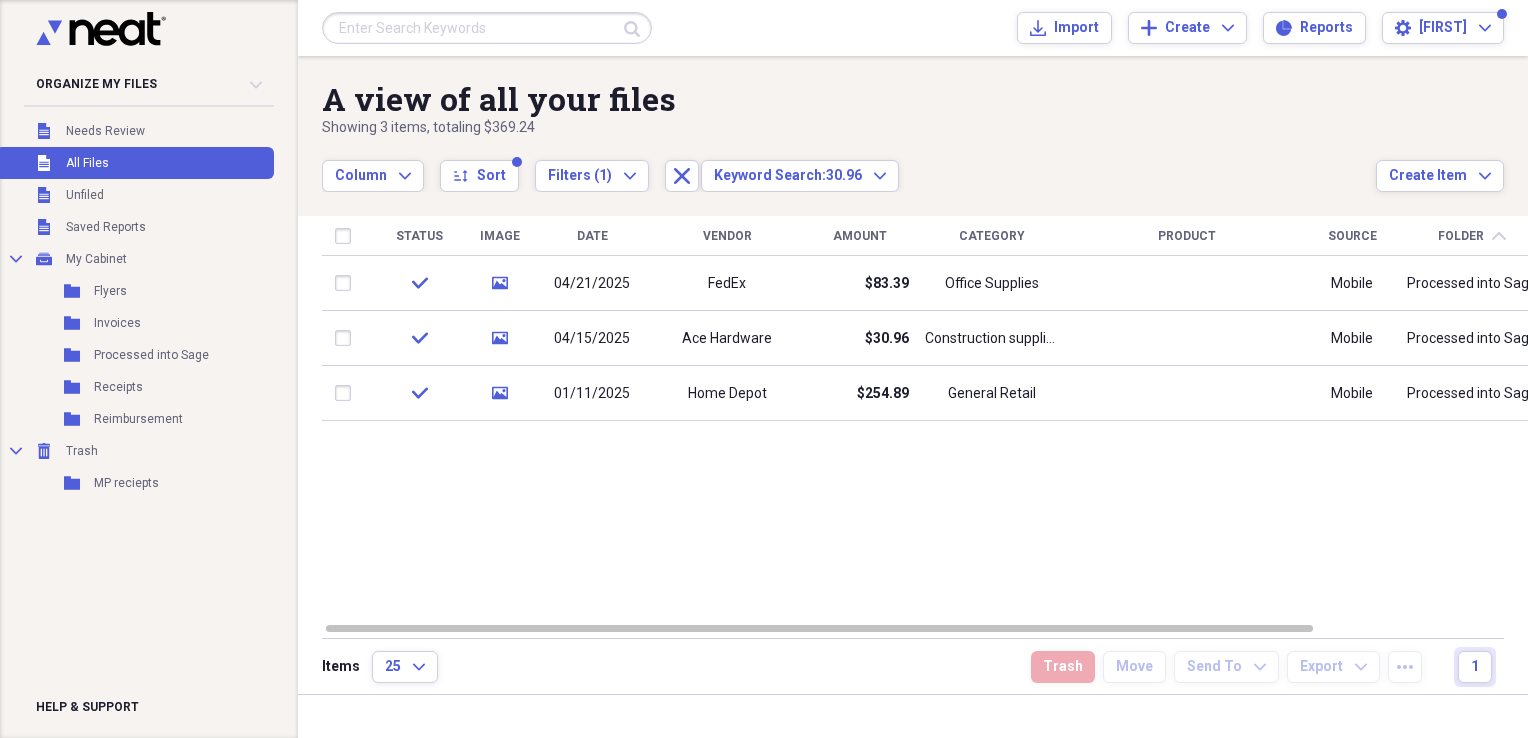 click at bounding box center [487, 28] 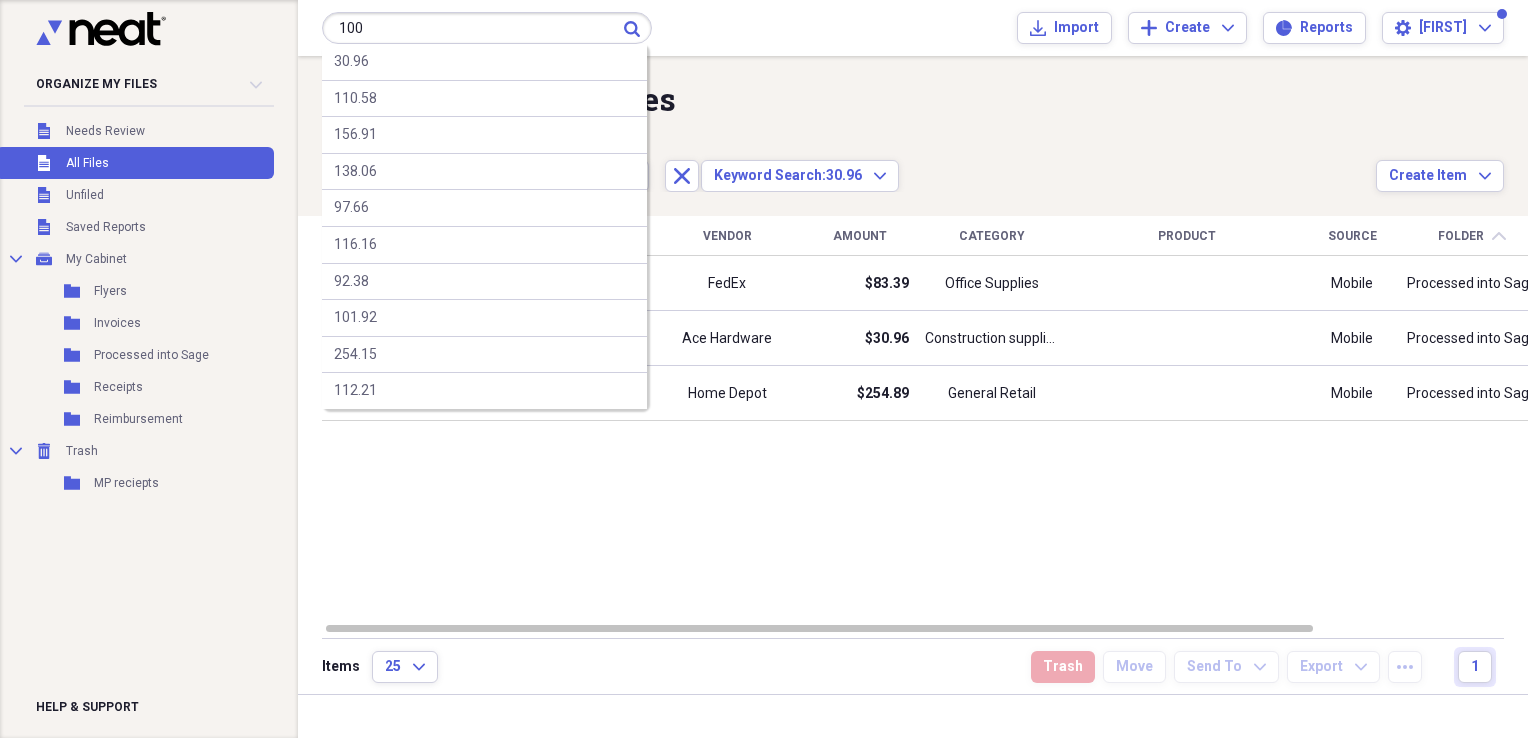 type on "100" 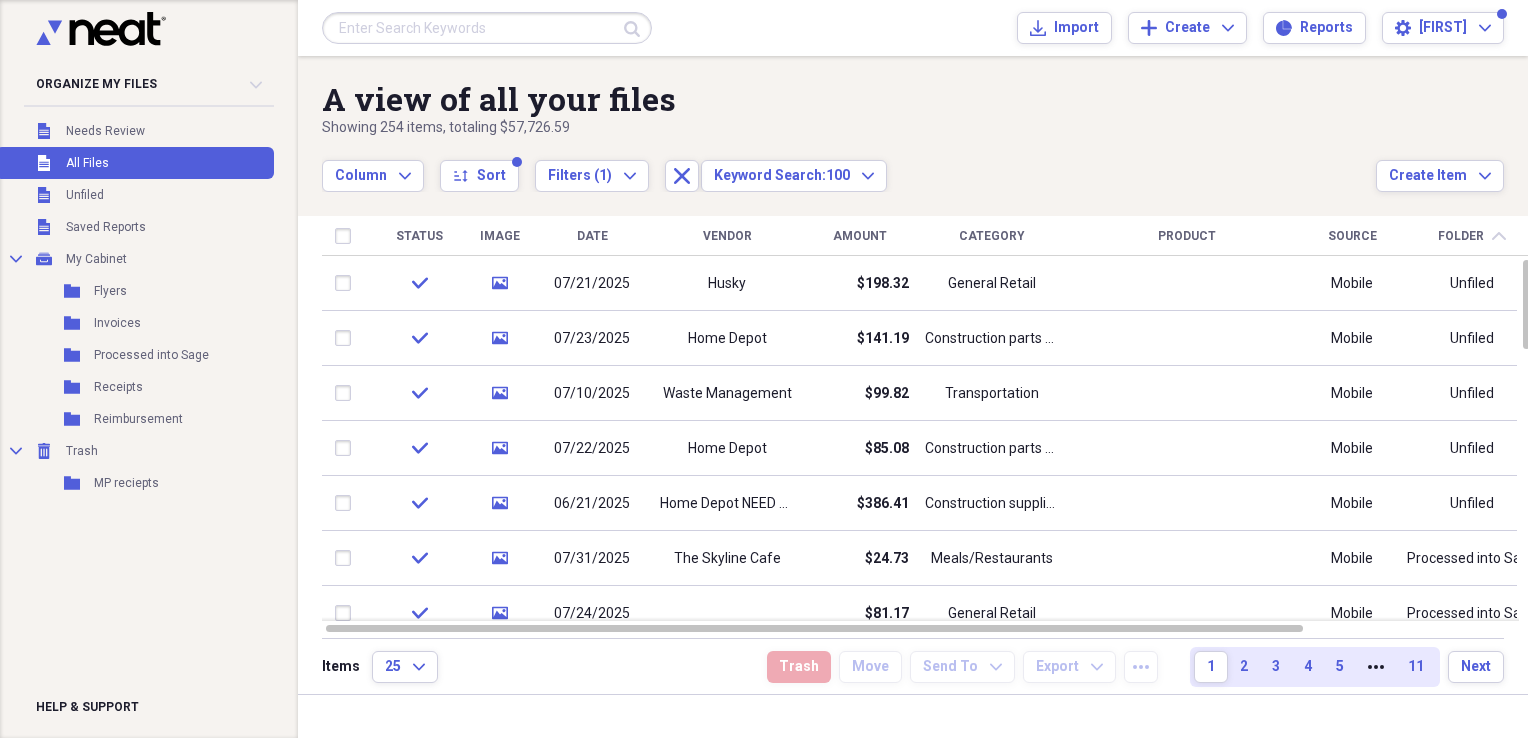 click at bounding box center [487, 28] 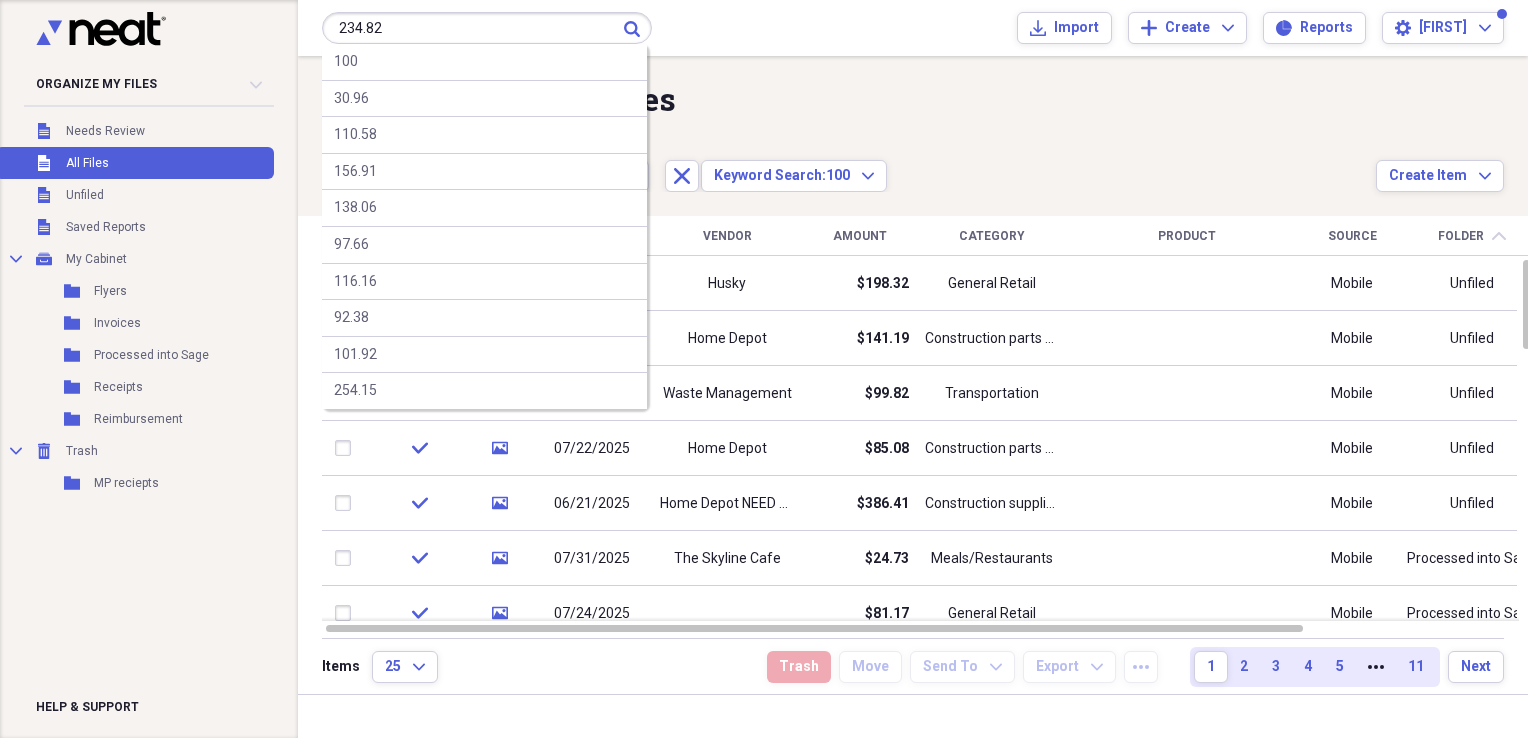 type on "234.82" 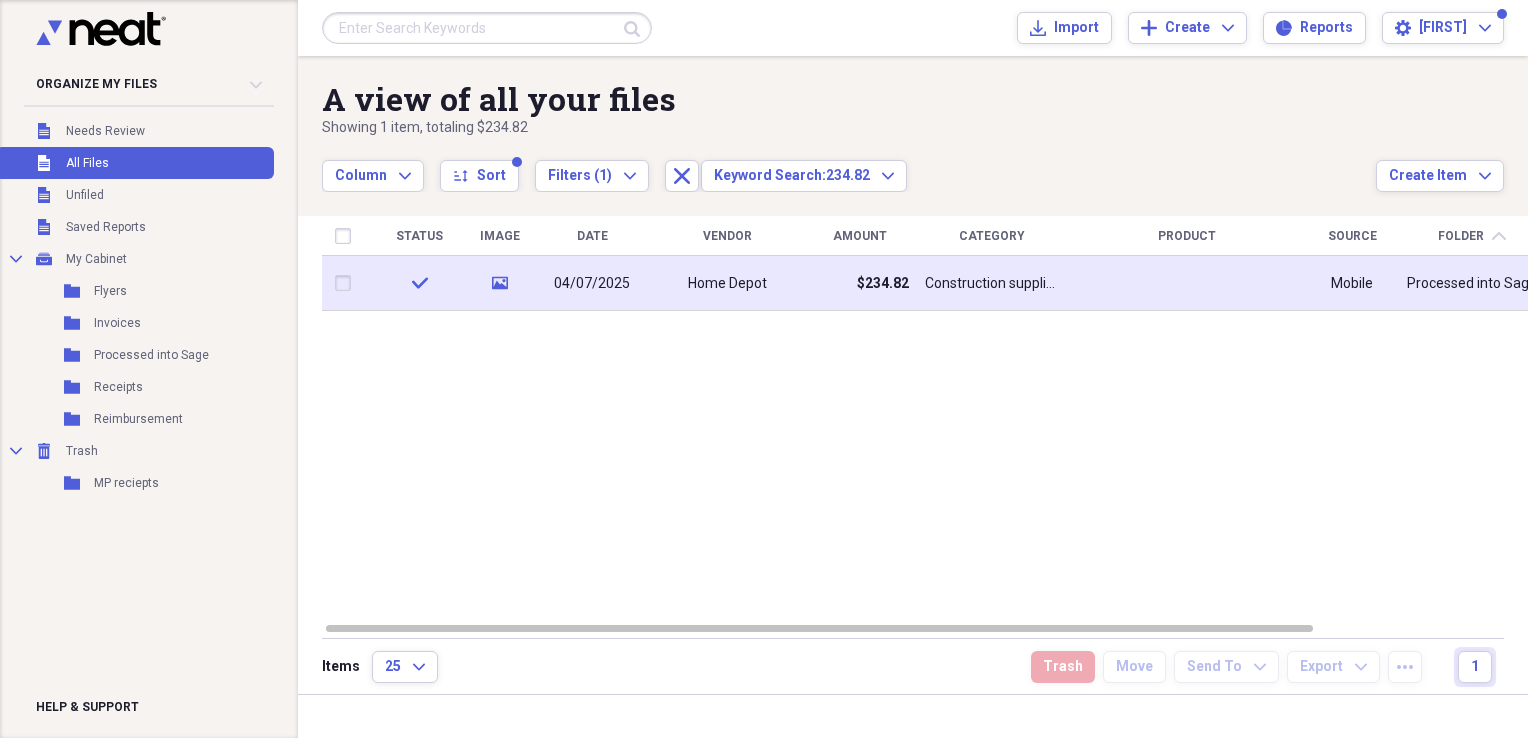 click at bounding box center [1187, 283] 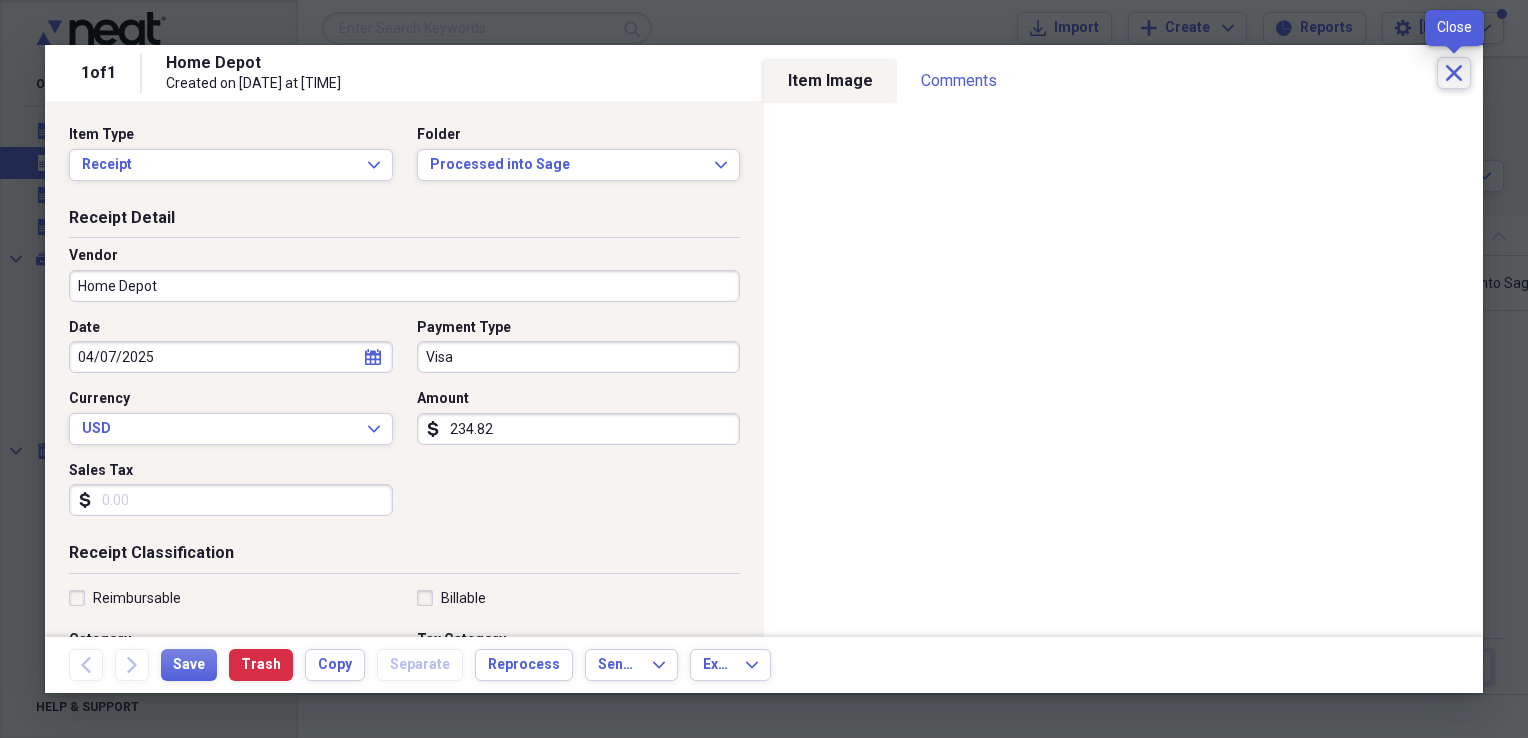 click on "Close" 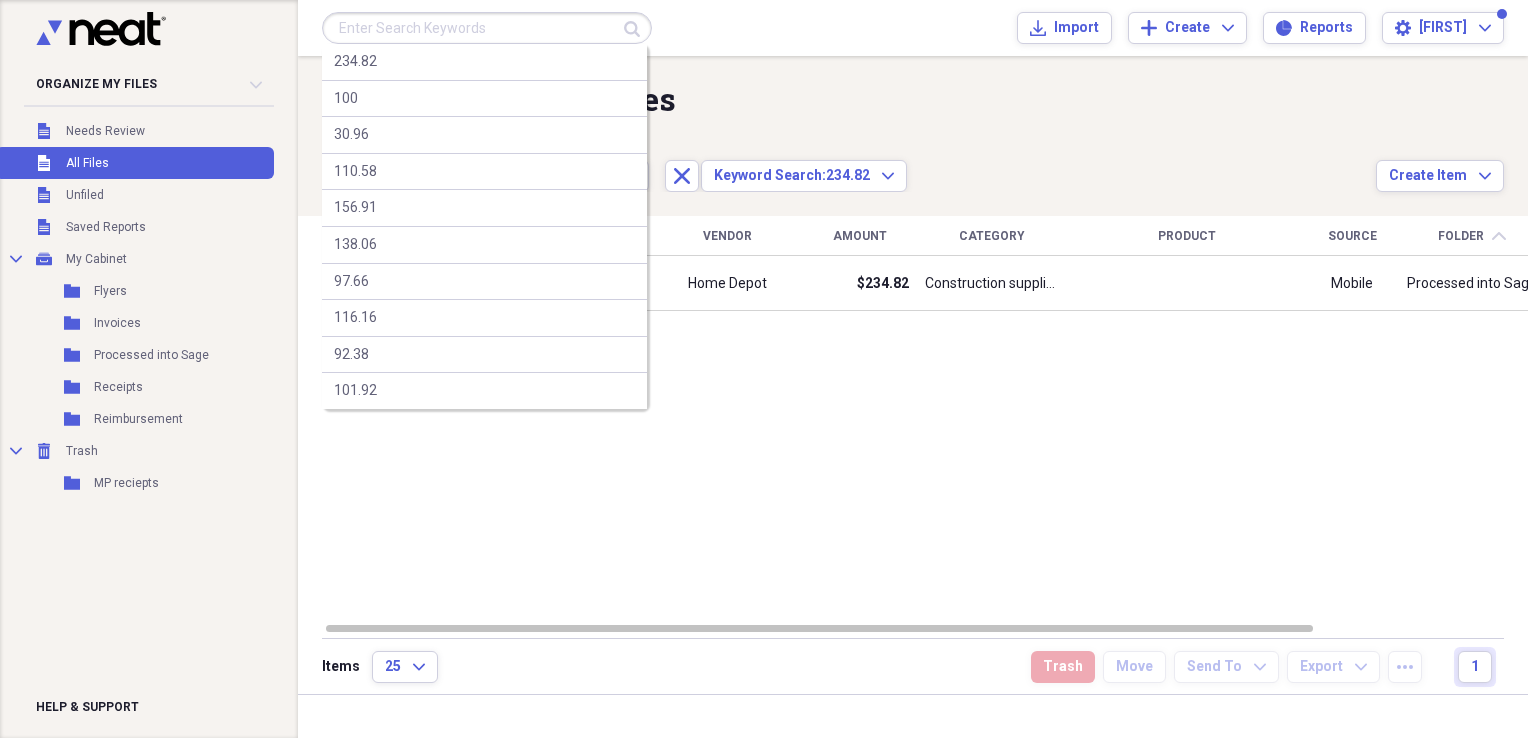 click at bounding box center (487, 28) 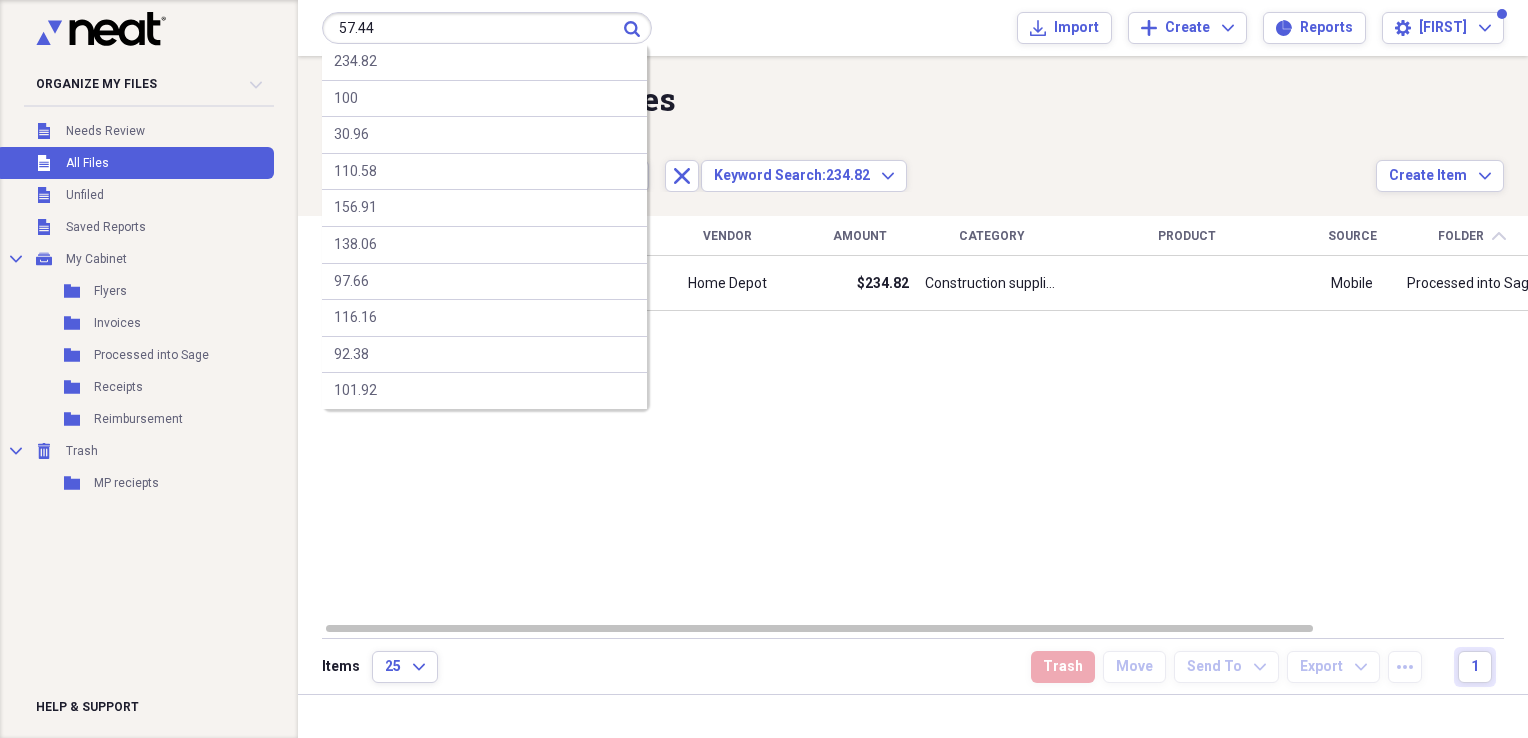 type on "57.44" 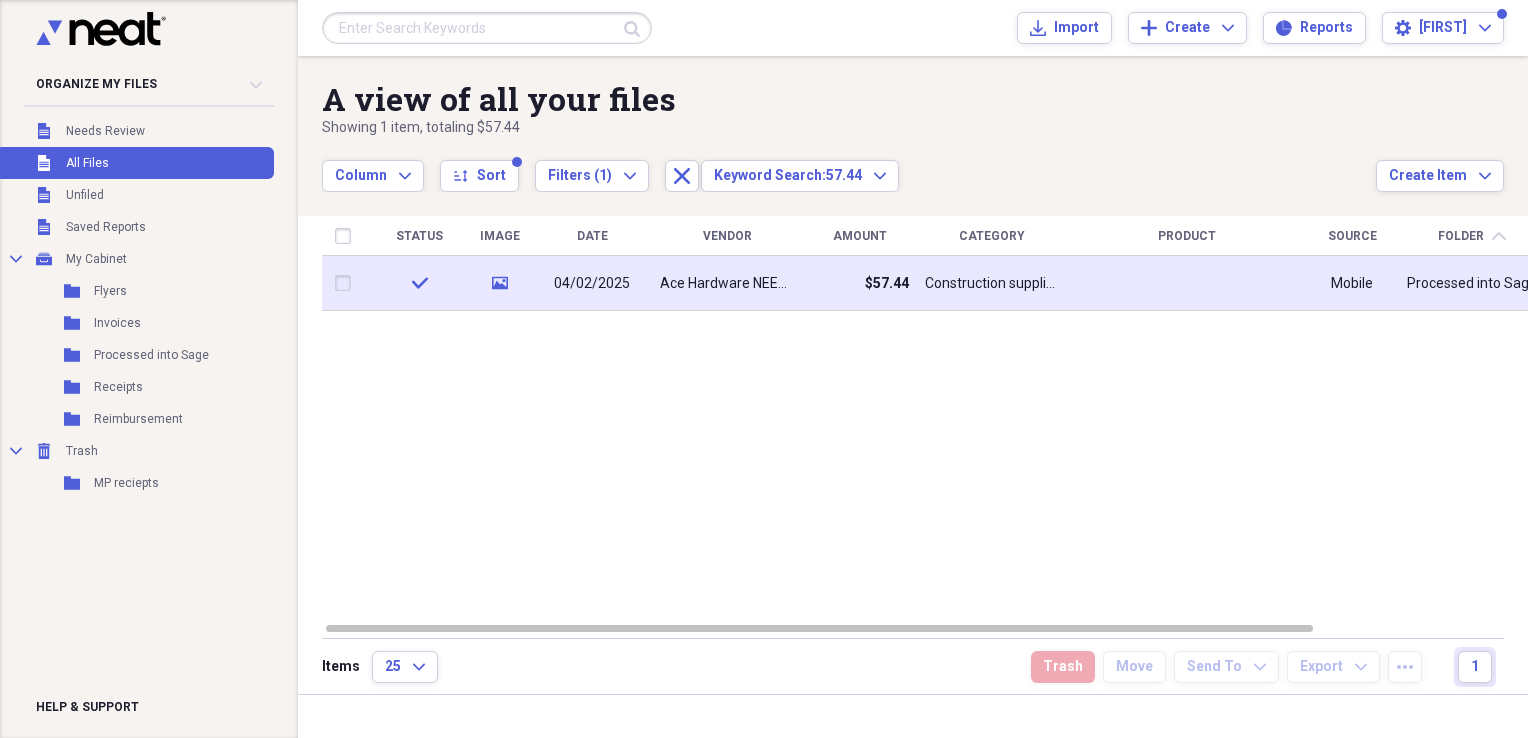 click at bounding box center [1187, 283] 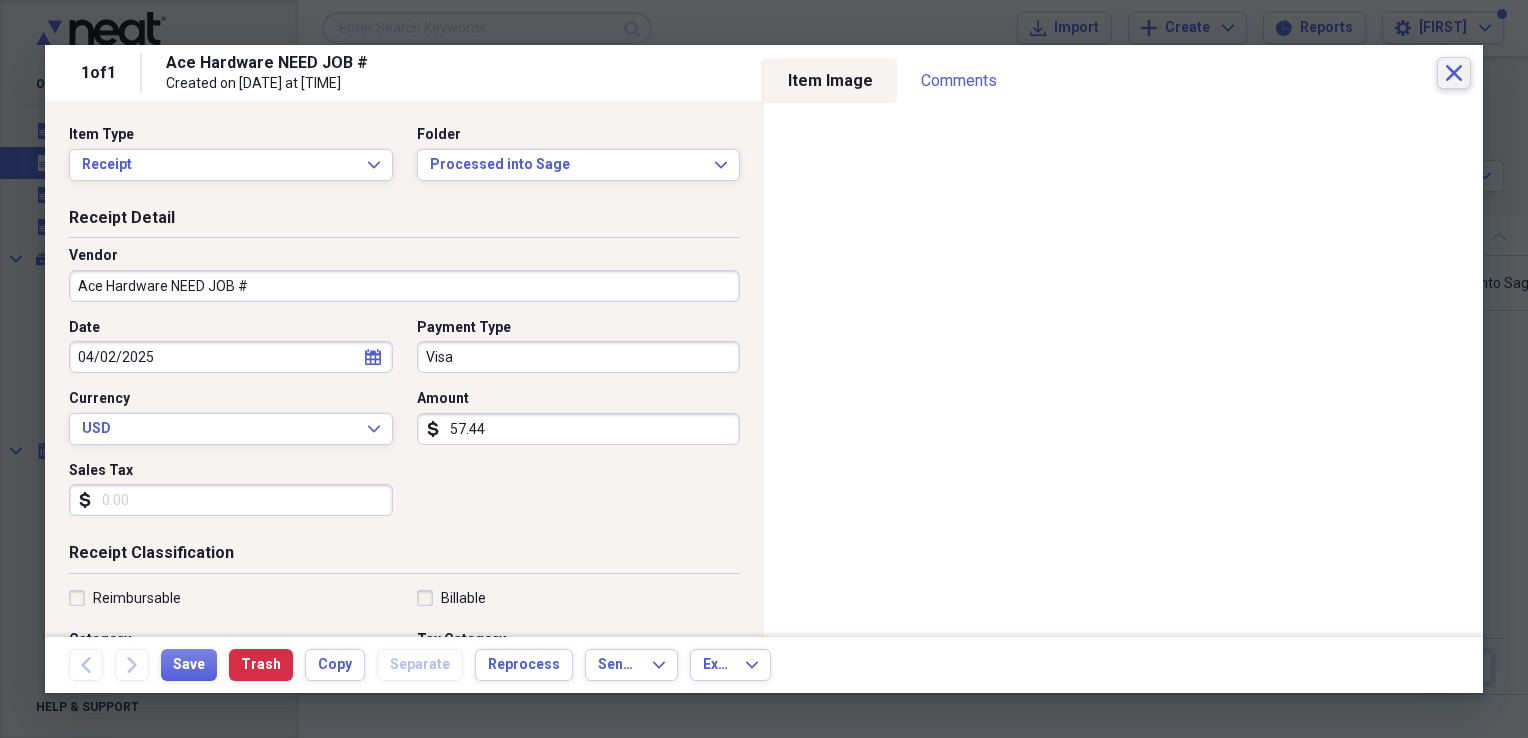 click on "Close" at bounding box center [1454, 73] 